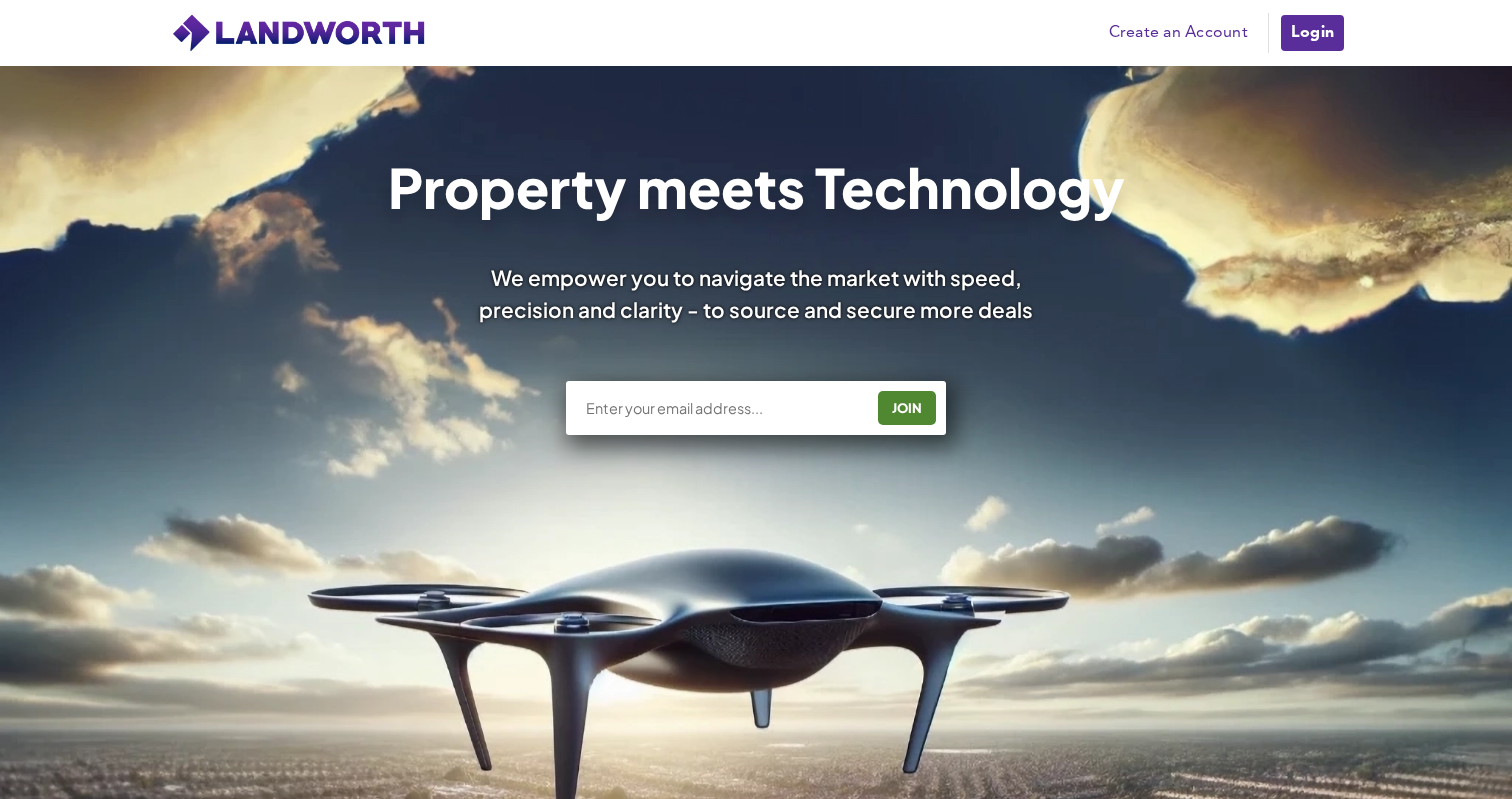 scroll, scrollTop: 1334, scrollLeft: 0, axis: vertical 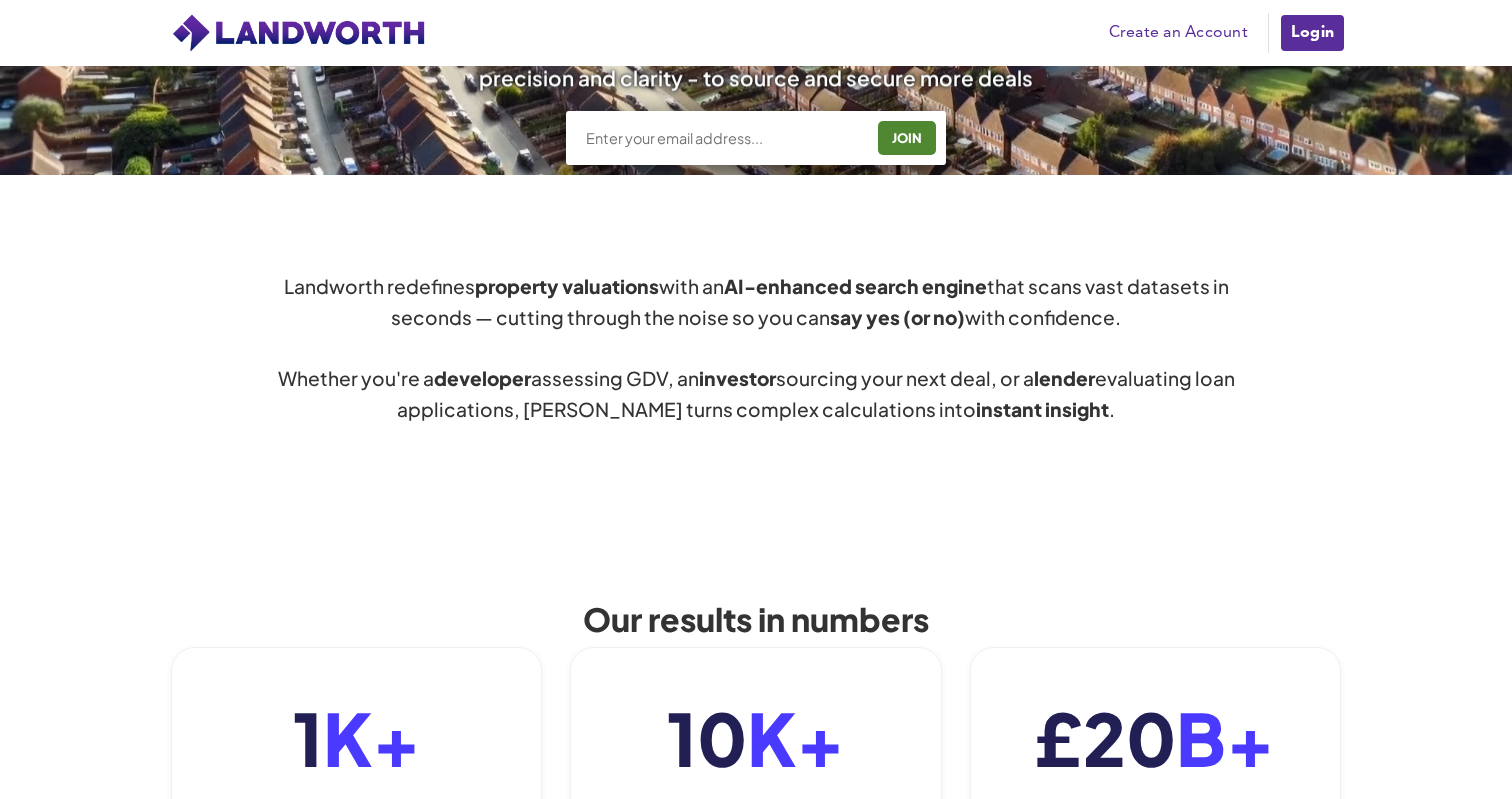 click on "Create an Account" at bounding box center [1178, 33] 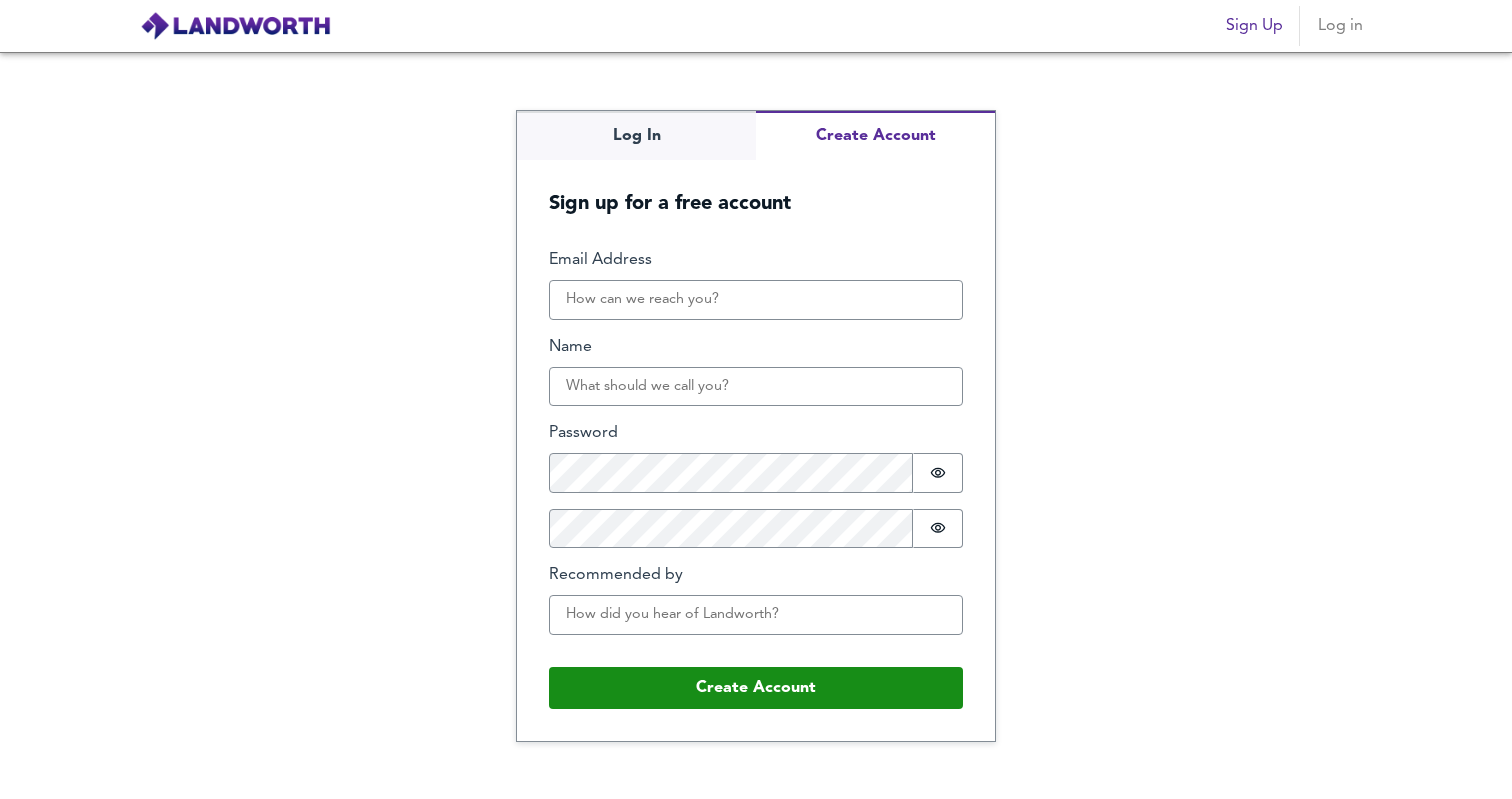 scroll, scrollTop: 0, scrollLeft: 0, axis: both 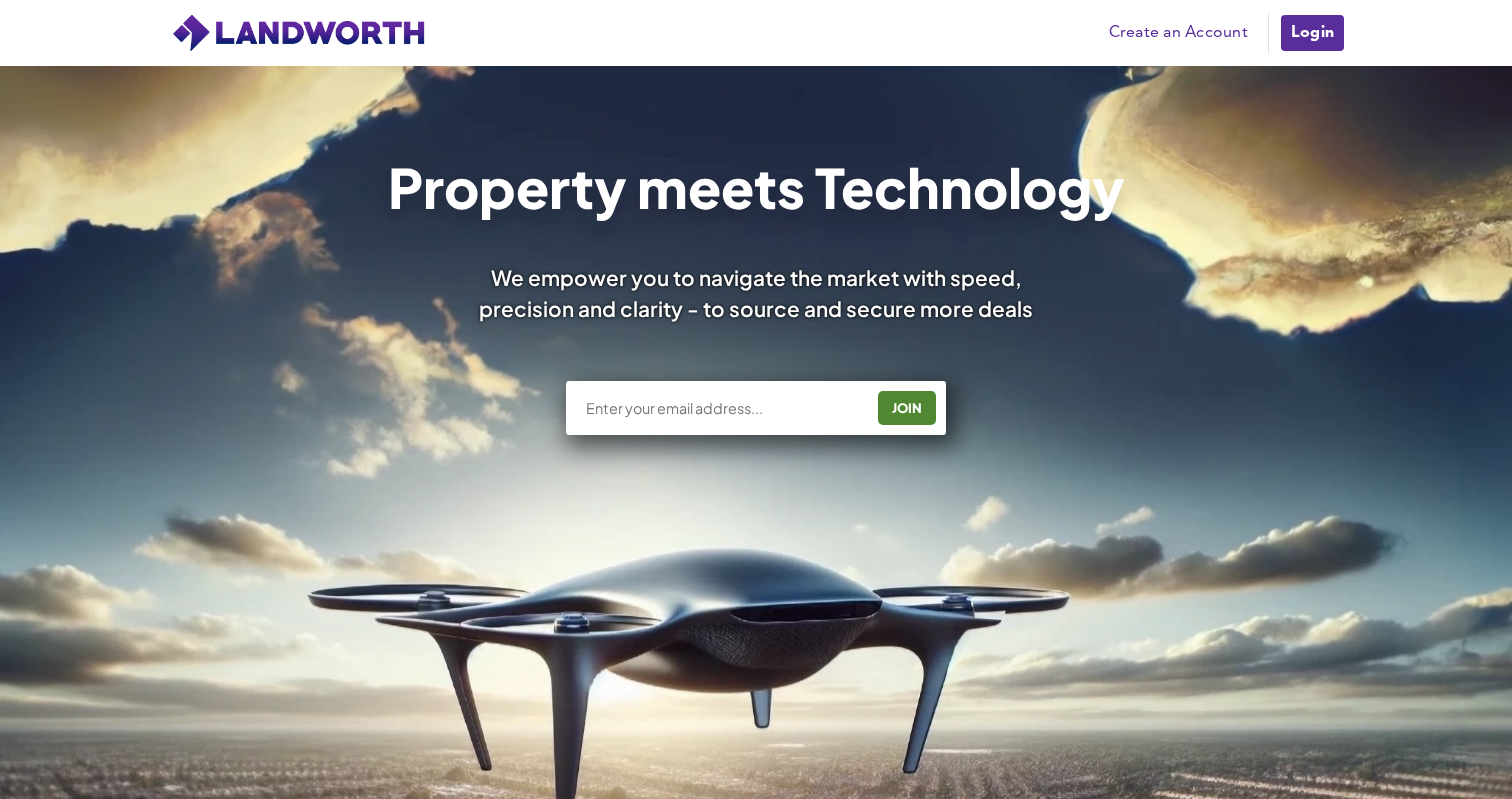click at bounding box center [723, 408] 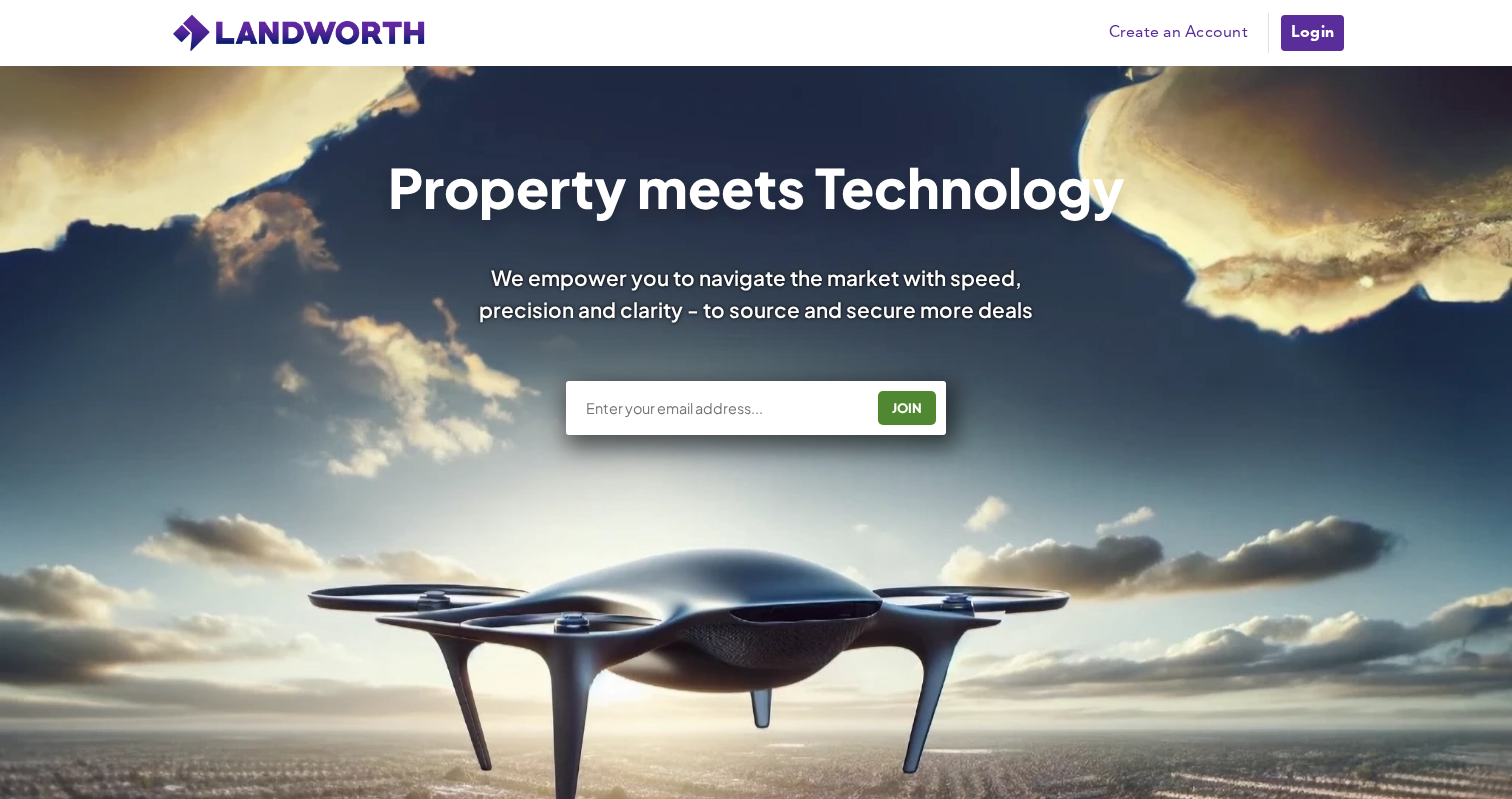 click at bounding box center [723, 408] 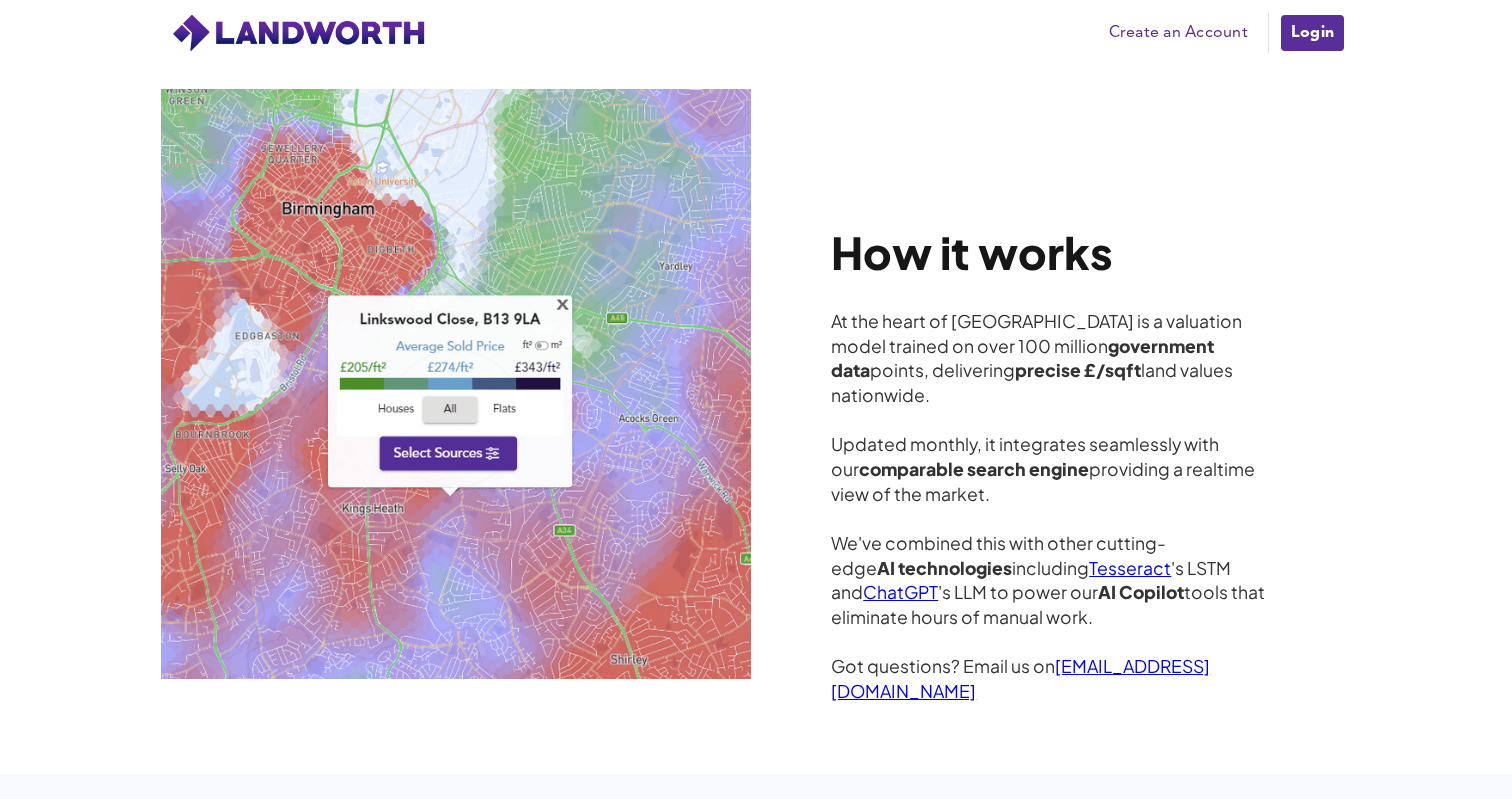 scroll, scrollTop: 5245, scrollLeft: 0, axis: vertical 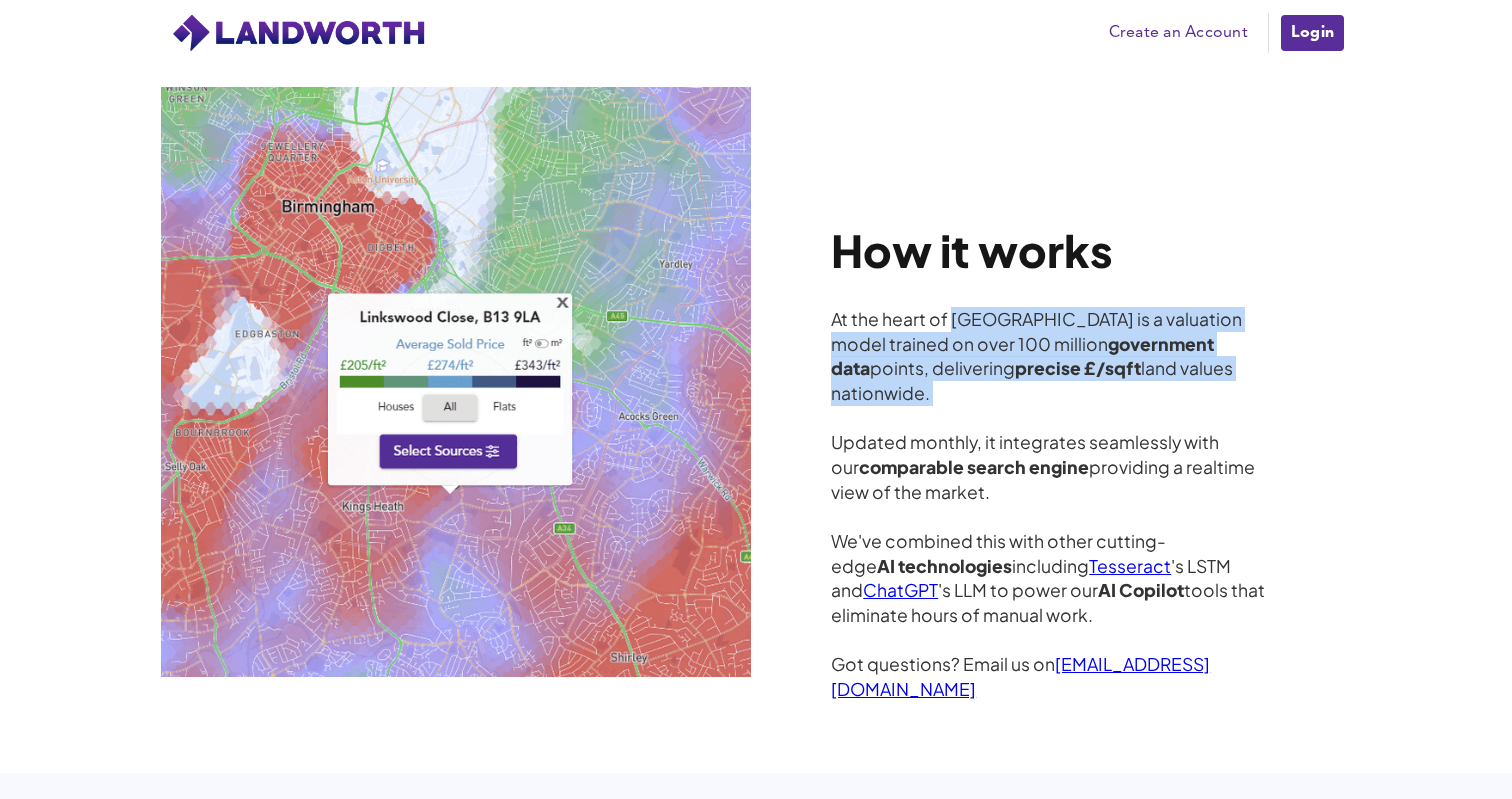 drag, startPoint x: 954, startPoint y: 313, endPoint x: 1017, endPoint y: 388, distance: 97.94897 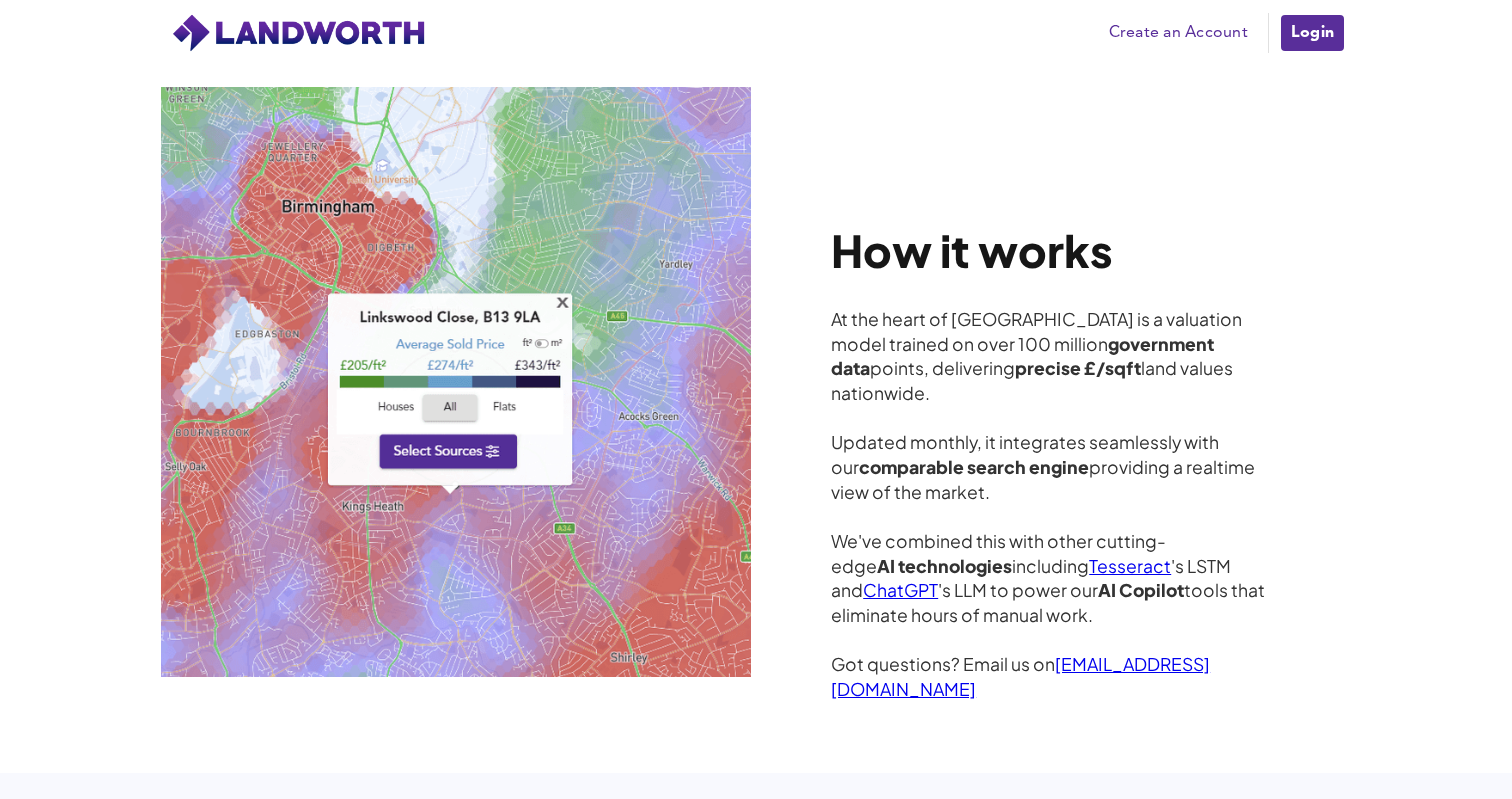 click on "At the heart of Landworth is a valuation model trained on over 100 million  government data  points, delivering  precise £/sqft  land values nationwide. Updated monthly, it integrates seamlessly with our  comparable search engine  providing a realtime view of the market. We've combined this with other cutting-edge  AI technologies  including  Tesseract 's LSTM and  ChatGPT 's LLM    to power our  AI Copilot  tools that eliminate hours of manual work. Got questions? Email us on  tech@landworth.org" at bounding box center [1056, 504] 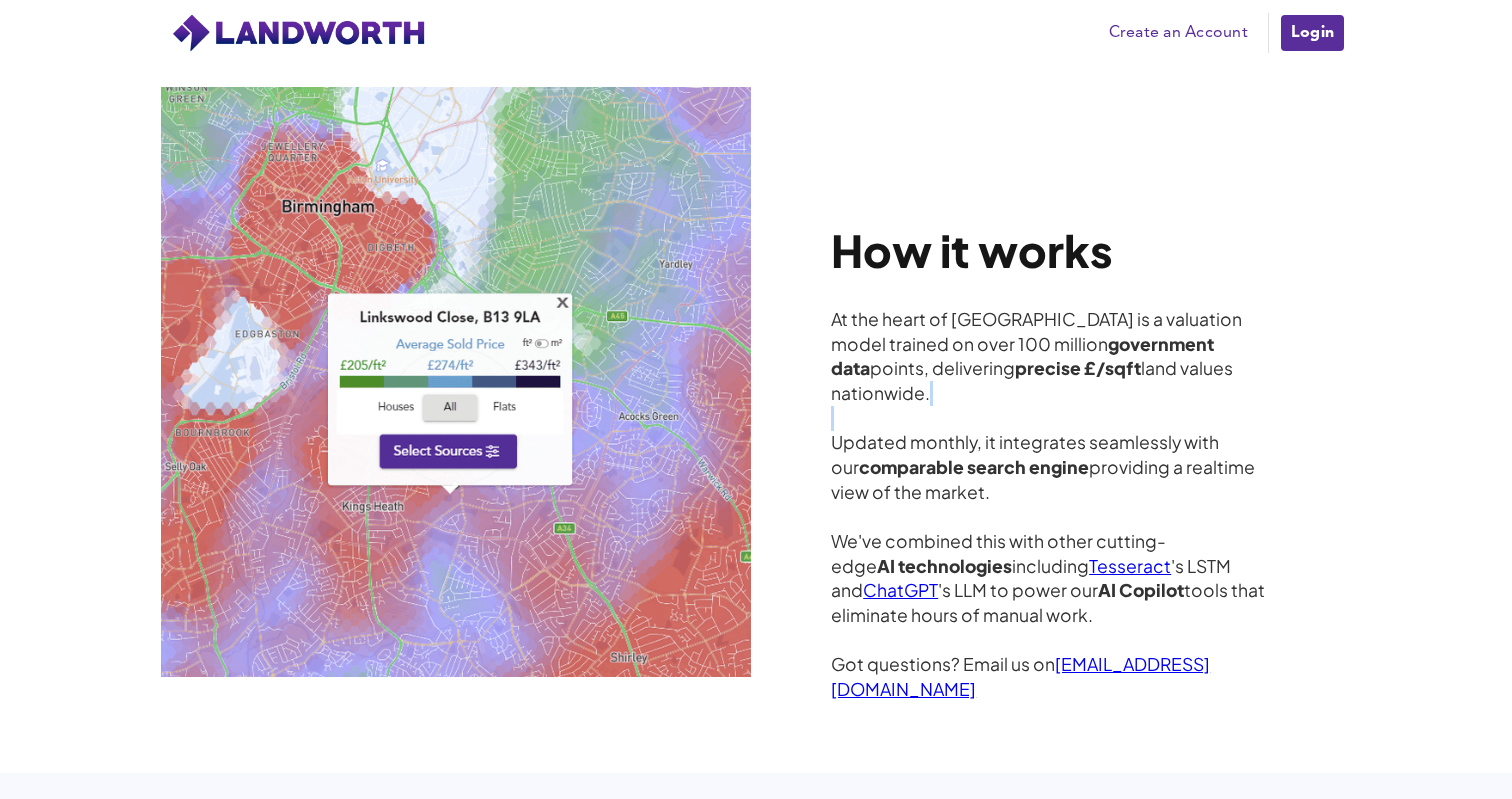 click on "At the heart of Landworth is a valuation model trained on over 100 million  government data  points, delivering  precise £/sqft  land values nationwide. Updated monthly, it integrates seamlessly with our  comparable search engine  providing a realtime view of the market. We've combined this with other cutting-edge  AI technologies  including  Tesseract 's LSTM and  ChatGPT 's LLM    to power our  AI Copilot  tools that eliminate hours of manual work. Got questions? Email us on  tech@landworth.org" at bounding box center [1056, 504] 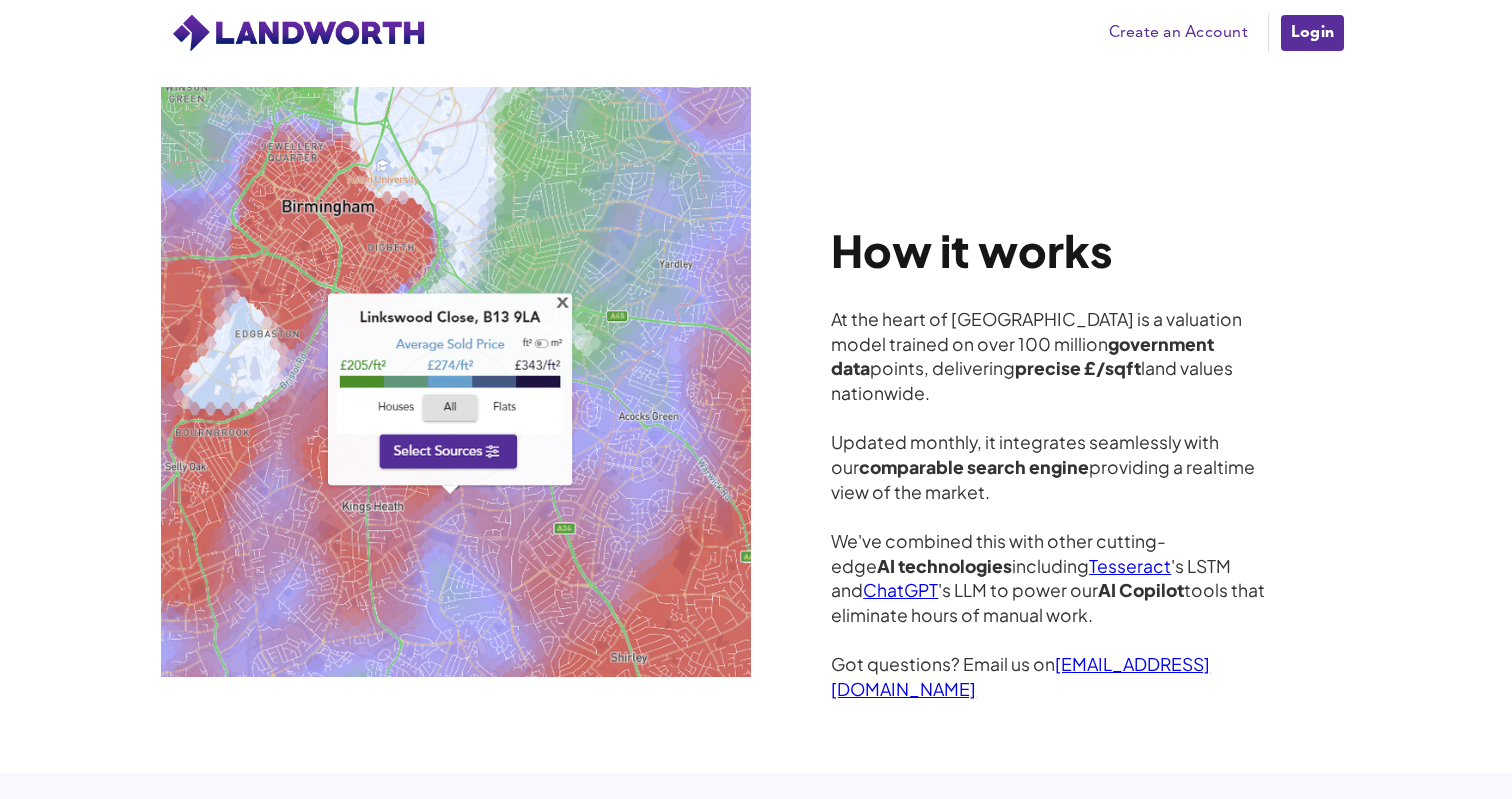 click on "precise £/sqft" at bounding box center (1078, 368) 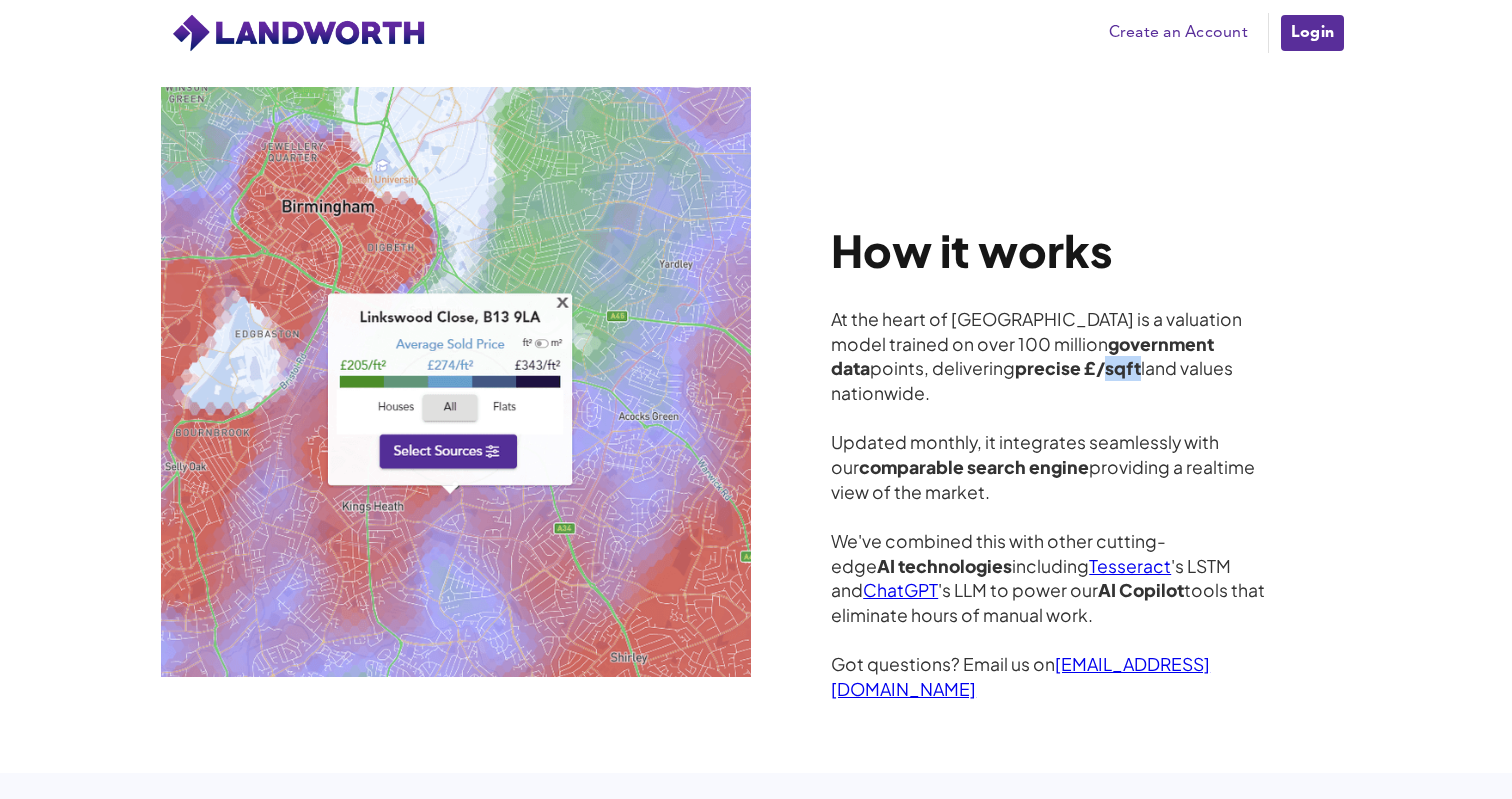 click on "precise £/sqft" at bounding box center [1078, 368] 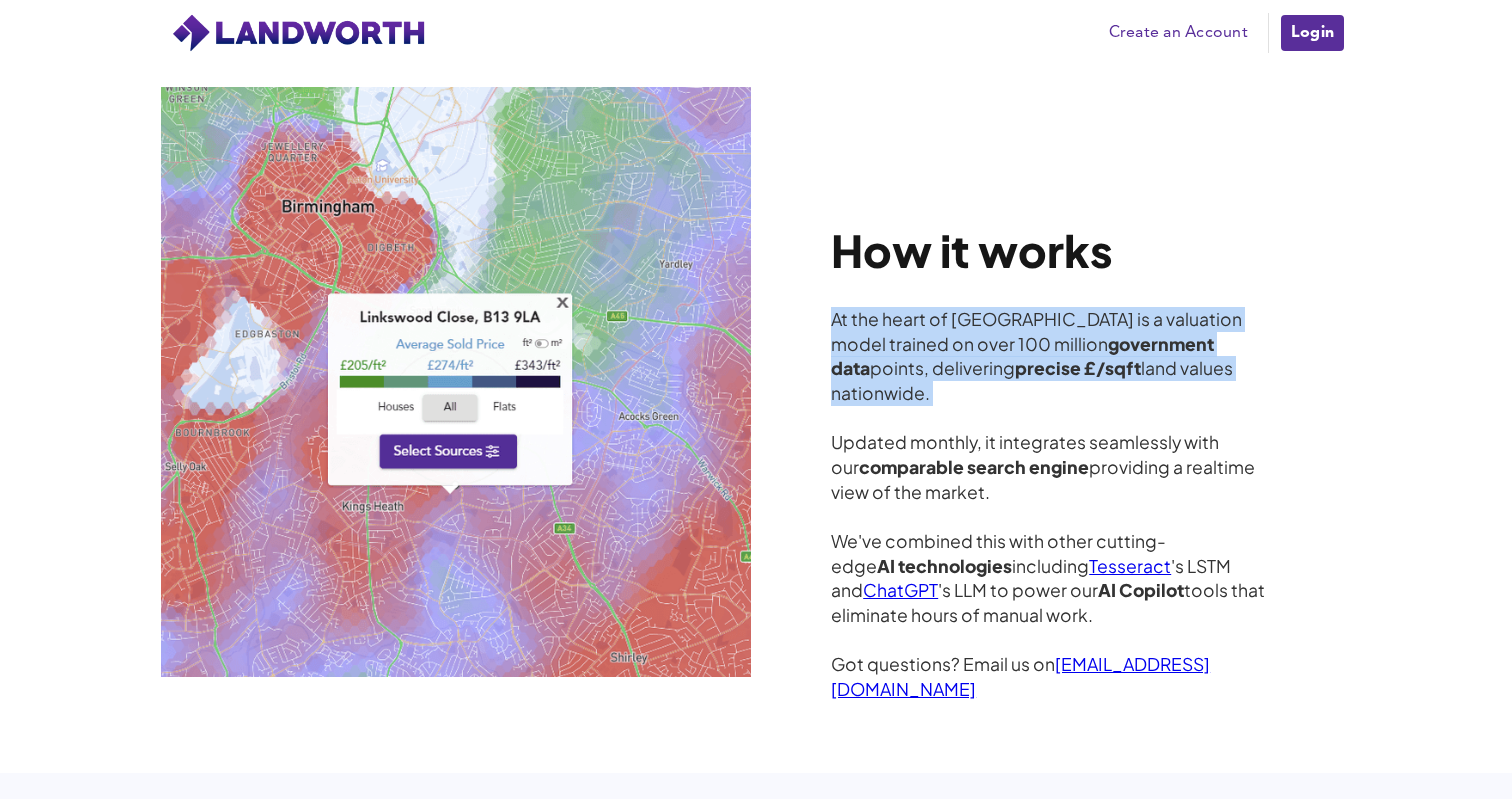 click on "precise £/sqft" at bounding box center [1078, 368] 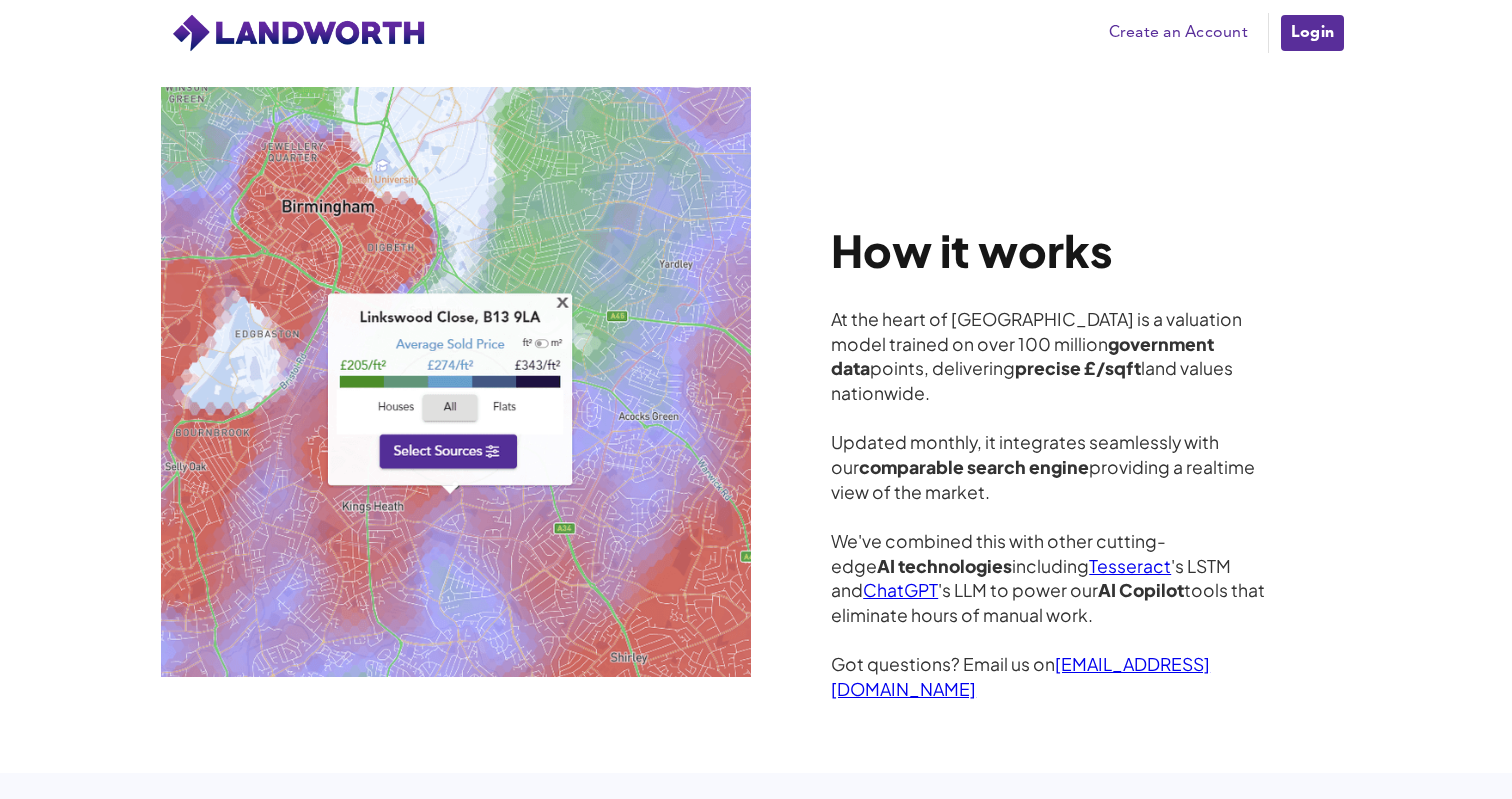 click on "At the heart of Landworth is a valuation model trained on over 100 million  government data  points, delivering  precise £/sqft  land values nationwide. Updated monthly, it integrates seamlessly with our  comparable search engine  providing a realtime view of the market. We've combined this with other cutting-edge  AI technologies  including  Tesseract 's LSTM and  ChatGPT 's LLM    to power our  AI Copilot  tools that eliminate hours of manual work. Got questions? Email us on  tech@landworth.org" at bounding box center [1056, 504] 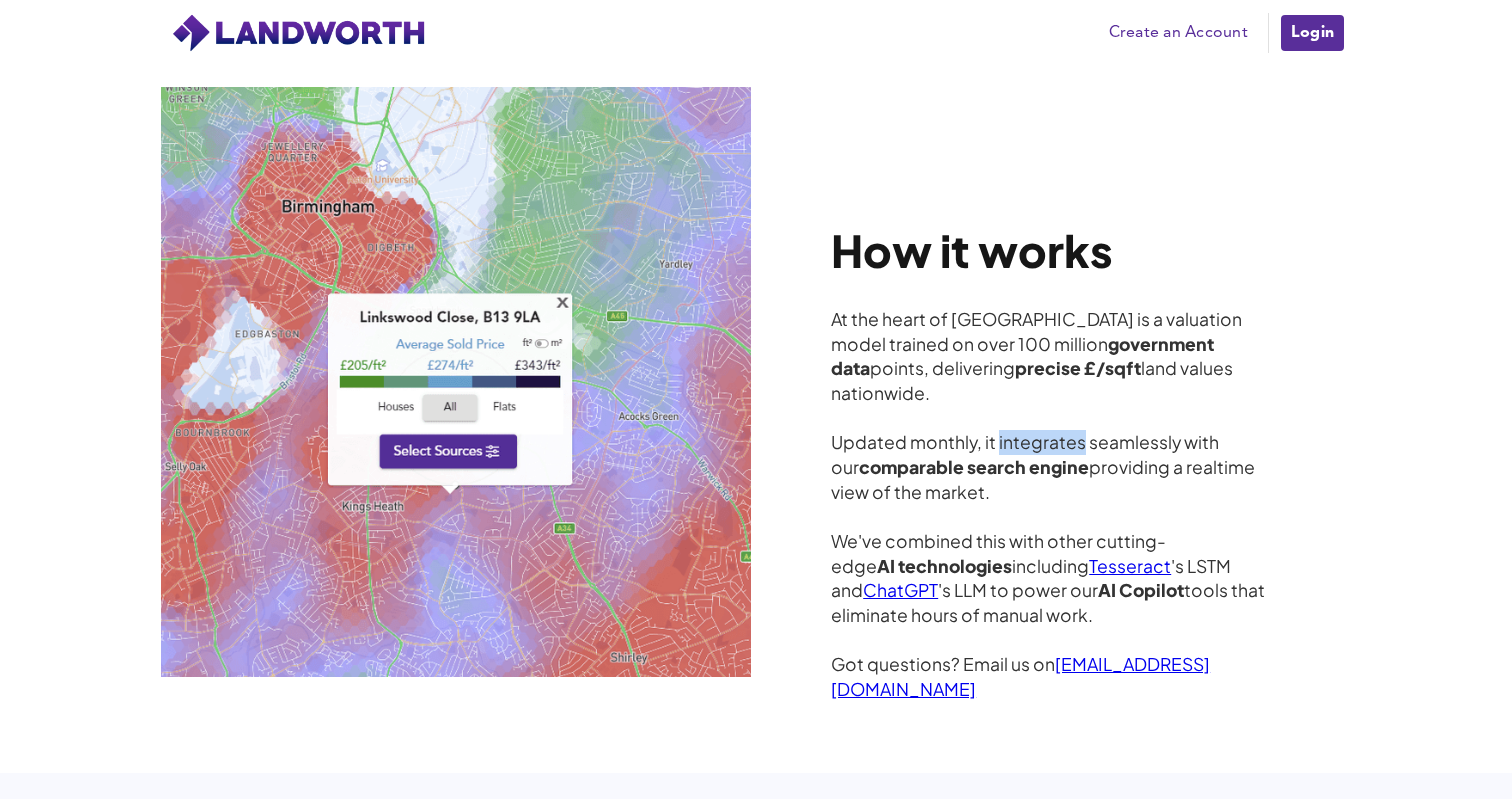 click on "At the heart of Landworth is a valuation model trained on over 100 million  government data  points, delivering  precise £/sqft  land values nationwide. Updated monthly, it integrates seamlessly with our  comparable search engine  providing a realtime view of the market. We've combined this with other cutting-edge  AI technologies  including  Tesseract 's LSTM and  ChatGPT 's LLM    to power our  AI Copilot  tools that eliminate hours of manual work. Got questions? Email us on  tech@landworth.org" at bounding box center [1056, 504] 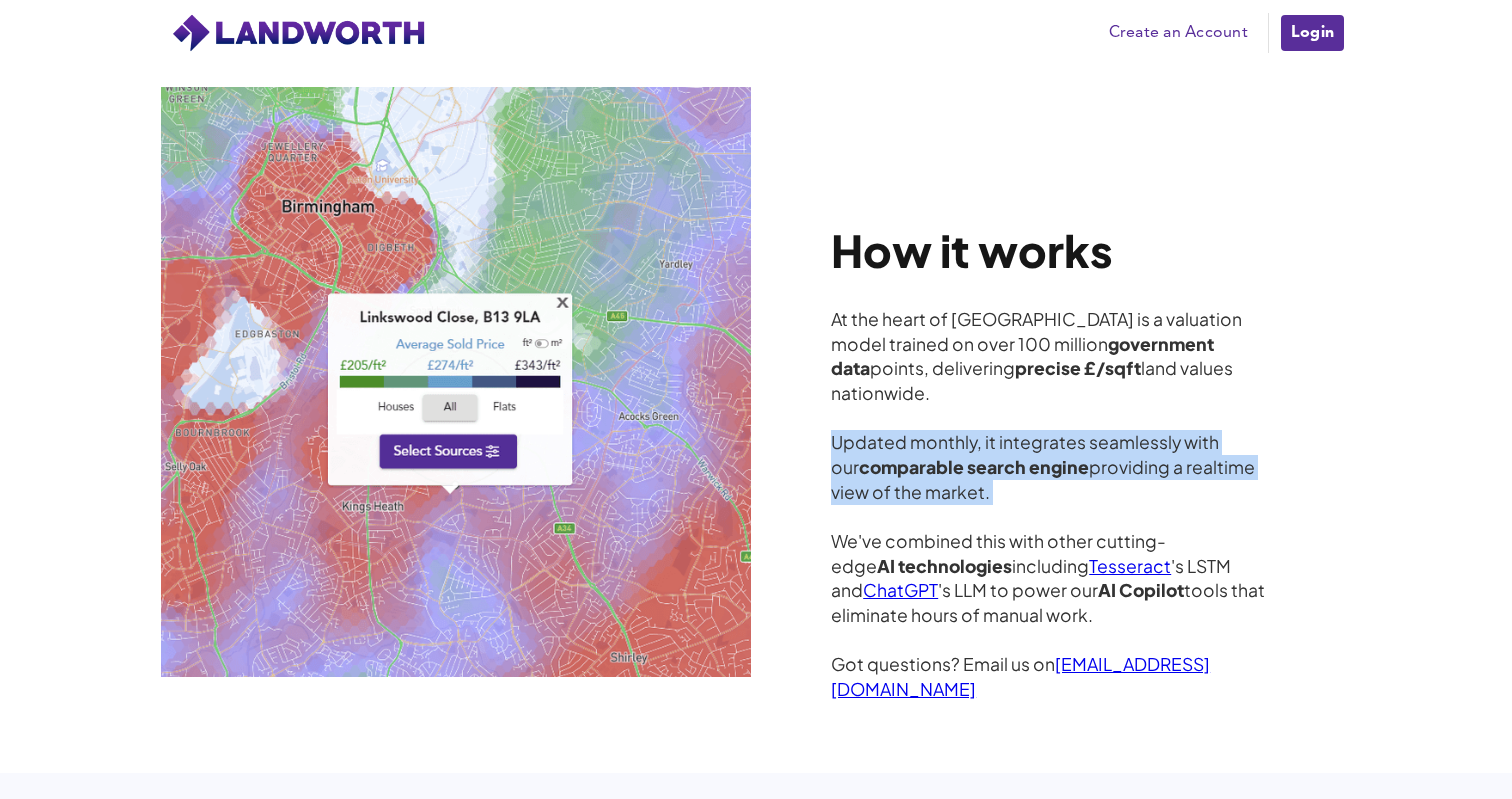 click on "At the heart of Landworth is a valuation model trained on over 100 million  government data  points, delivering  precise £/sqft  land values nationwide. Updated monthly, it integrates seamlessly with our  comparable search engine  providing a realtime view of the market. We've combined this with other cutting-edge  AI technologies  including  Tesseract 's LSTM and  ChatGPT 's LLM    to power our  AI Copilot  tools that eliminate hours of manual work. Got questions? Email us on  tech@landworth.org" at bounding box center [1056, 504] 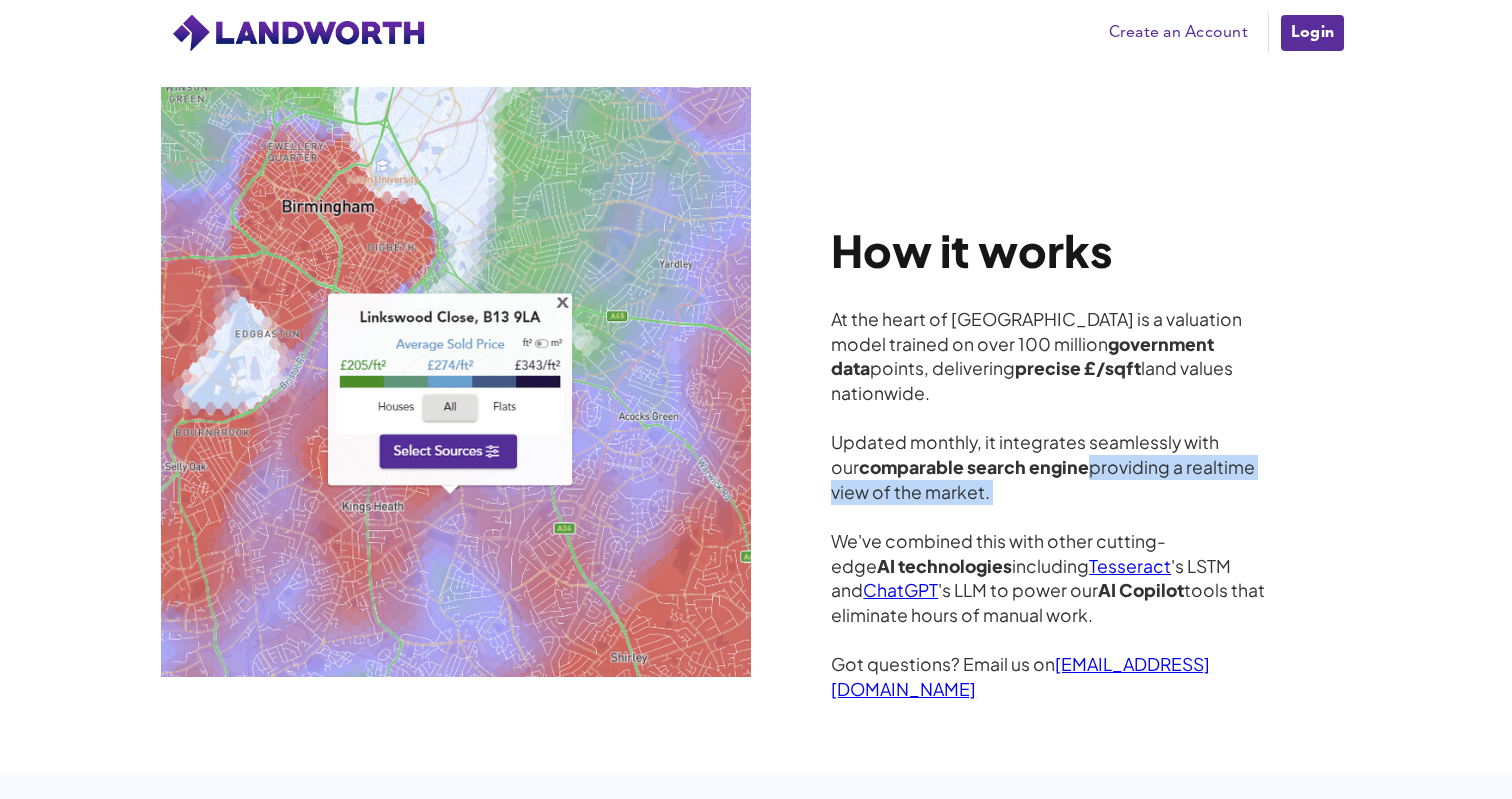 click on "At the heart of Landworth is a valuation model trained on over 100 million  government data  points, delivering  precise £/sqft  land values nationwide. Updated monthly, it integrates seamlessly with our  comparable search engine  providing a realtime view of the market. We've combined this with other cutting-edge  AI technologies  including  Tesseract 's LSTM and  ChatGPT 's LLM    to power our  AI Copilot  tools that eliminate hours of manual work. Got questions? Email us on  tech@landworth.org" at bounding box center [1056, 504] 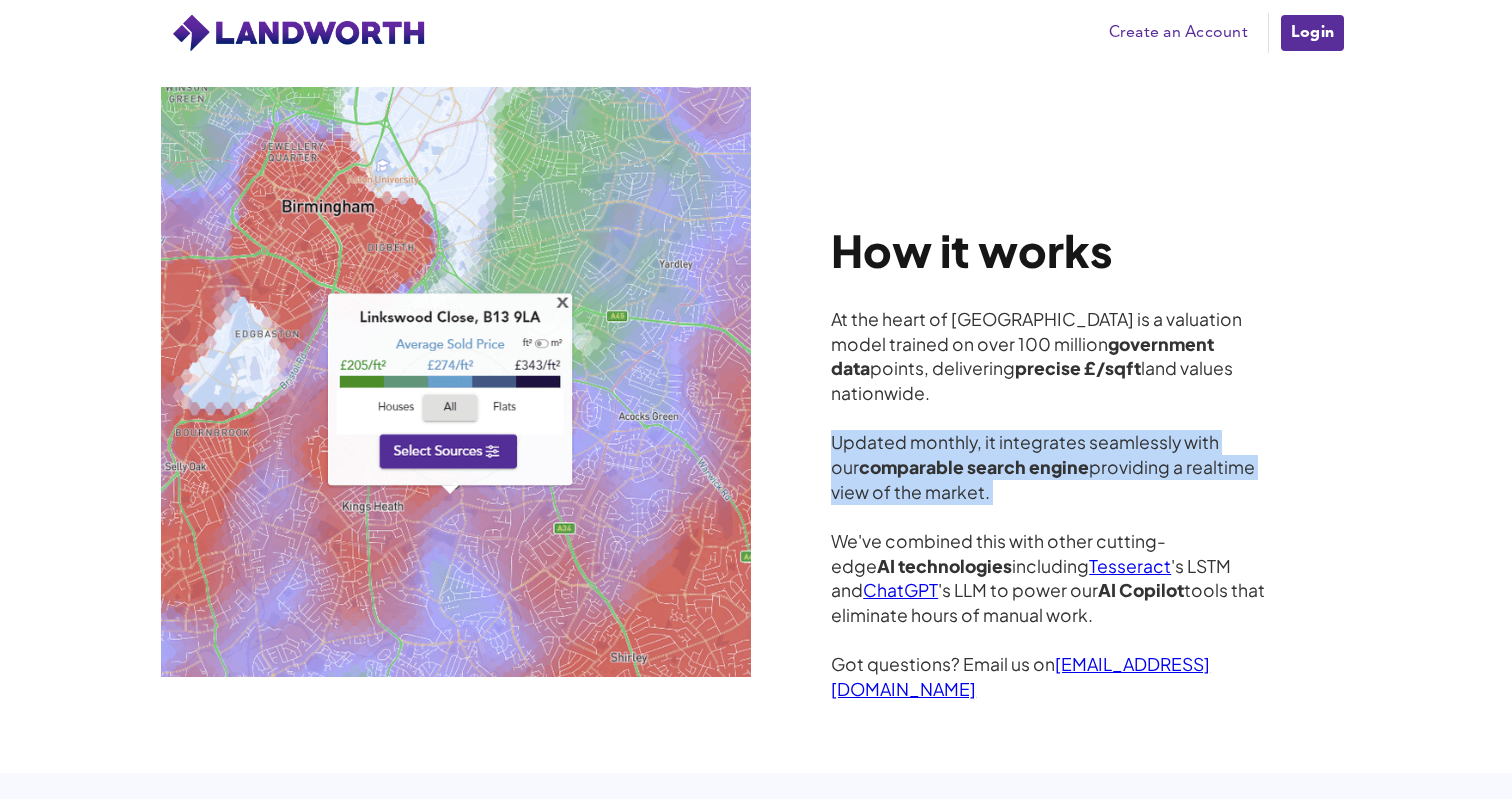 click on "At the heart of Landworth is a valuation model trained on over 100 million  government data  points, delivering  precise £/sqft  land values nationwide. Updated monthly, it integrates seamlessly with our  comparable search engine  providing a realtime view of the market. We've combined this with other cutting-edge  AI technologies  including  Tesseract 's LSTM and  ChatGPT 's LLM    to power our  AI Copilot  tools that eliminate hours of manual work. Got questions? Email us on  tech@landworth.org" at bounding box center [1056, 504] 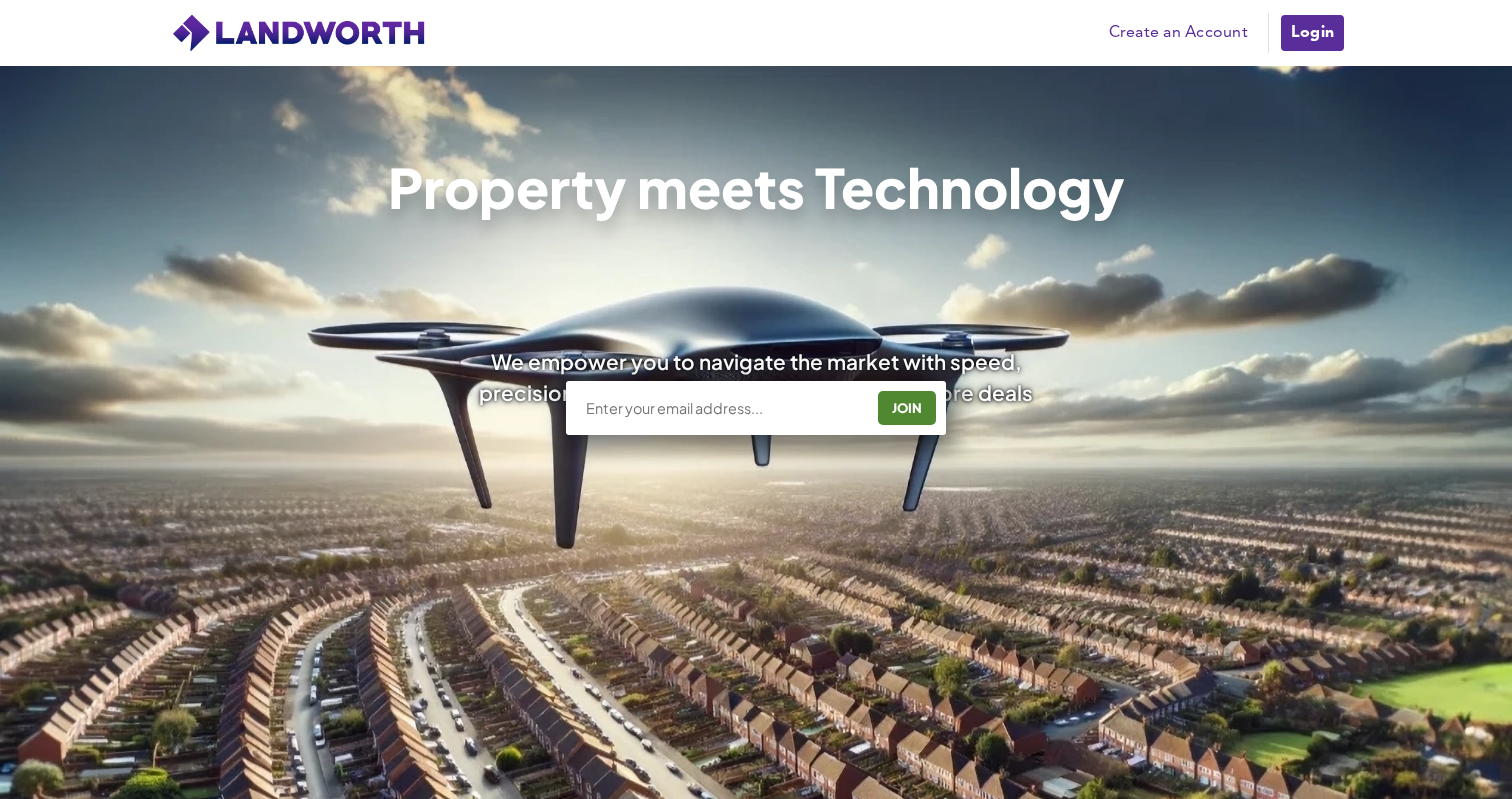 scroll, scrollTop: 207, scrollLeft: 0, axis: vertical 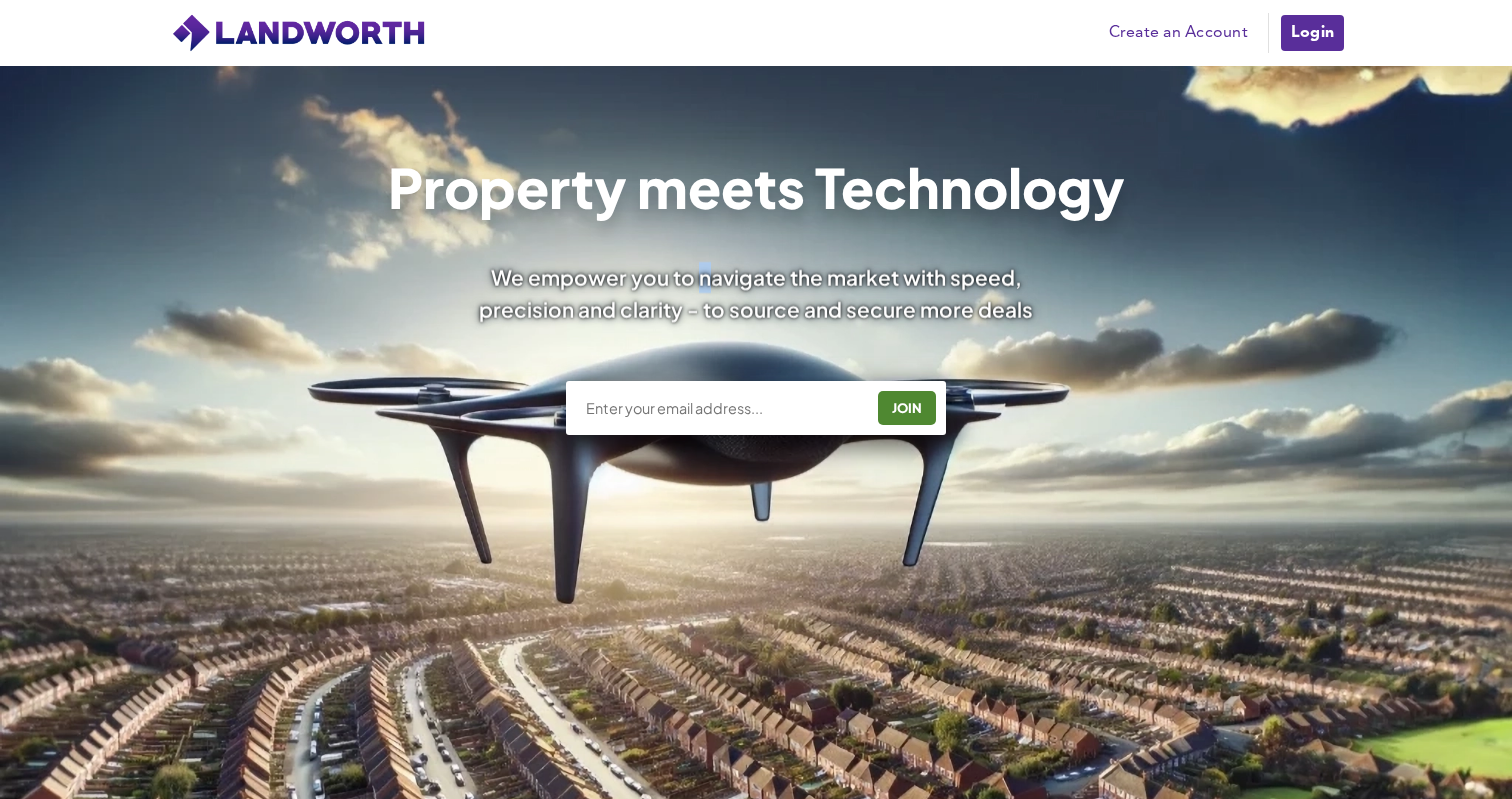 drag, startPoint x: 701, startPoint y: 277, endPoint x: 786, endPoint y: 307, distance: 90.13878 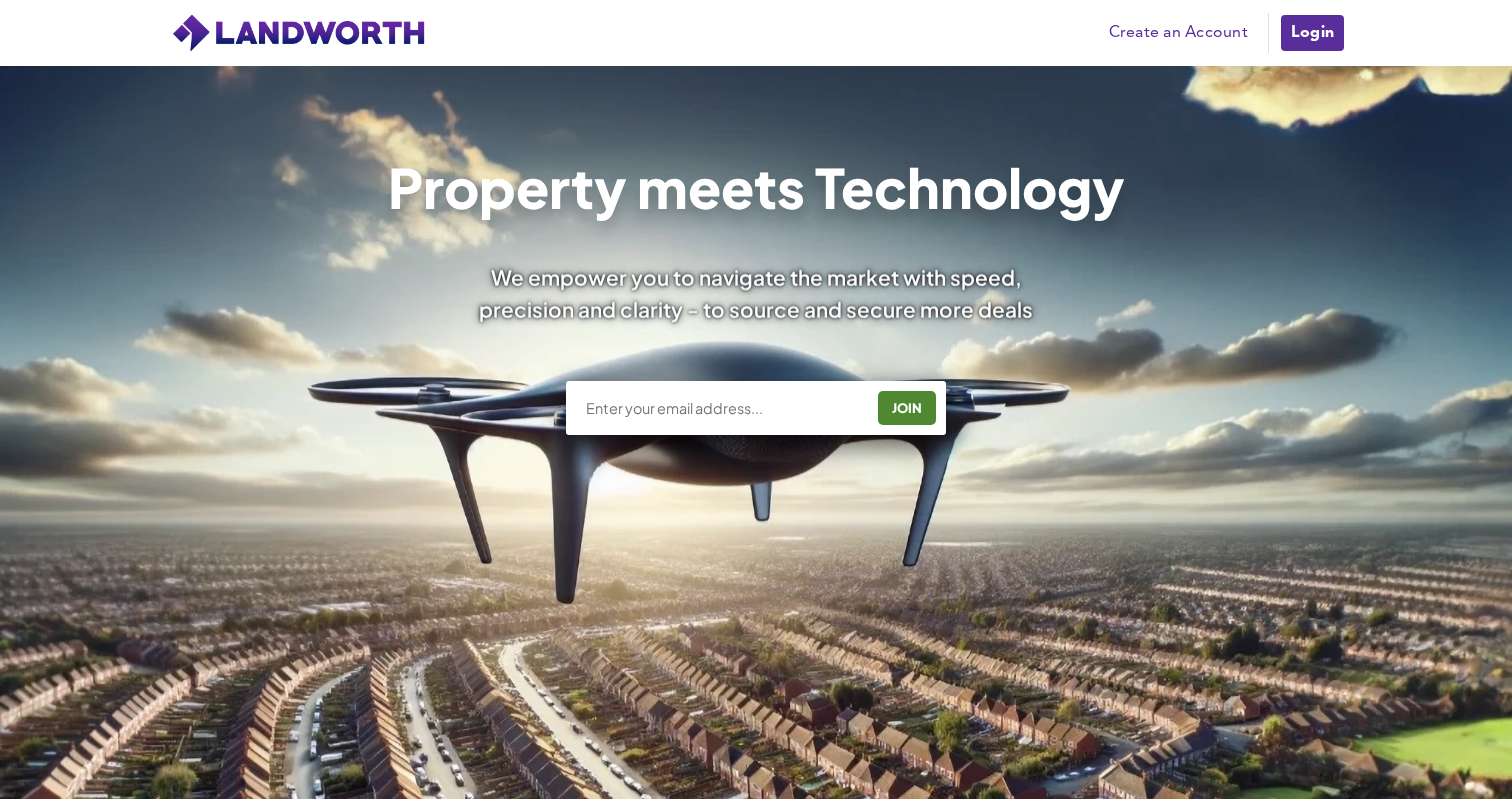 click on "We empower you to navigate the market with speed, precision and clarity - to source and secure more deals" at bounding box center (756, 293) 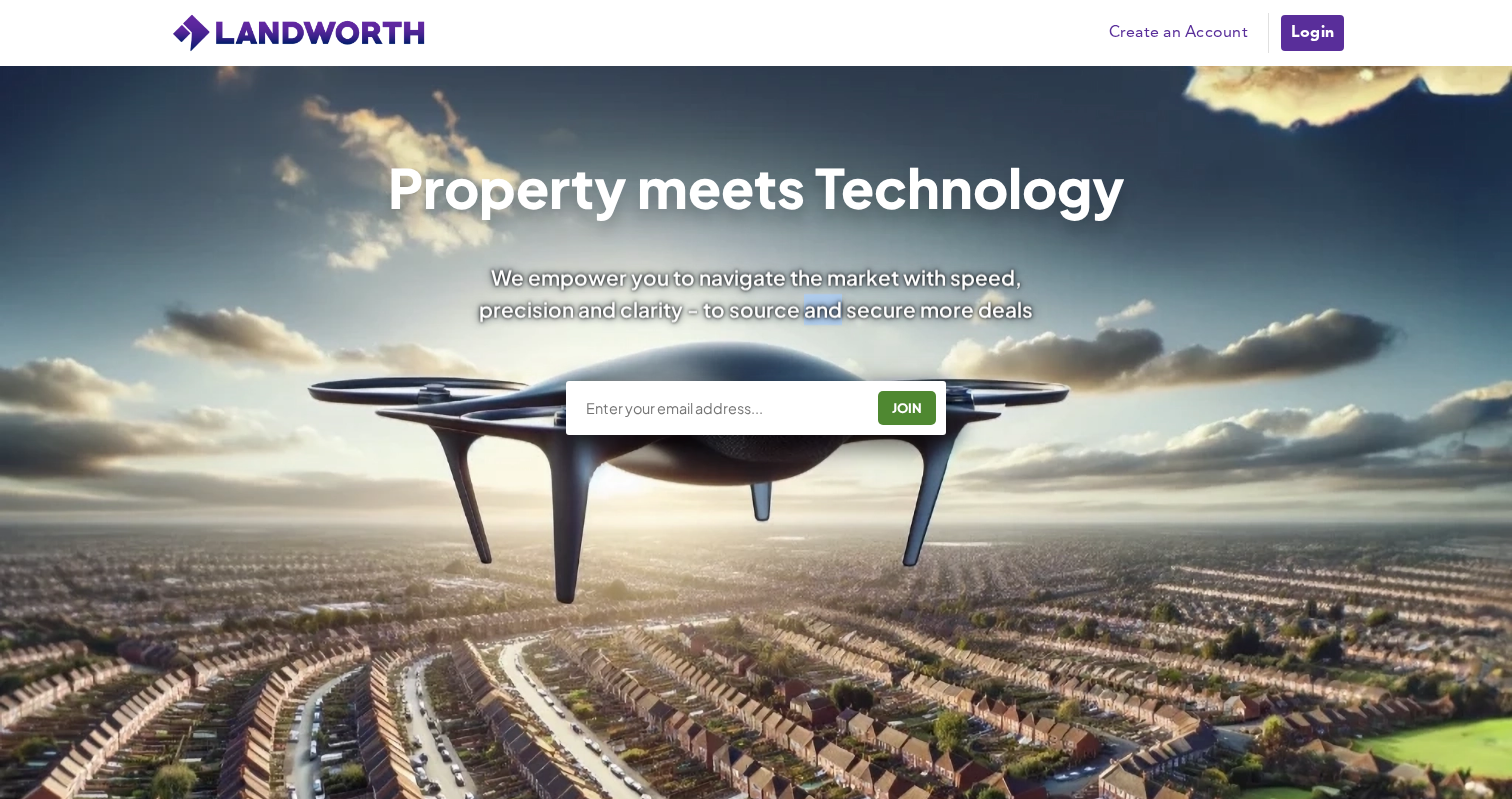 click on "We empower you to navigate the market with speed, precision and clarity - to source and secure more deals" at bounding box center [756, 293] 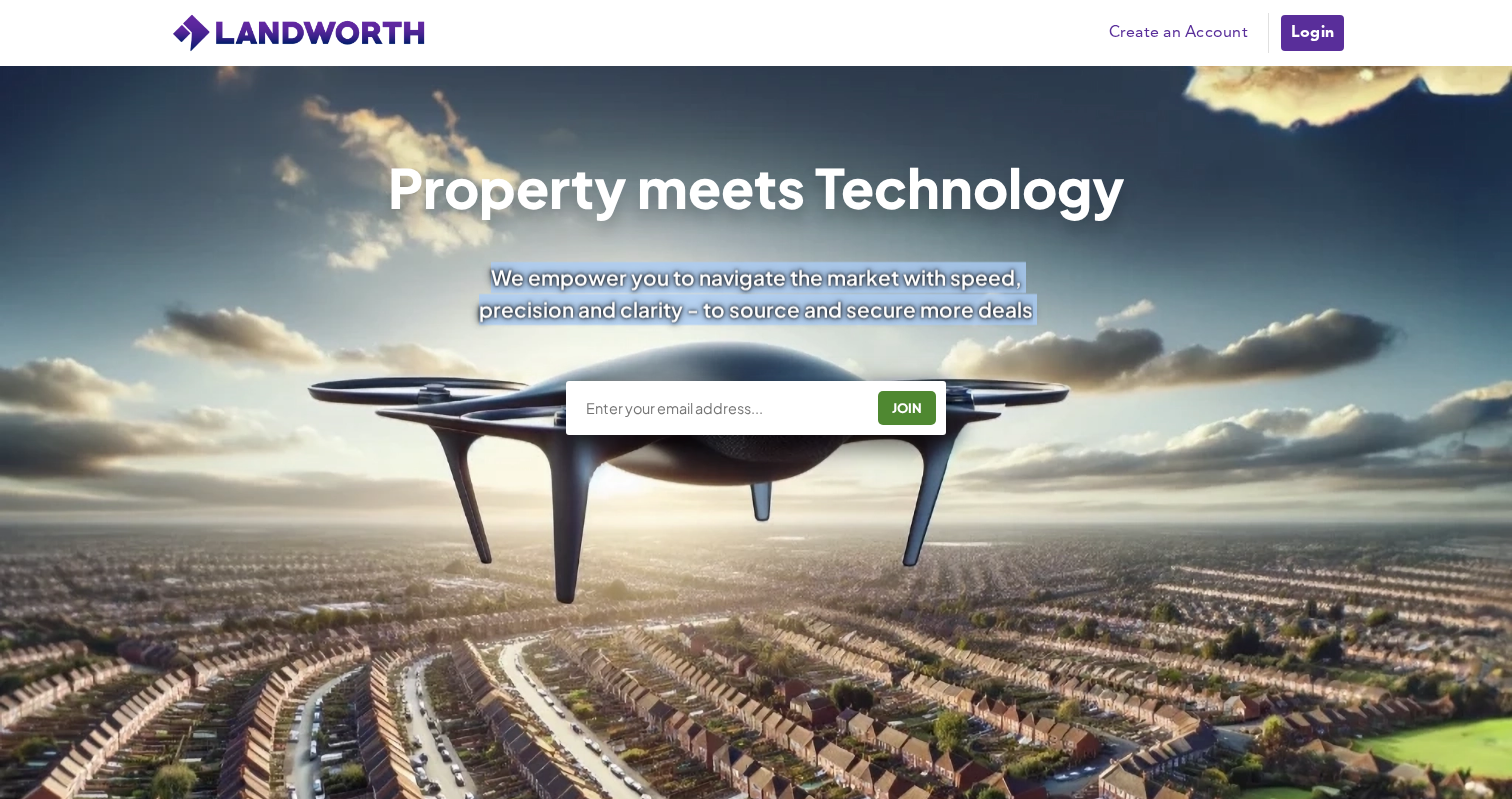 click on "We empower you to navigate the market with speed, precision and clarity - to source and secure more deals" at bounding box center [756, 293] 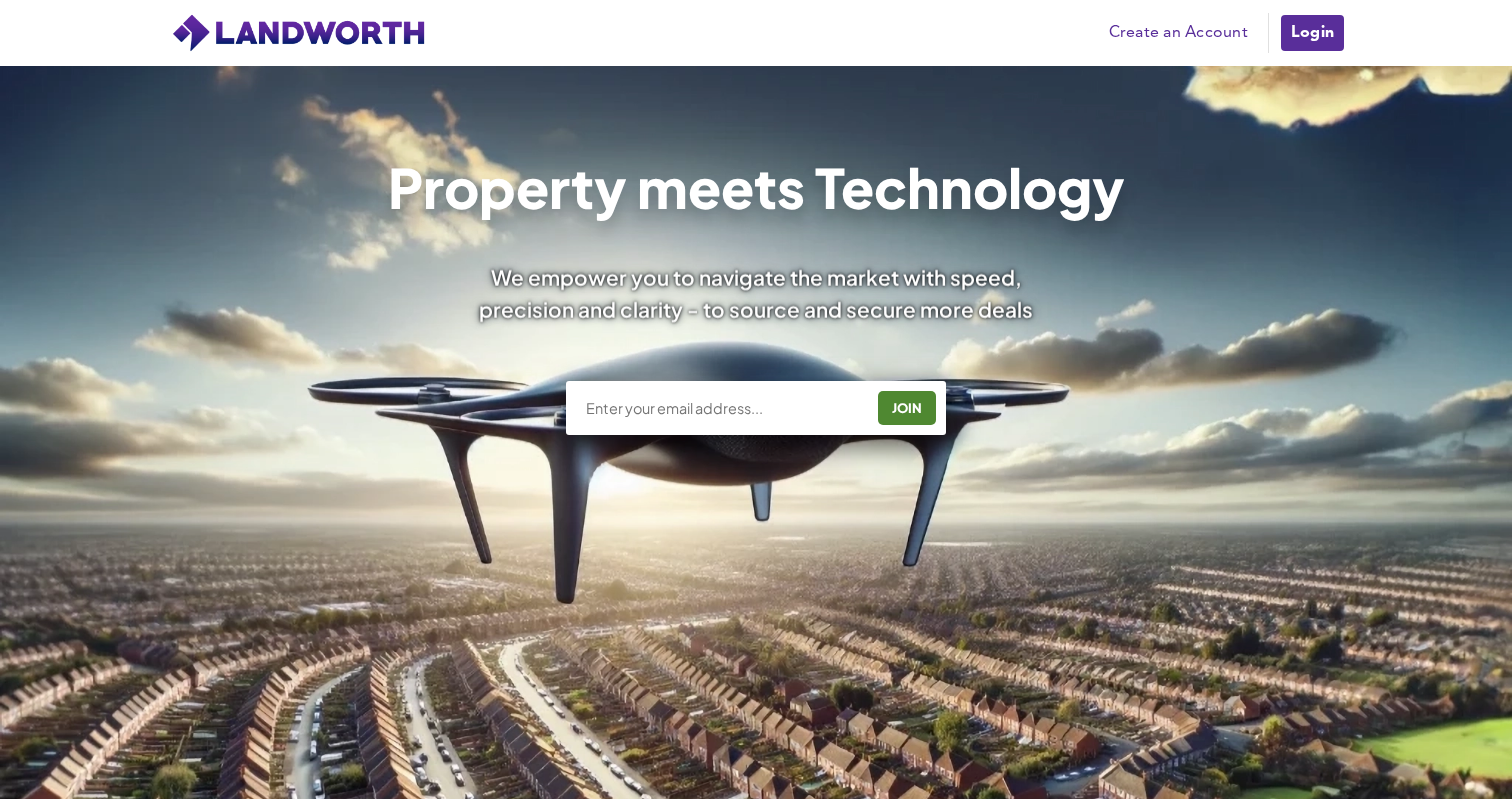 click on "JOIN" at bounding box center (756, 408) 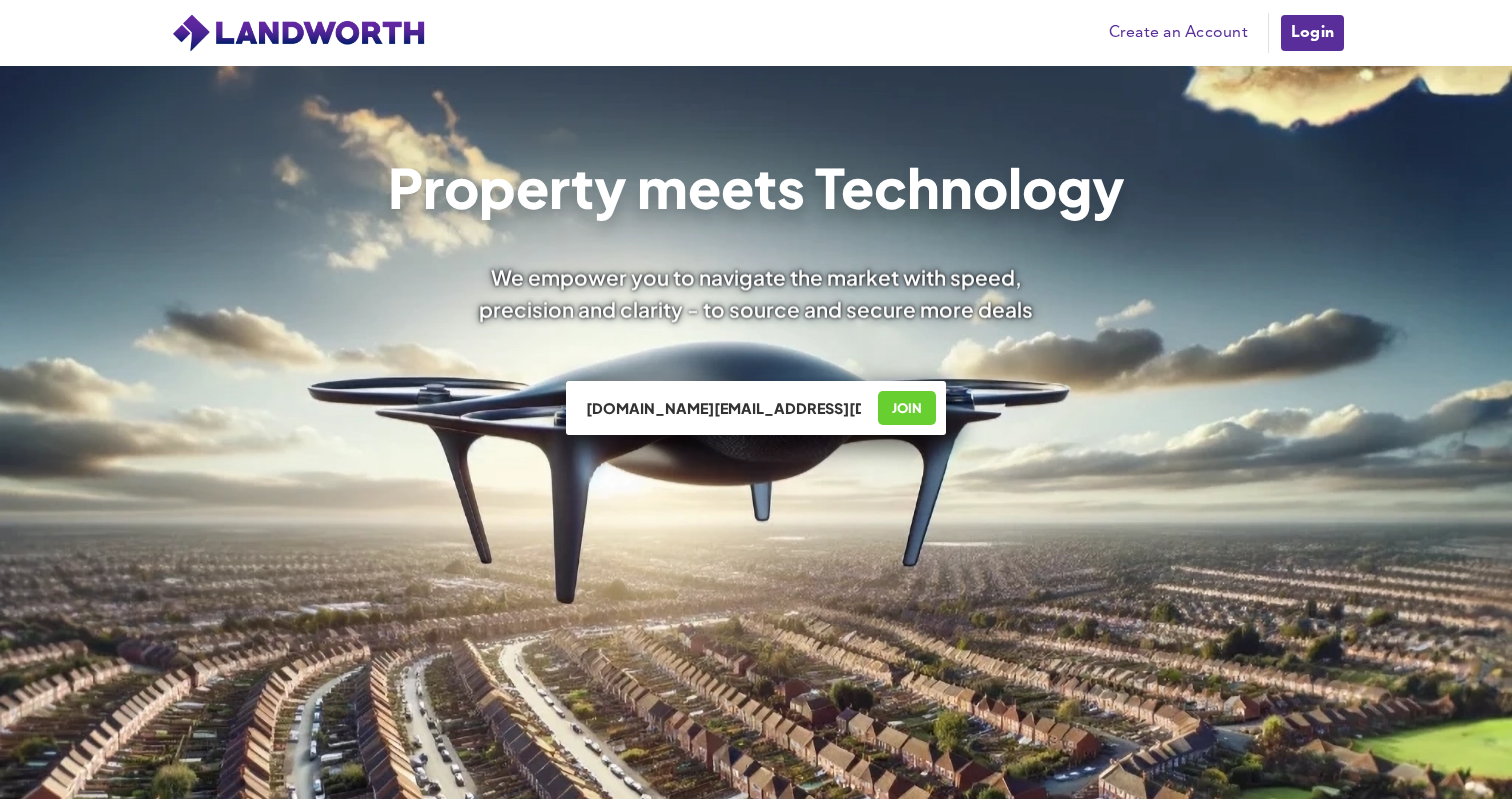 type on "mieshp.uk@gmail.com" 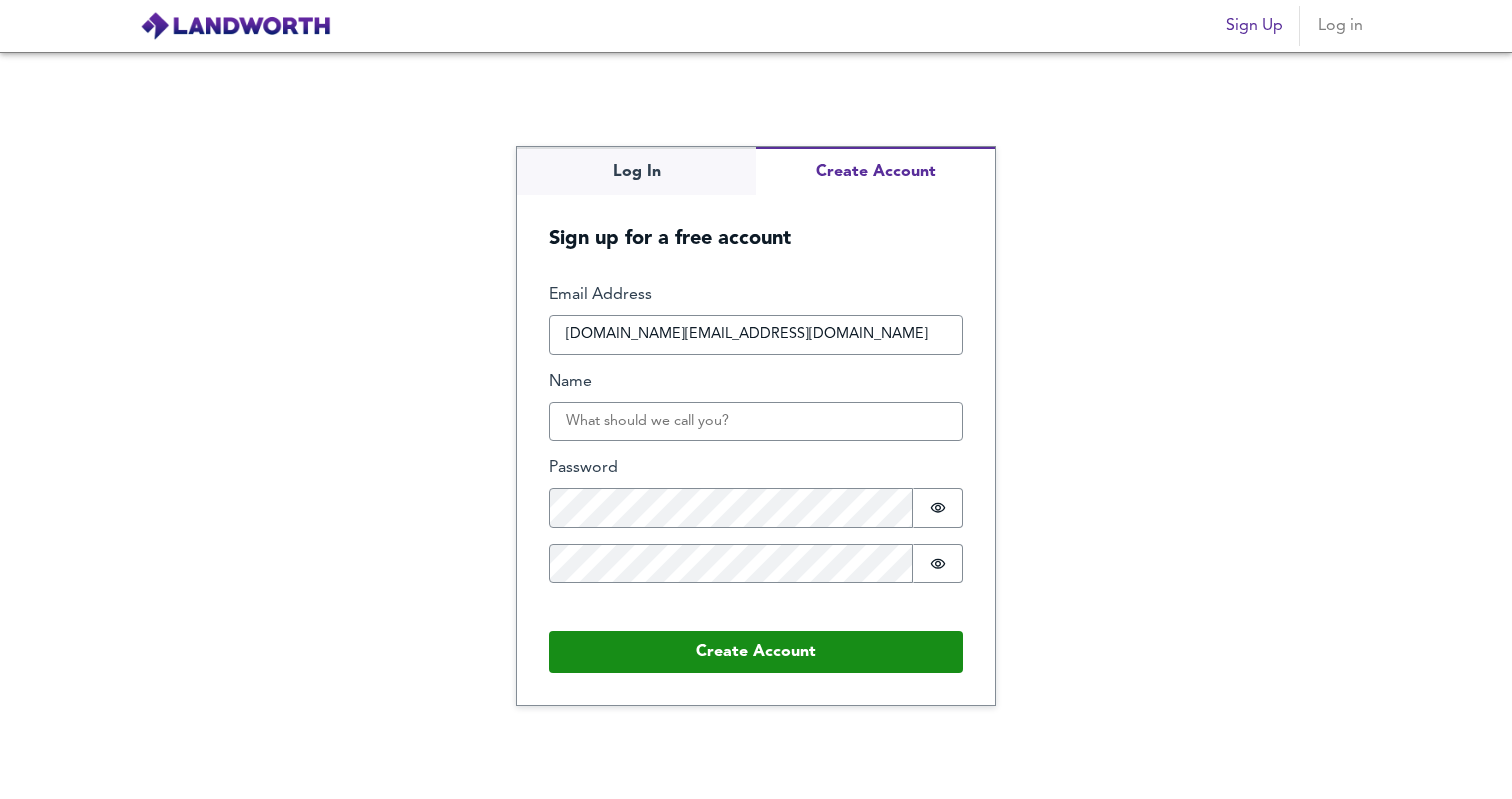 scroll, scrollTop: 0, scrollLeft: 0, axis: both 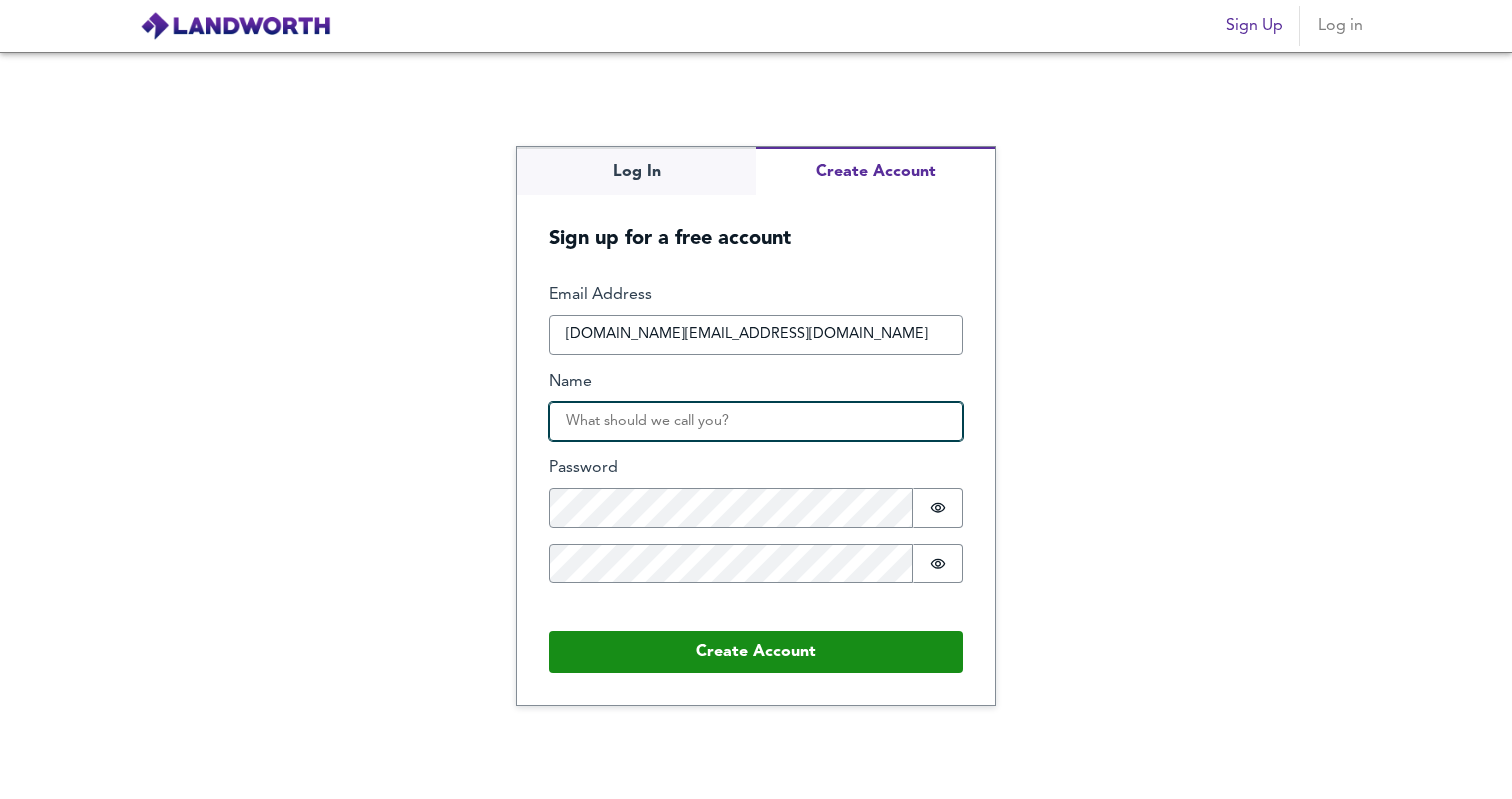 click on "Name" at bounding box center (756, 422) 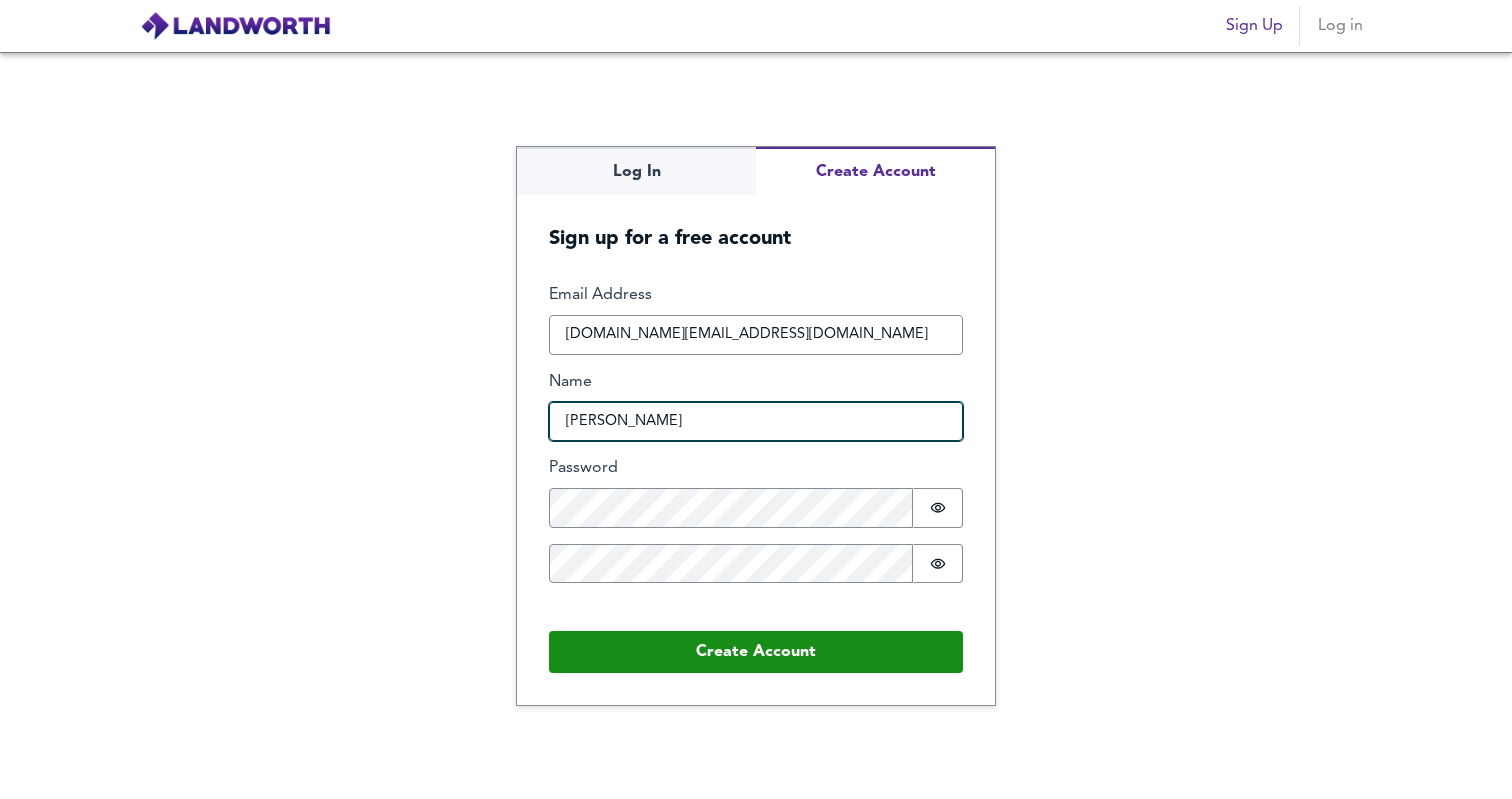 type on "Mitesh Patel" 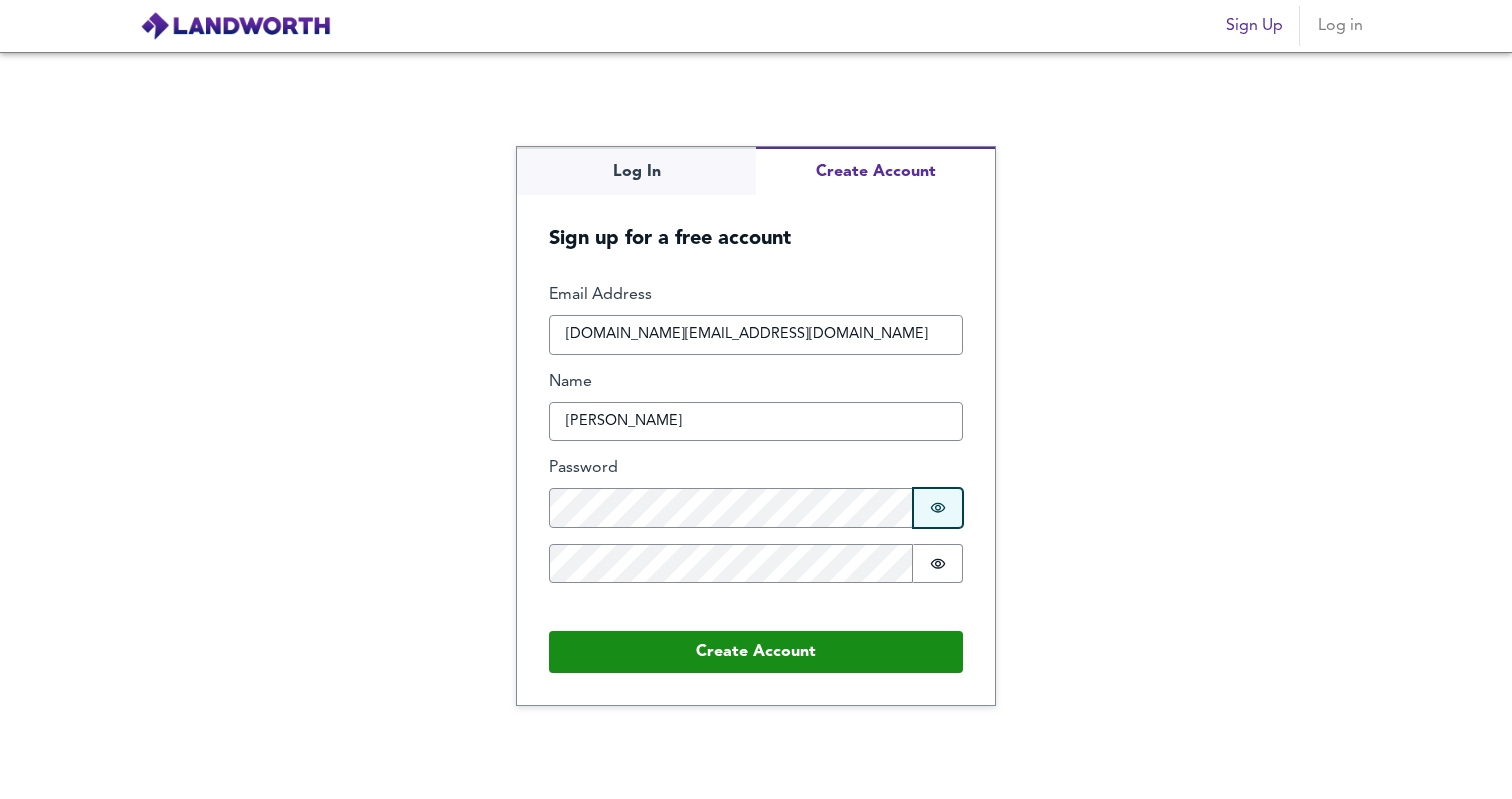 click 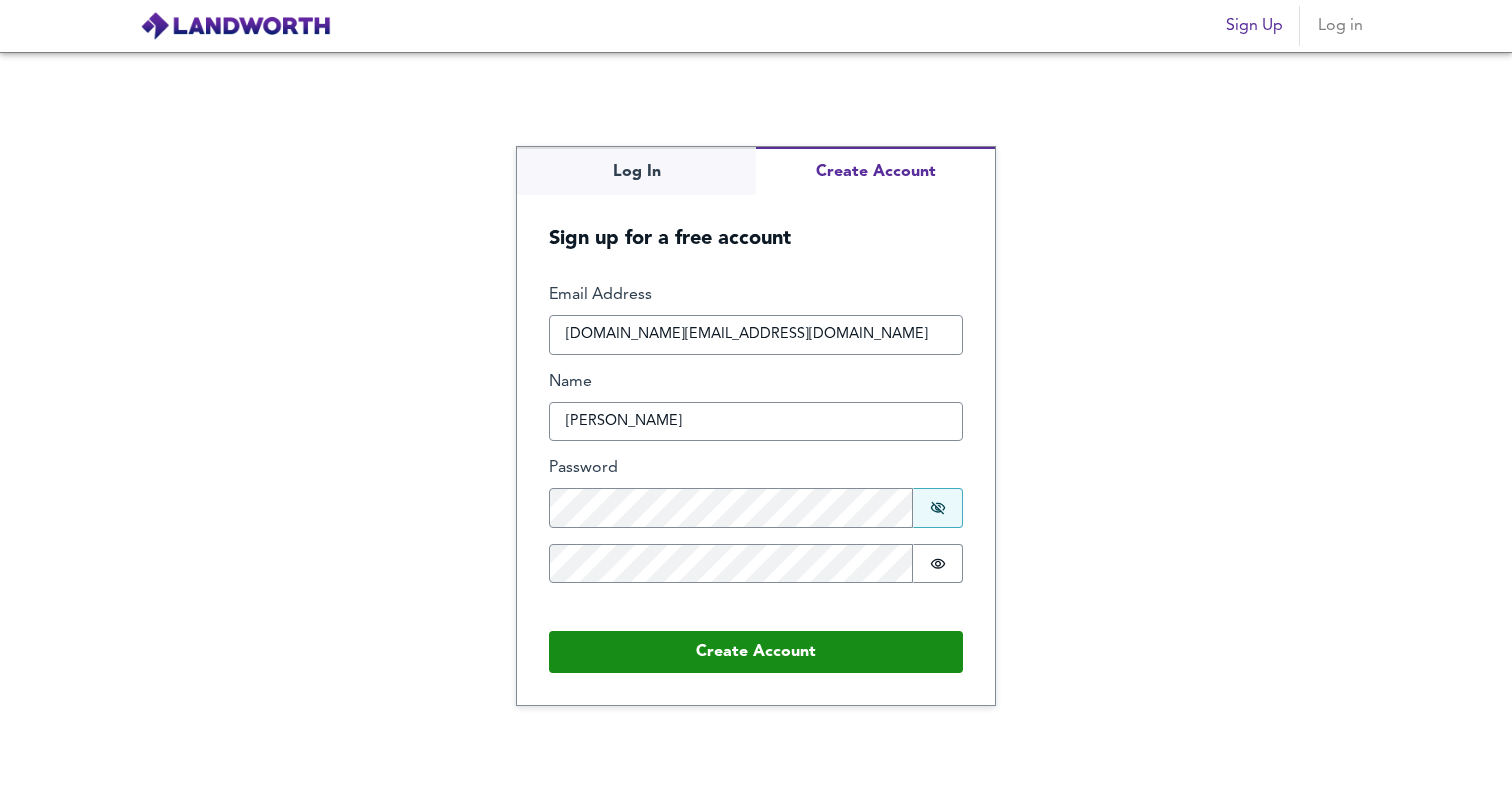 click on "Log In Create Account Sign up for a free account Email Address mieshp.uk@gmail.com Name Mitesh Patel Password Password is shown Confirm Password Password is hidden Recommended by ahmed.khan Buffer Create Account" at bounding box center [756, 425] 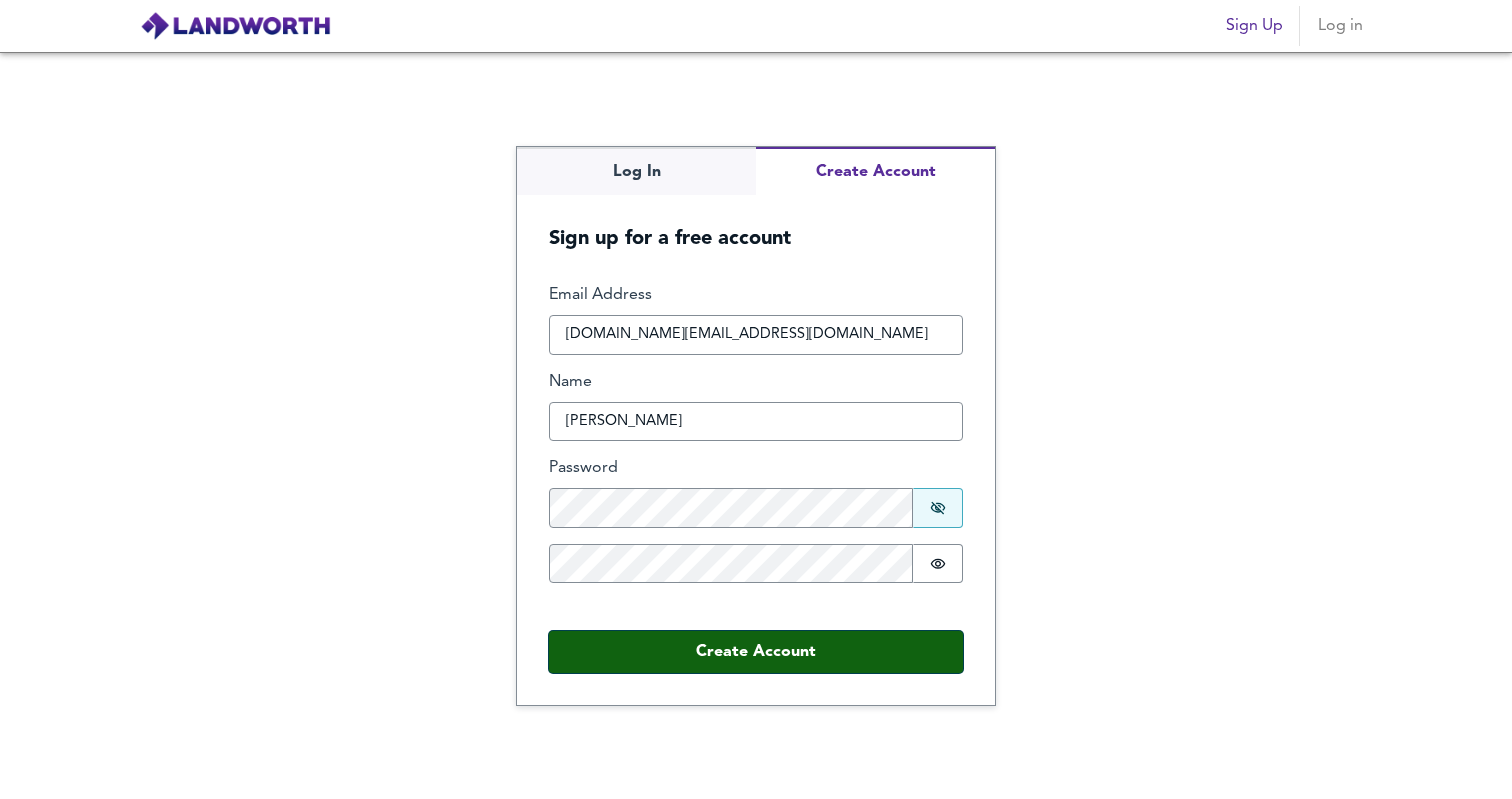 click on "Create Account" at bounding box center (756, 652) 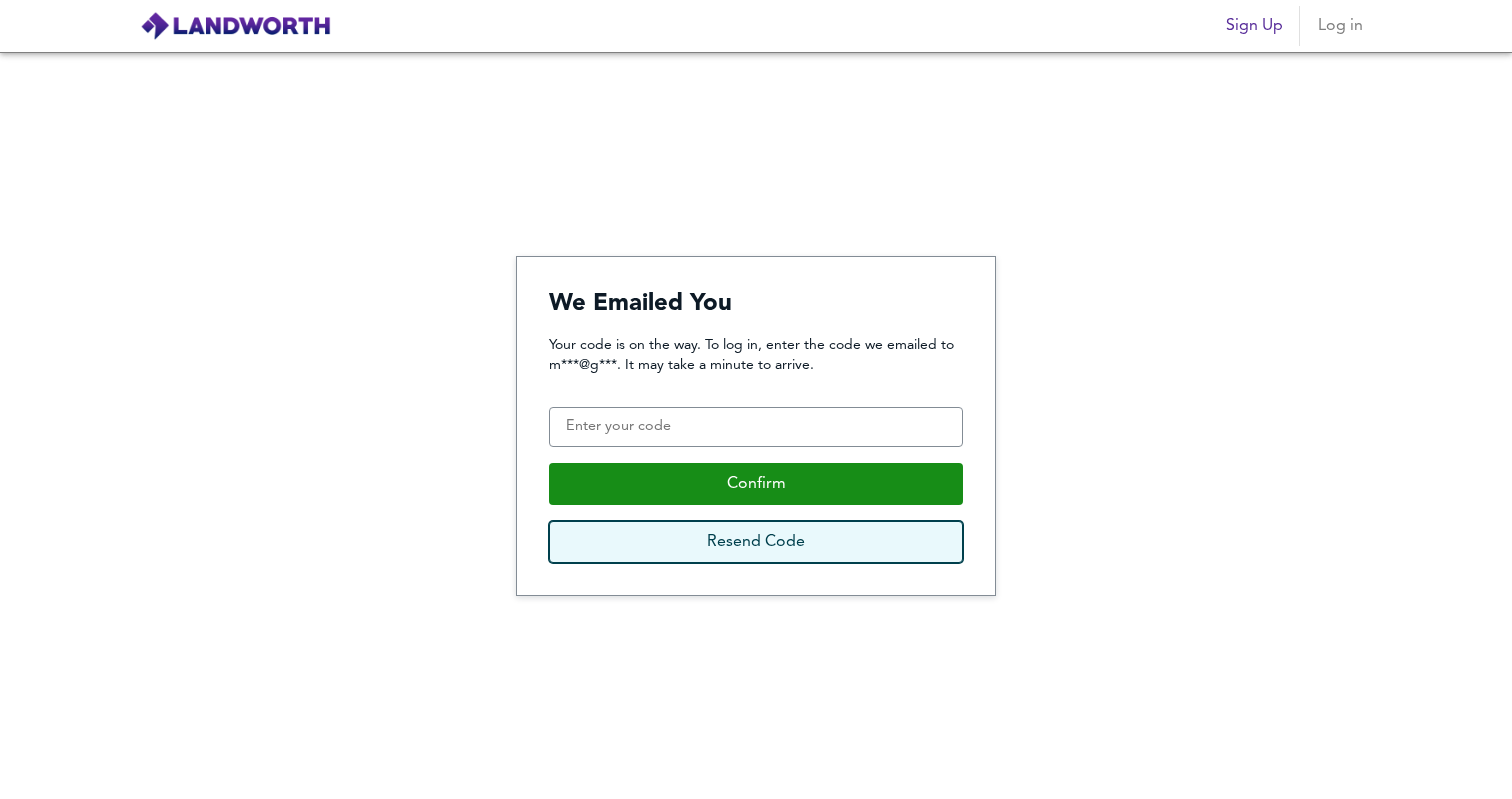click on "Resend Code" at bounding box center (756, 542) 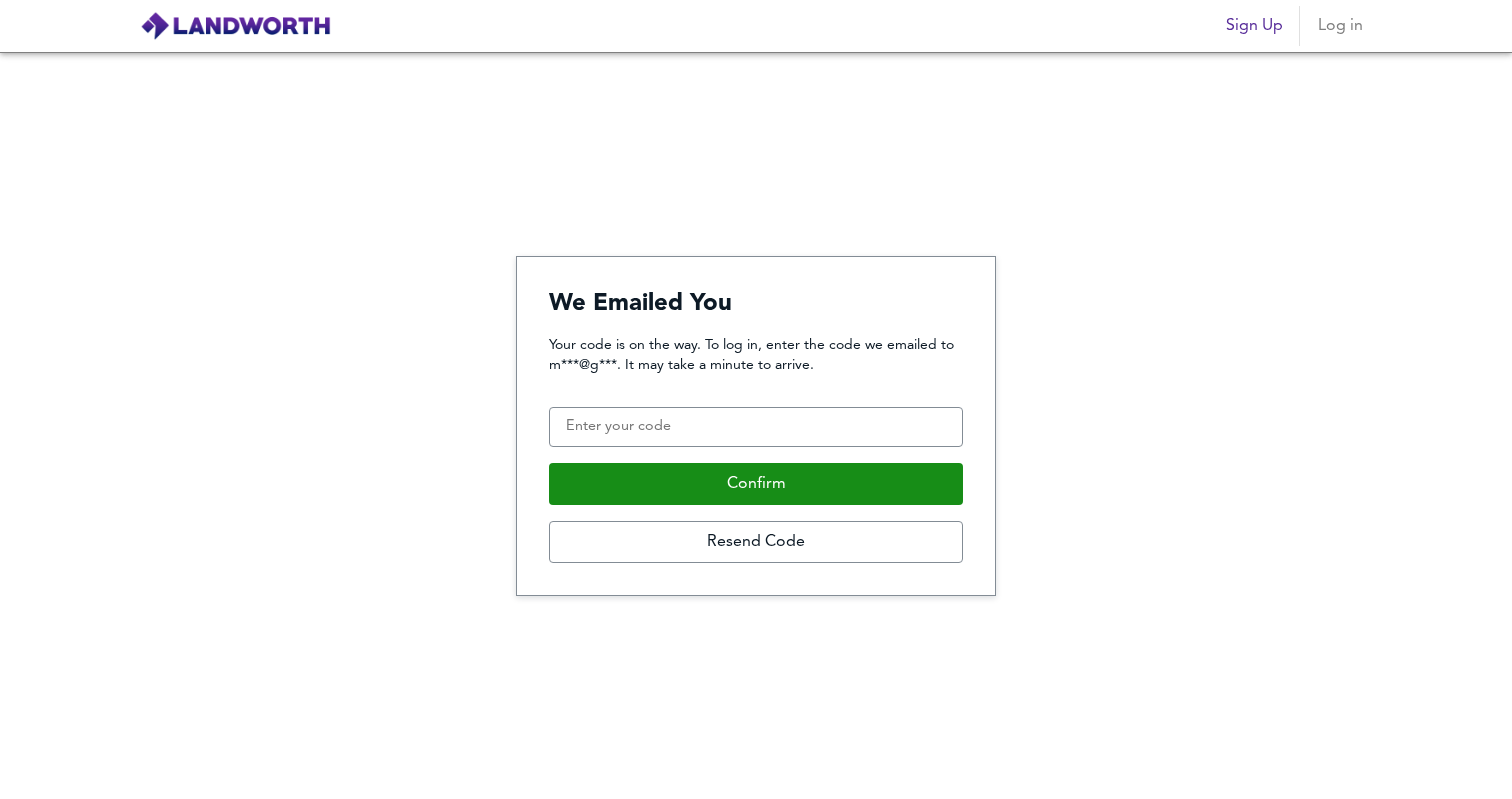 click on "We Emailed You Your code is on the way. To log in, enter the code we emailed to m***@g***. It may take a minute to arrive. Confirmation Code Confirm Resend Code" at bounding box center (756, 425) 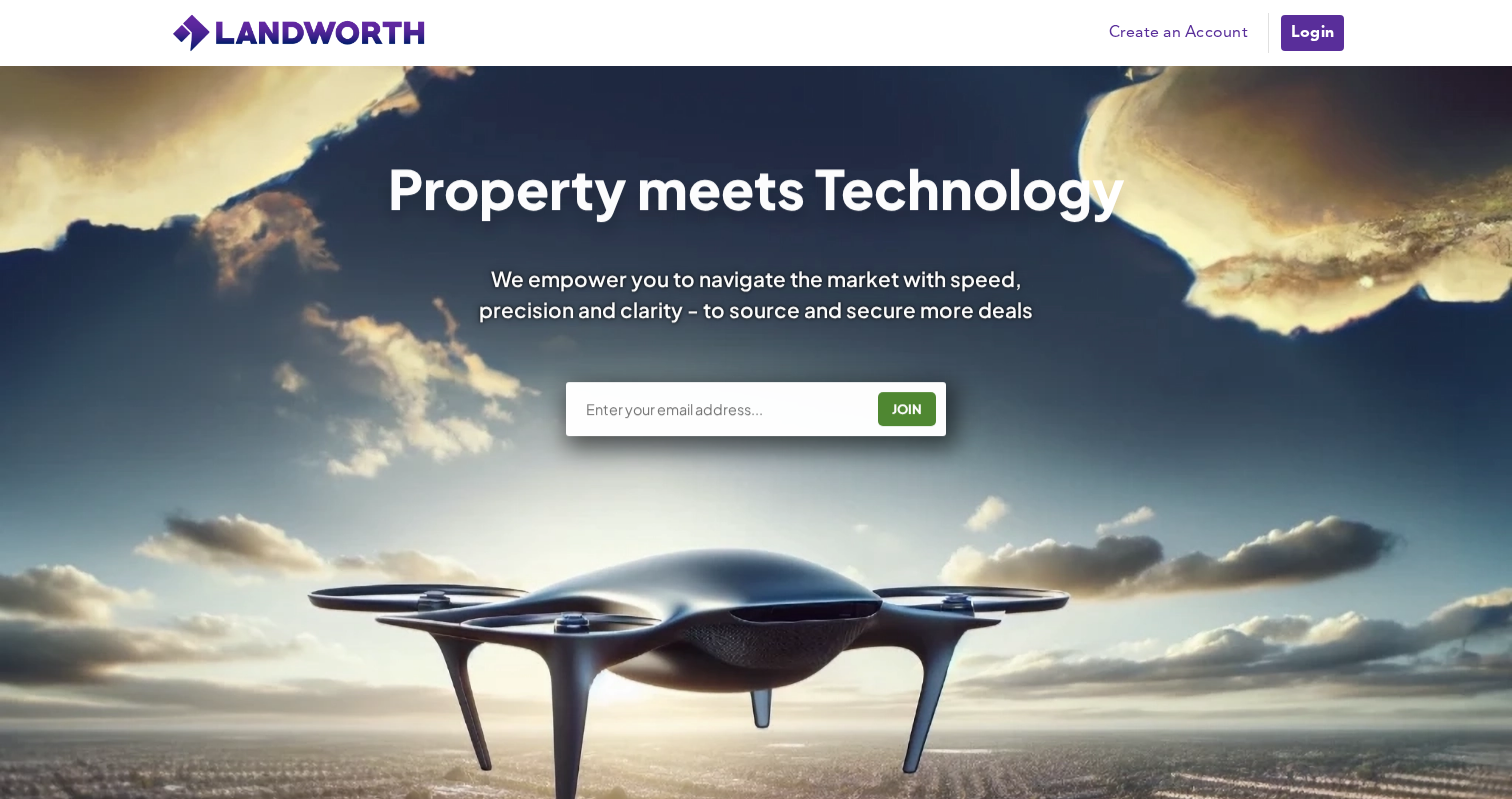 scroll, scrollTop: 207, scrollLeft: 0, axis: vertical 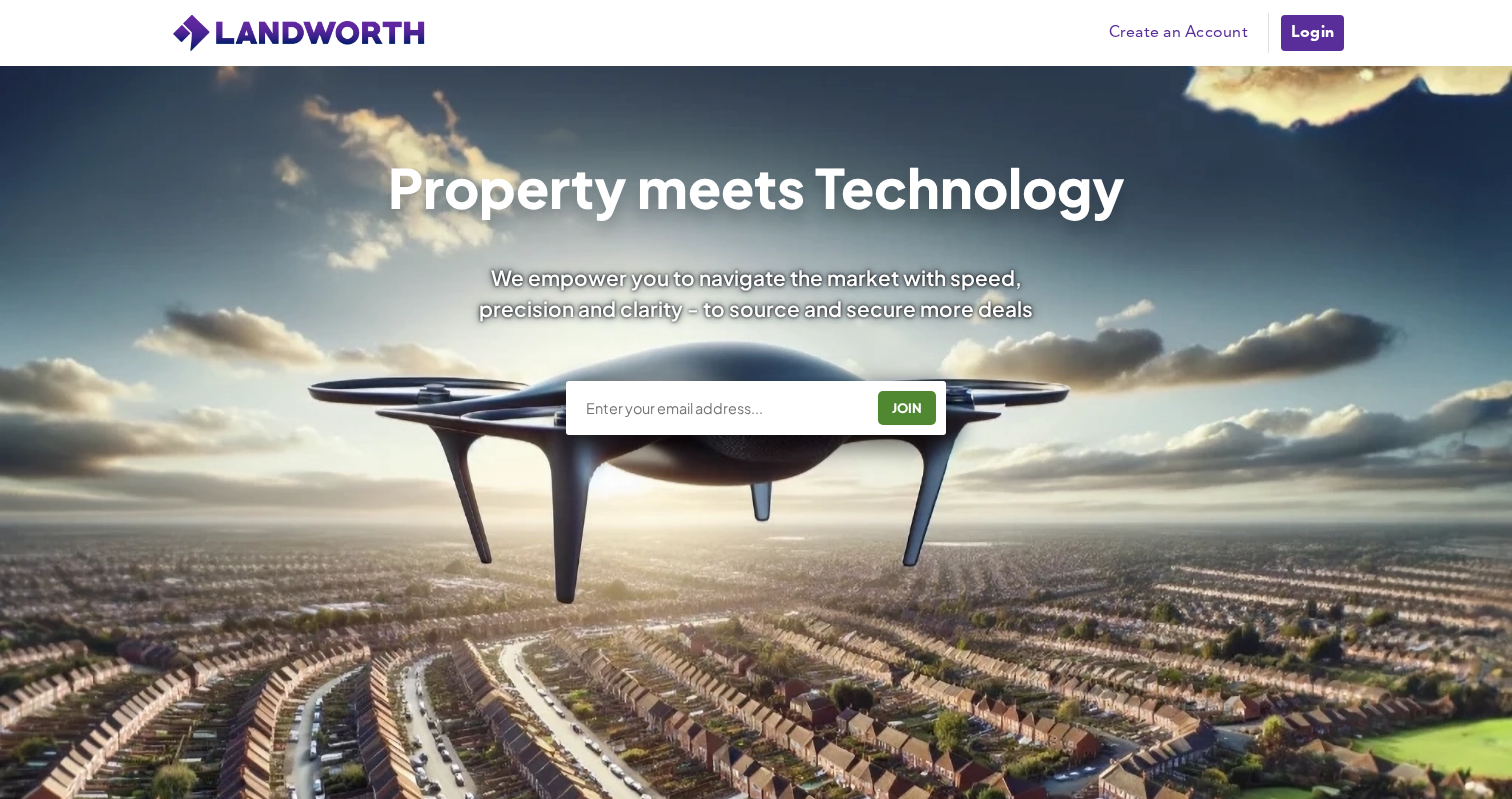 click at bounding box center (723, 408) 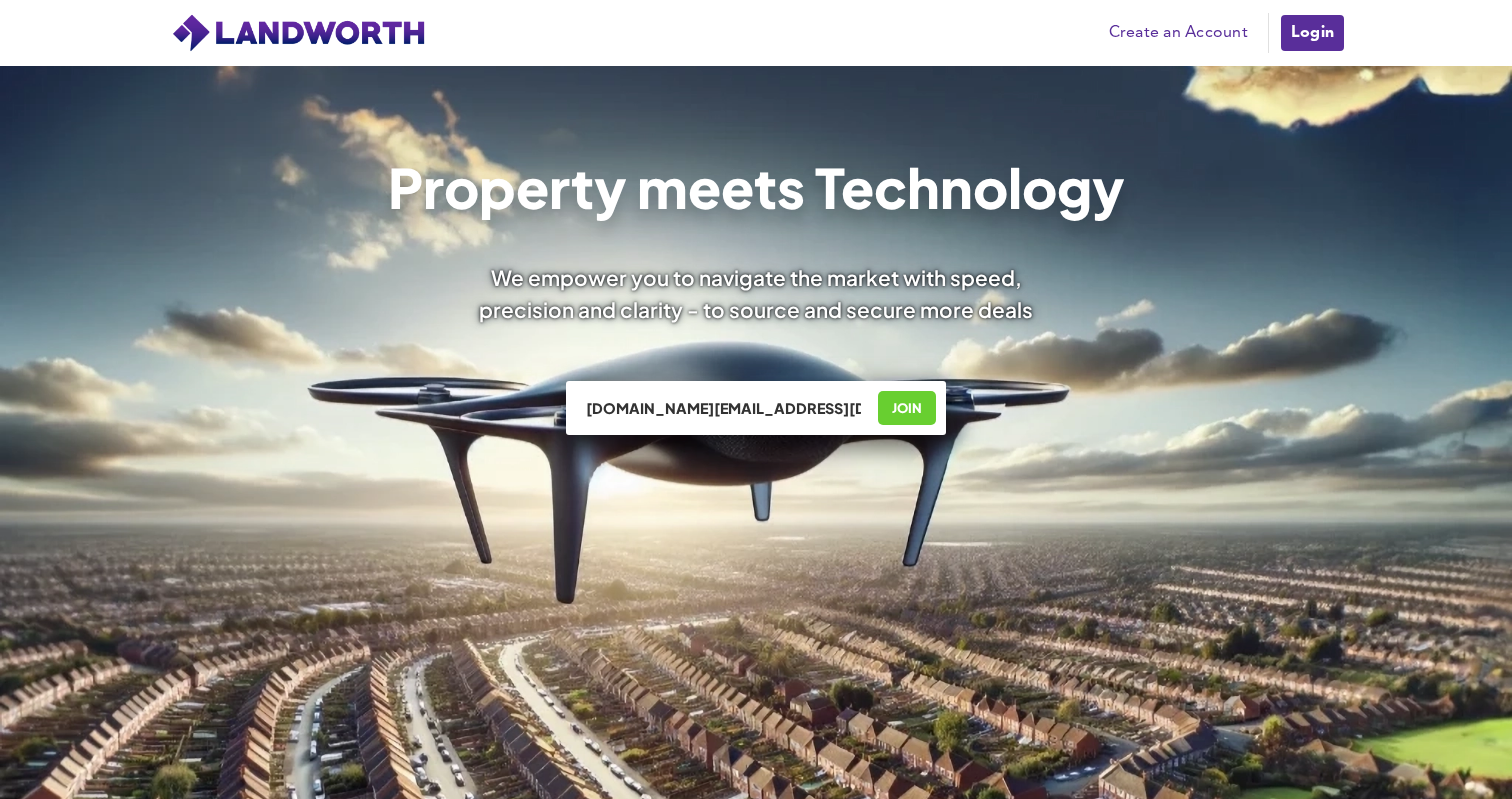 type on "[DOMAIN_NAME][EMAIL_ADDRESS][DOMAIN_NAME]" 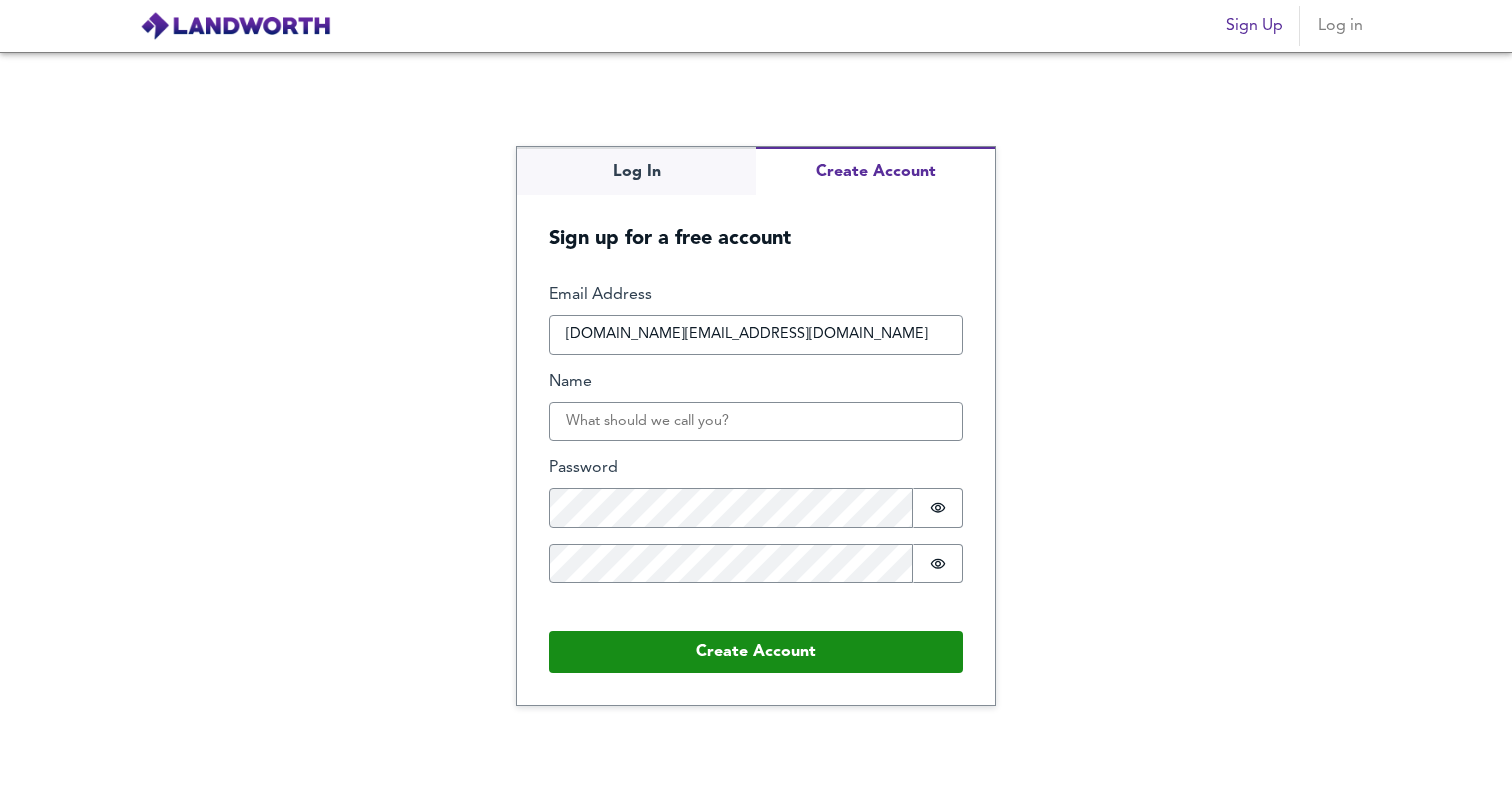 scroll, scrollTop: 0, scrollLeft: 0, axis: both 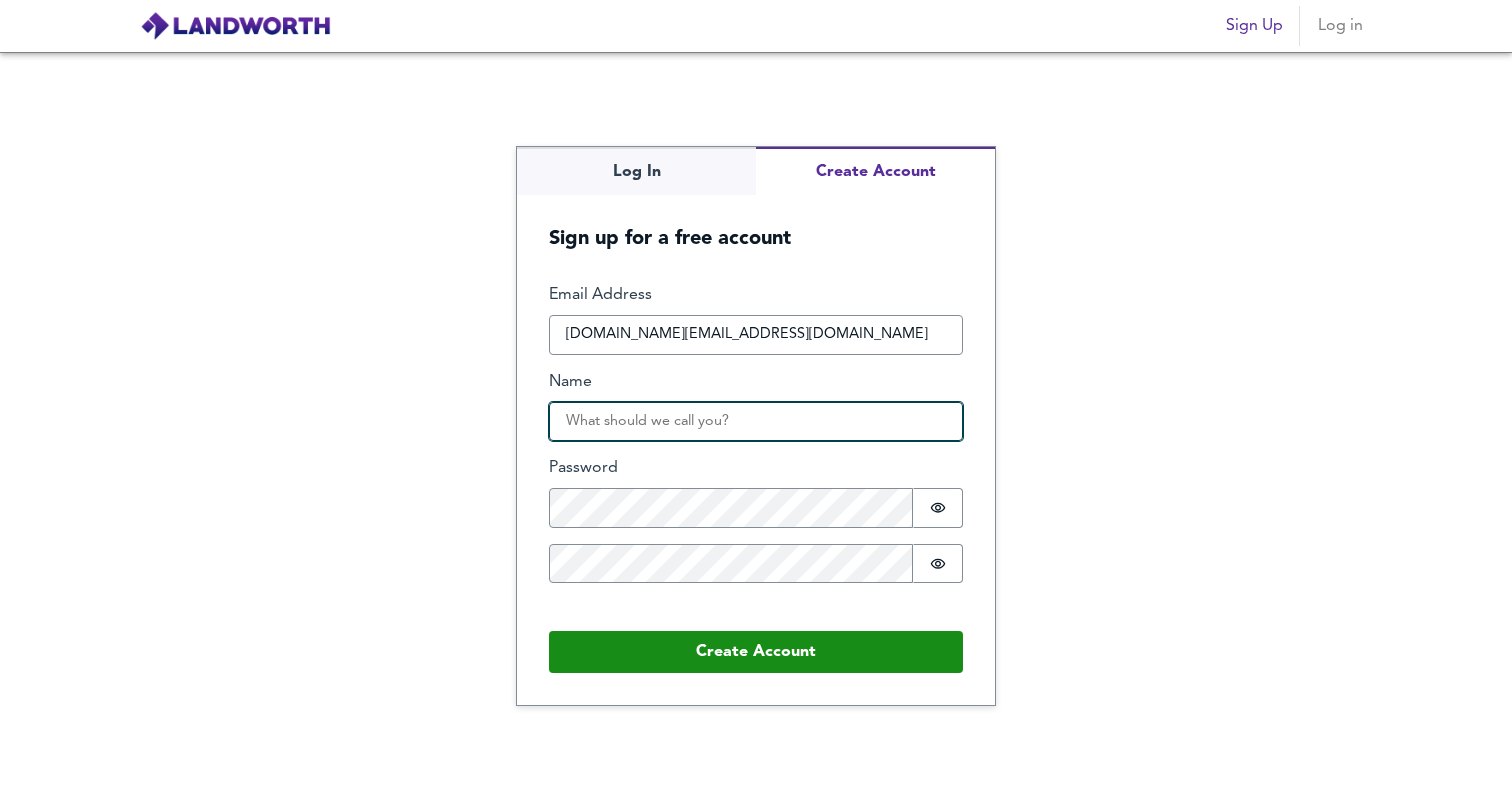 click on "Name" at bounding box center (756, 422) 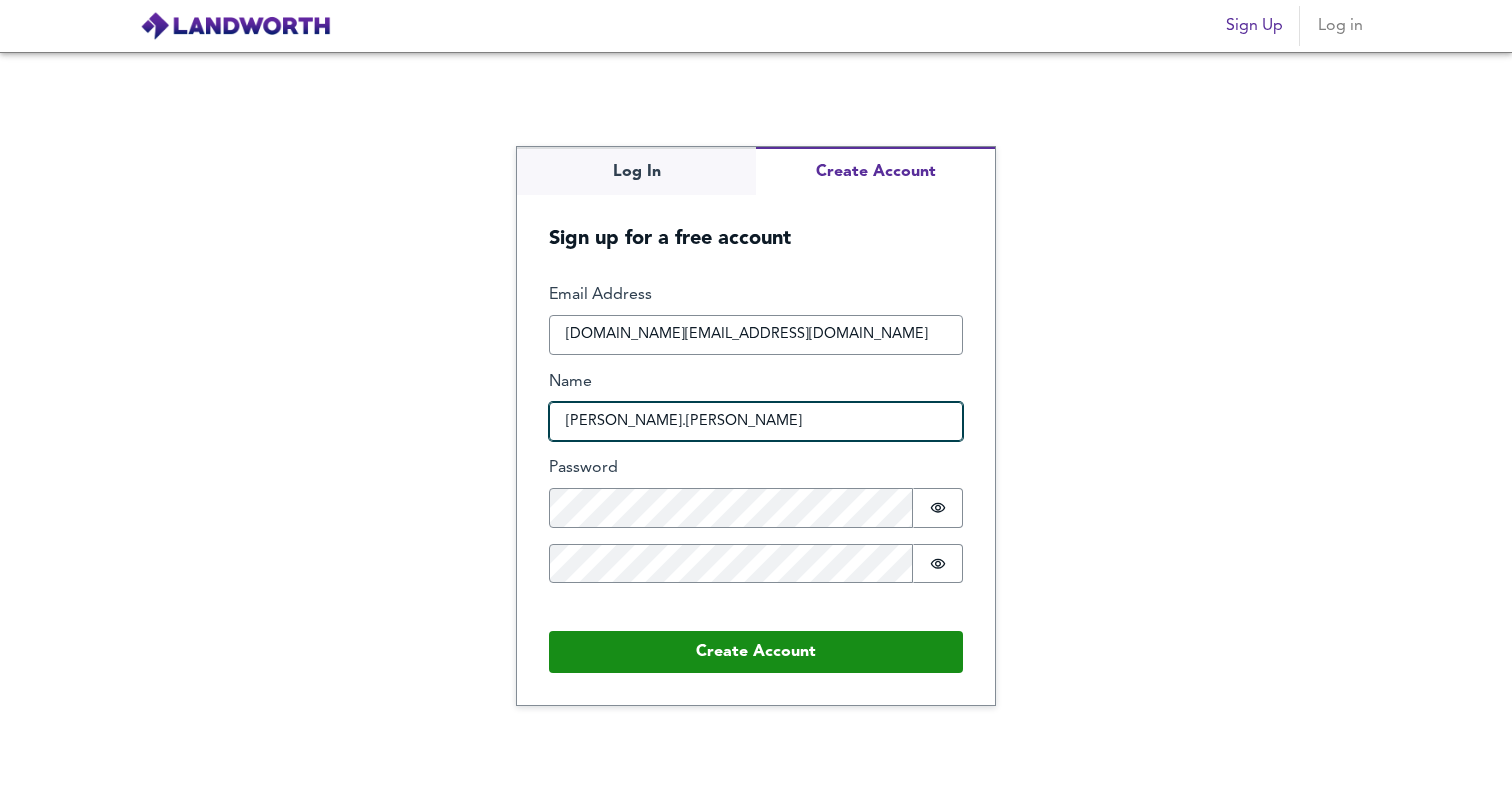 click on "[PERSON_NAME].[PERSON_NAME]" at bounding box center (756, 422) 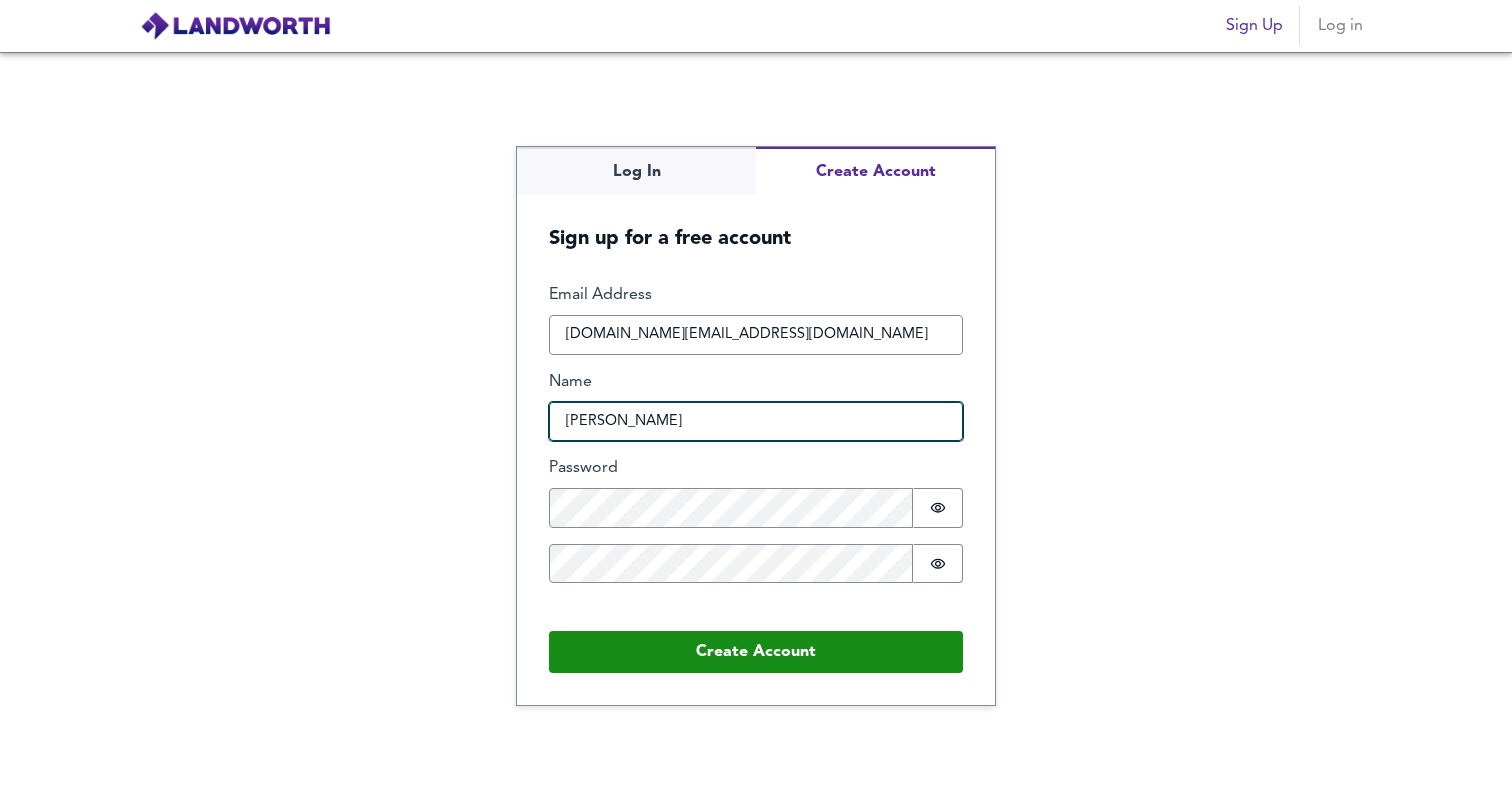 type on "[PERSON_NAME]" 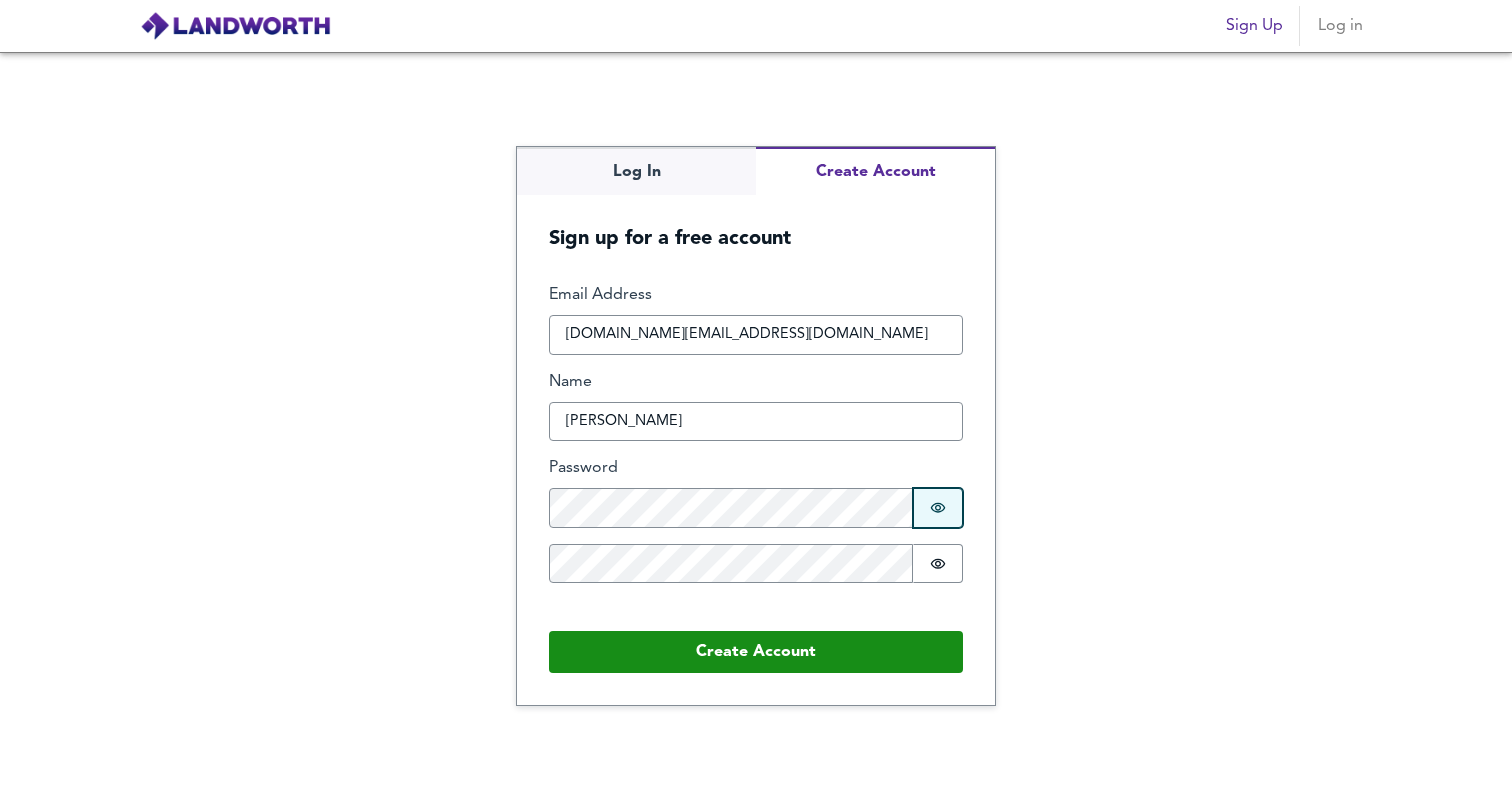 click on "Password is hidden" at bounding box center (938, 508) 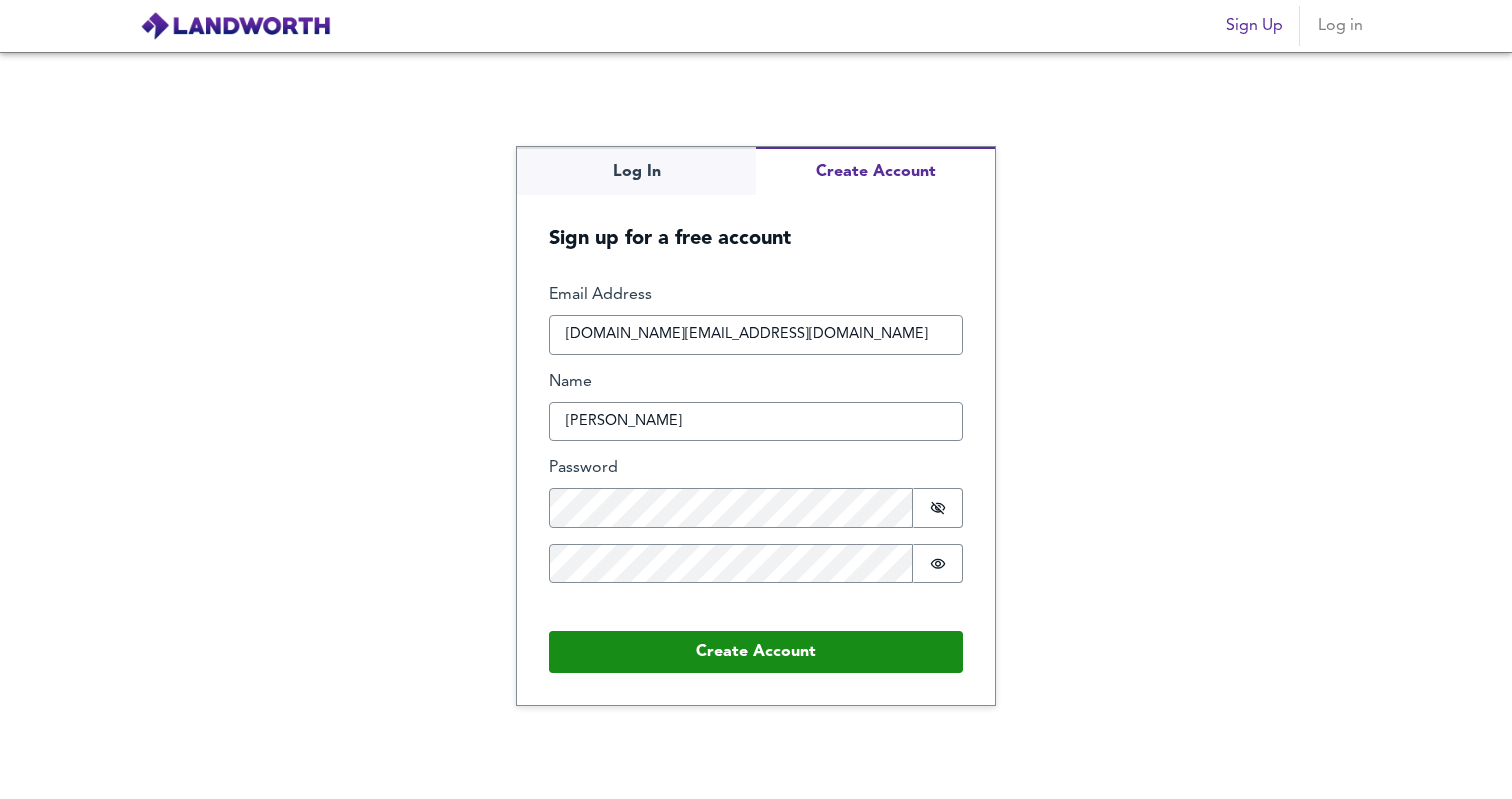 click on "Log In Create Account Sign up for a free account Email Address miteshp.uk@gmail.com Name mitesh patel Password Password is shown Confirm Password Password is hidden Recommended by ahmed.khan Buffer Create Account" at bounding box center (756, 425) 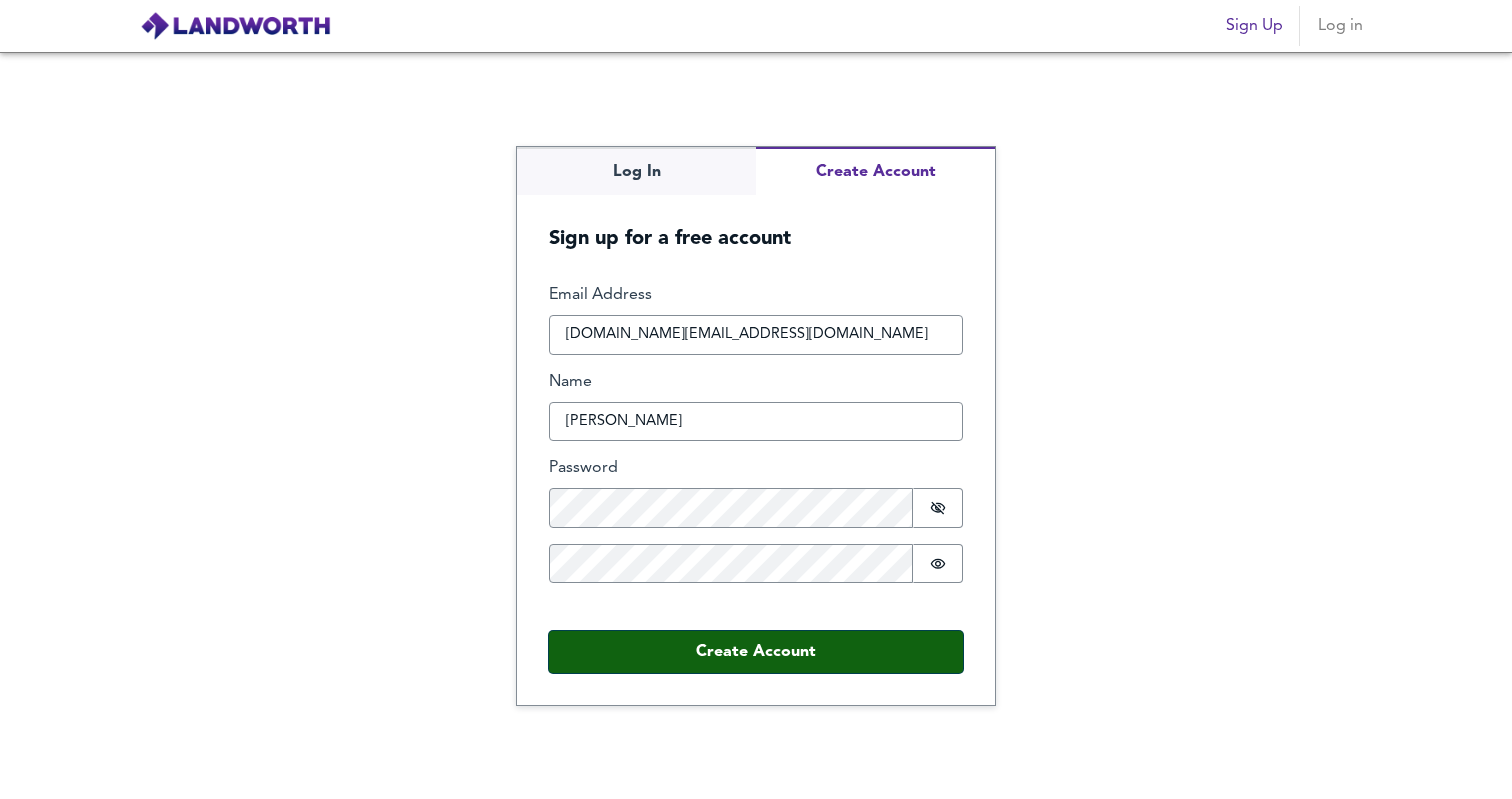 click on "Create Account" at bounding box center [756, 652] 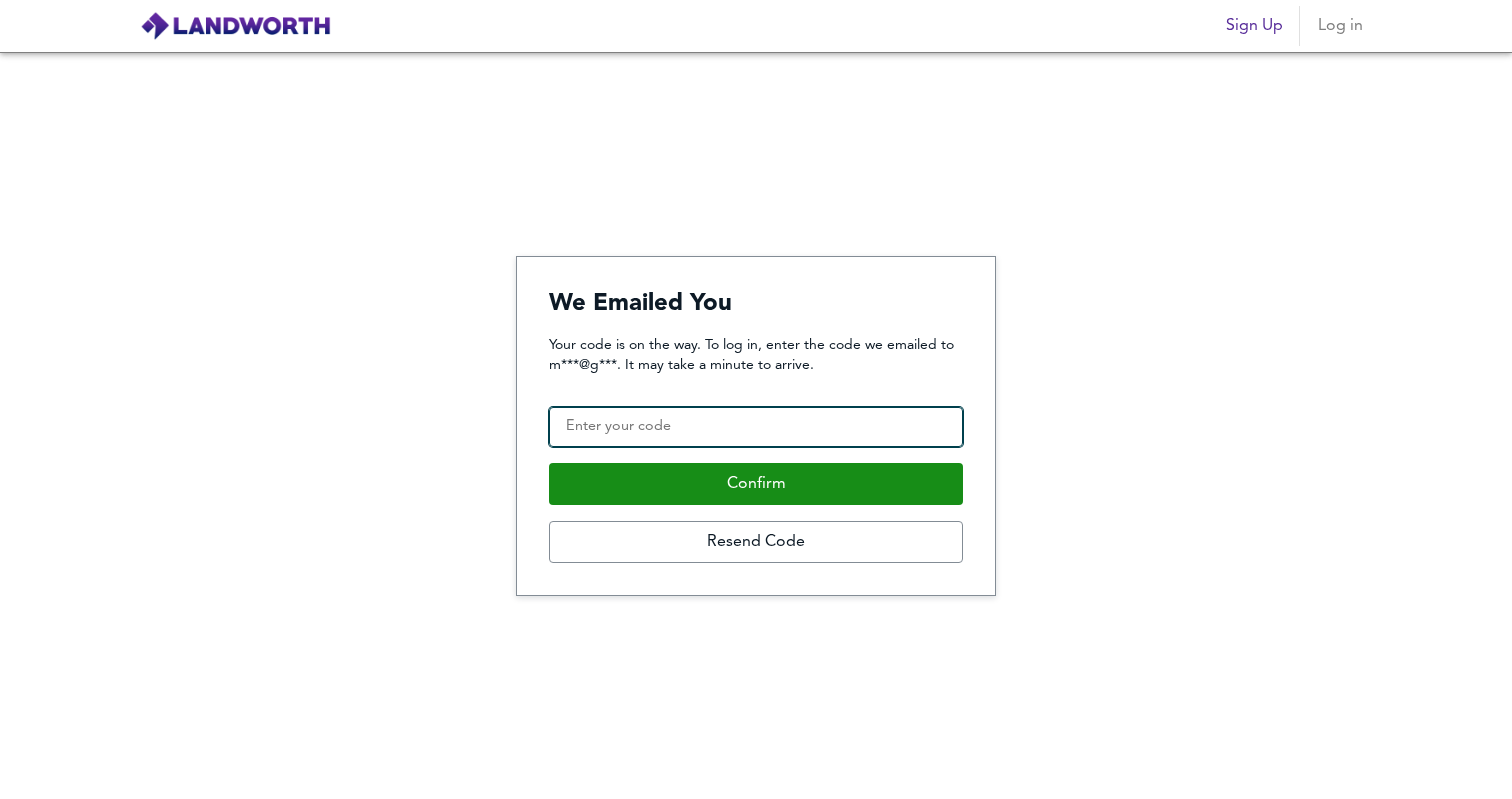click on "Confirmation Code" at bounding box center [756, 427] 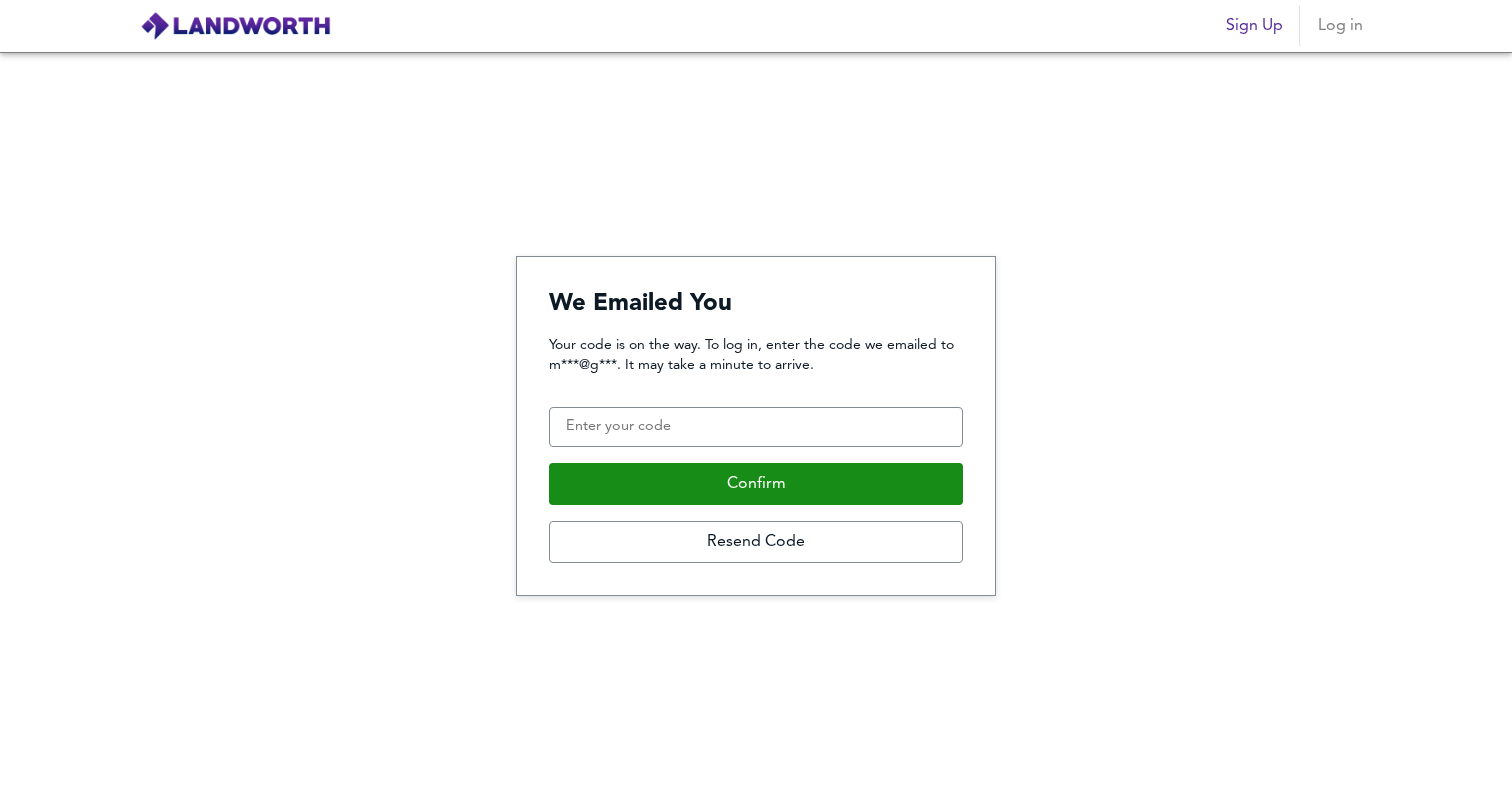 click on "We Emailed You Your code is on the way. To log in, enter the code we emailed to m***@g***. It may take a minute to arrive. Confirmation Code Confirm Resend Code" at bounding box center (756, 425) 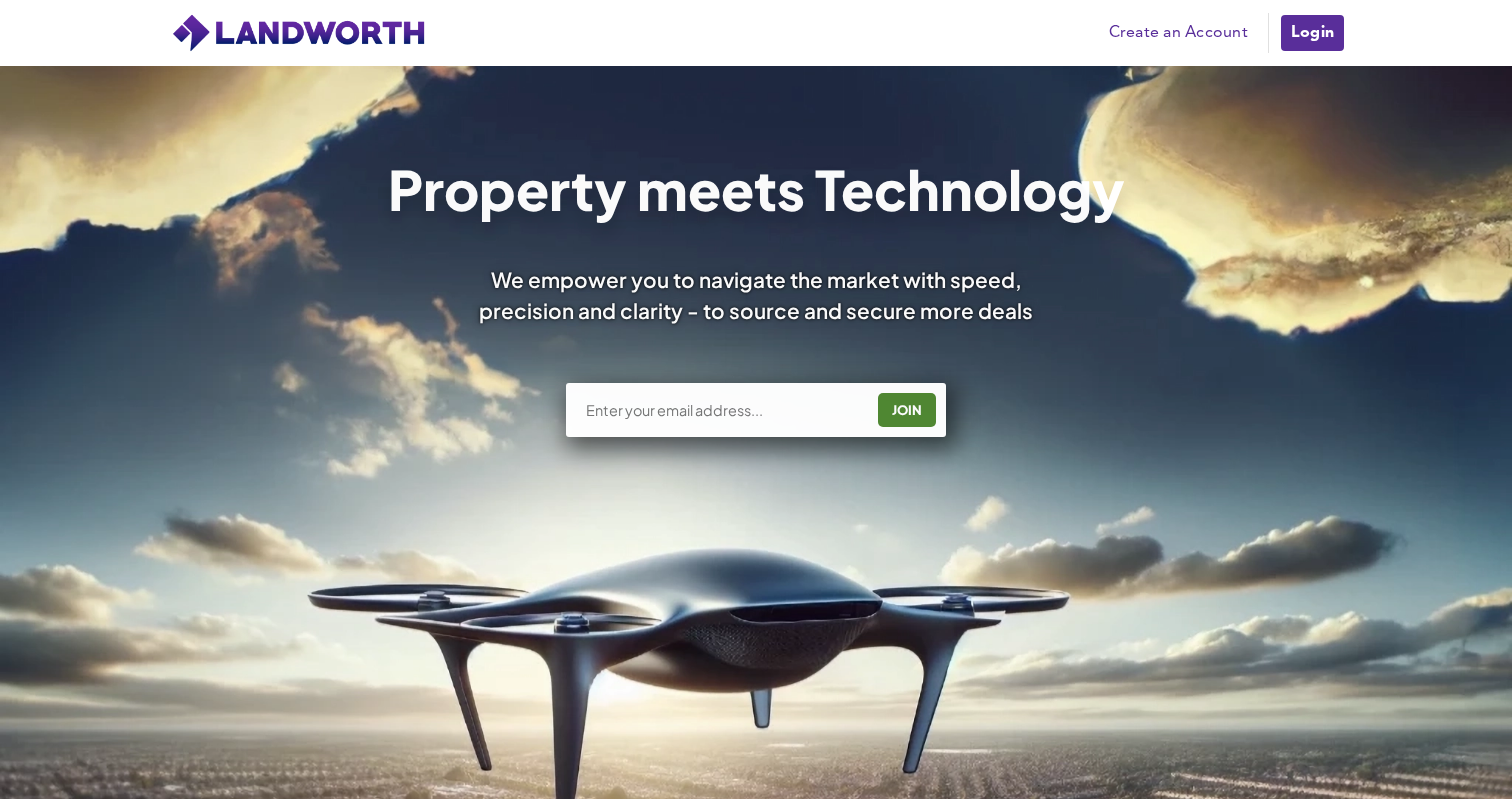 scroll, scrollTop: 207, scrollLeft: 0, axis: vertical 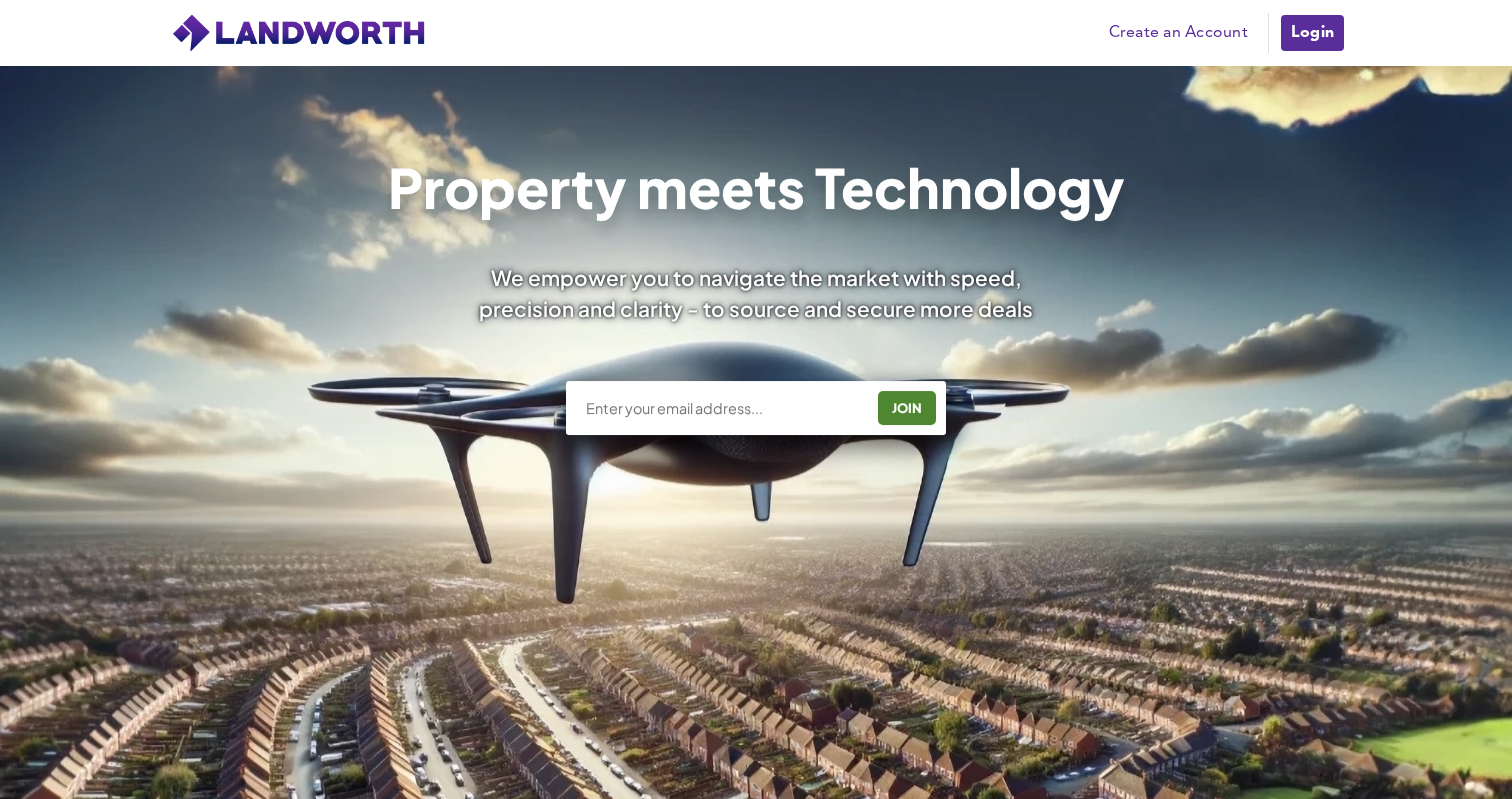 click at bounding box center [723, 408] 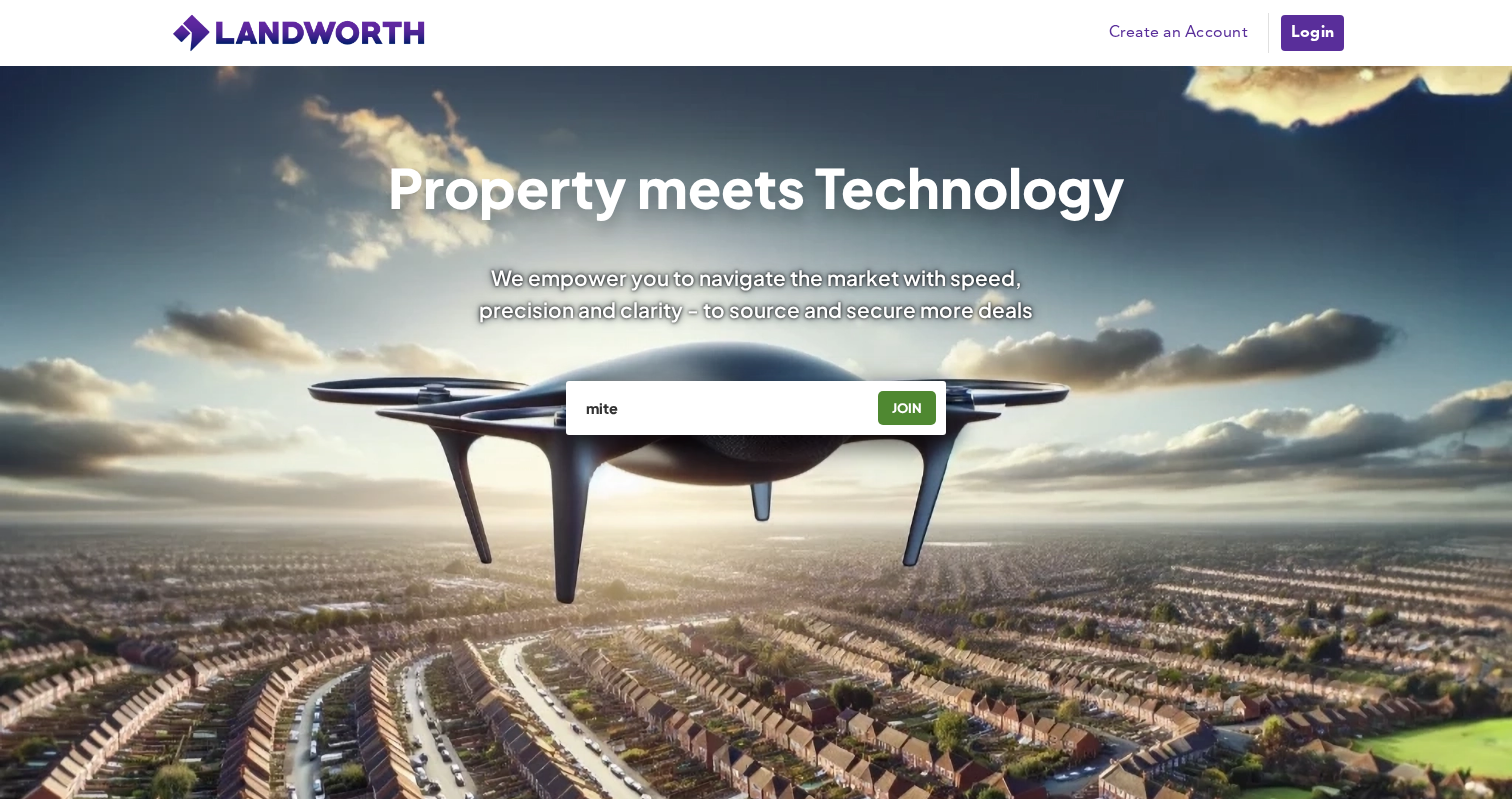 type on "[DOMAIN_NAME][EMAIL_ADDRESS][DOMAIN_NAME]" 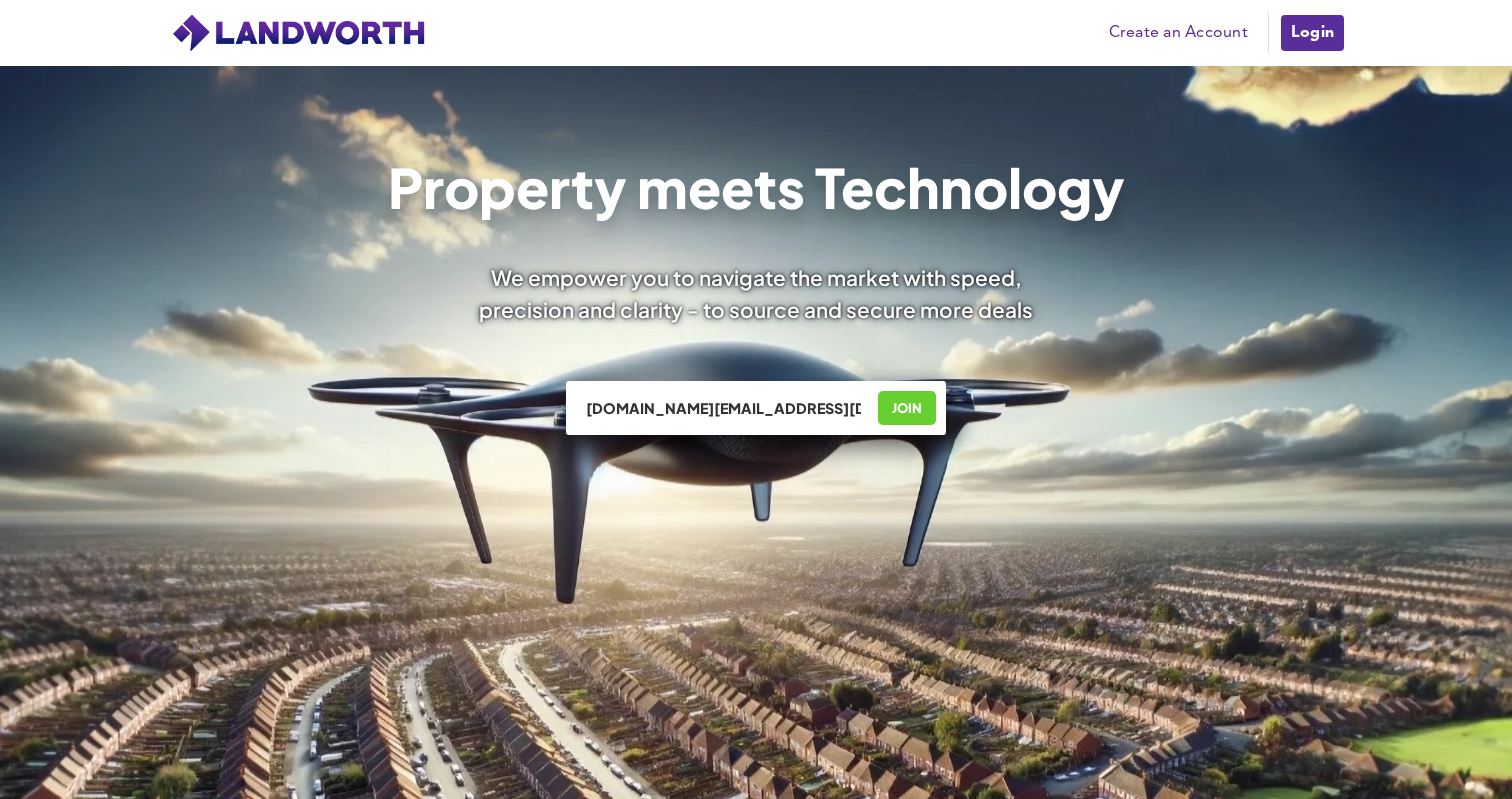 click on "JOIN" at bounding box center [907, 408] 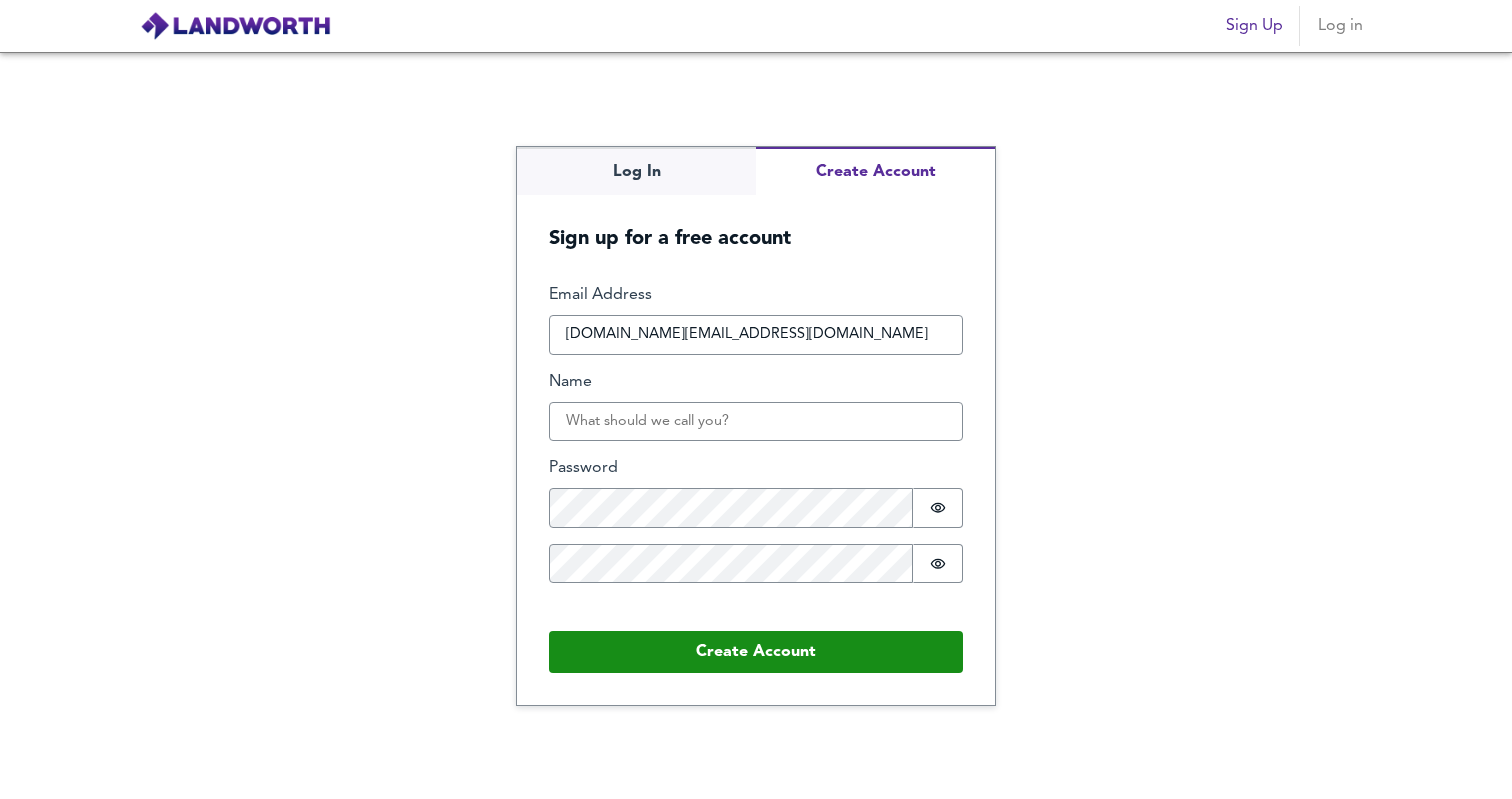scroll, scrollTop: 0, scrollLeft: 0, axis: both 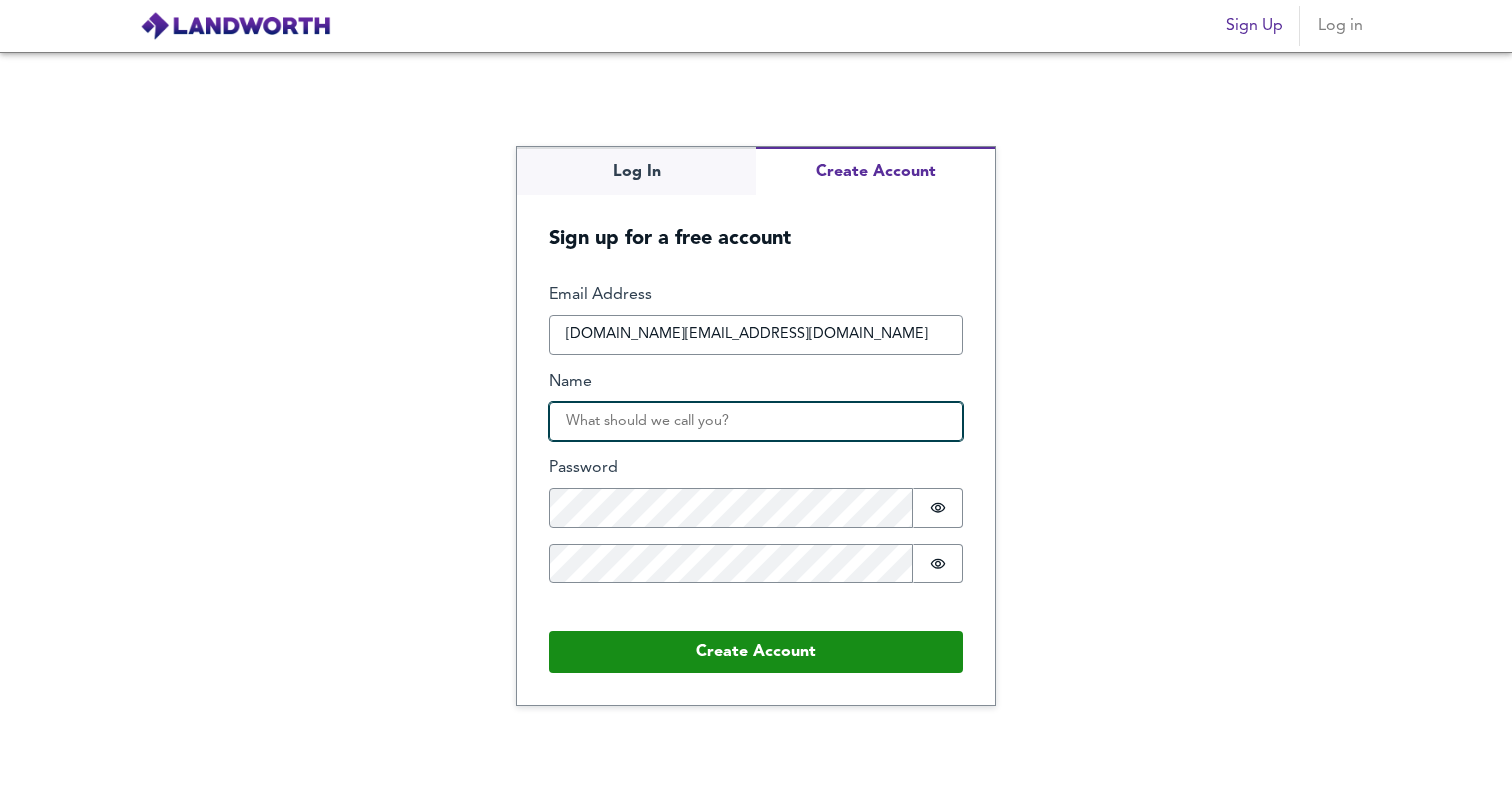 click on "Name" at bounding box center (756, 422) 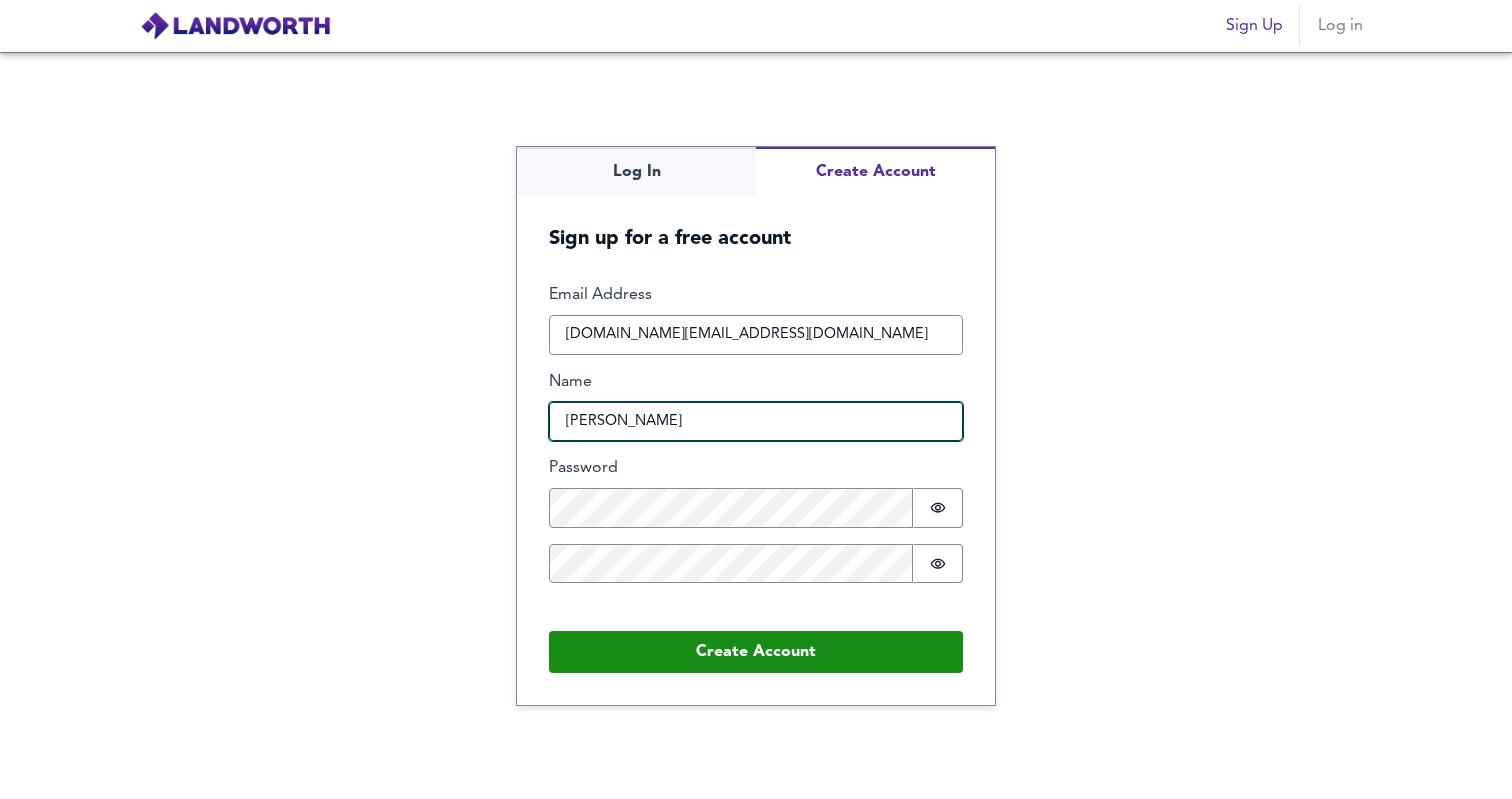 type on "Mitesh Patel" 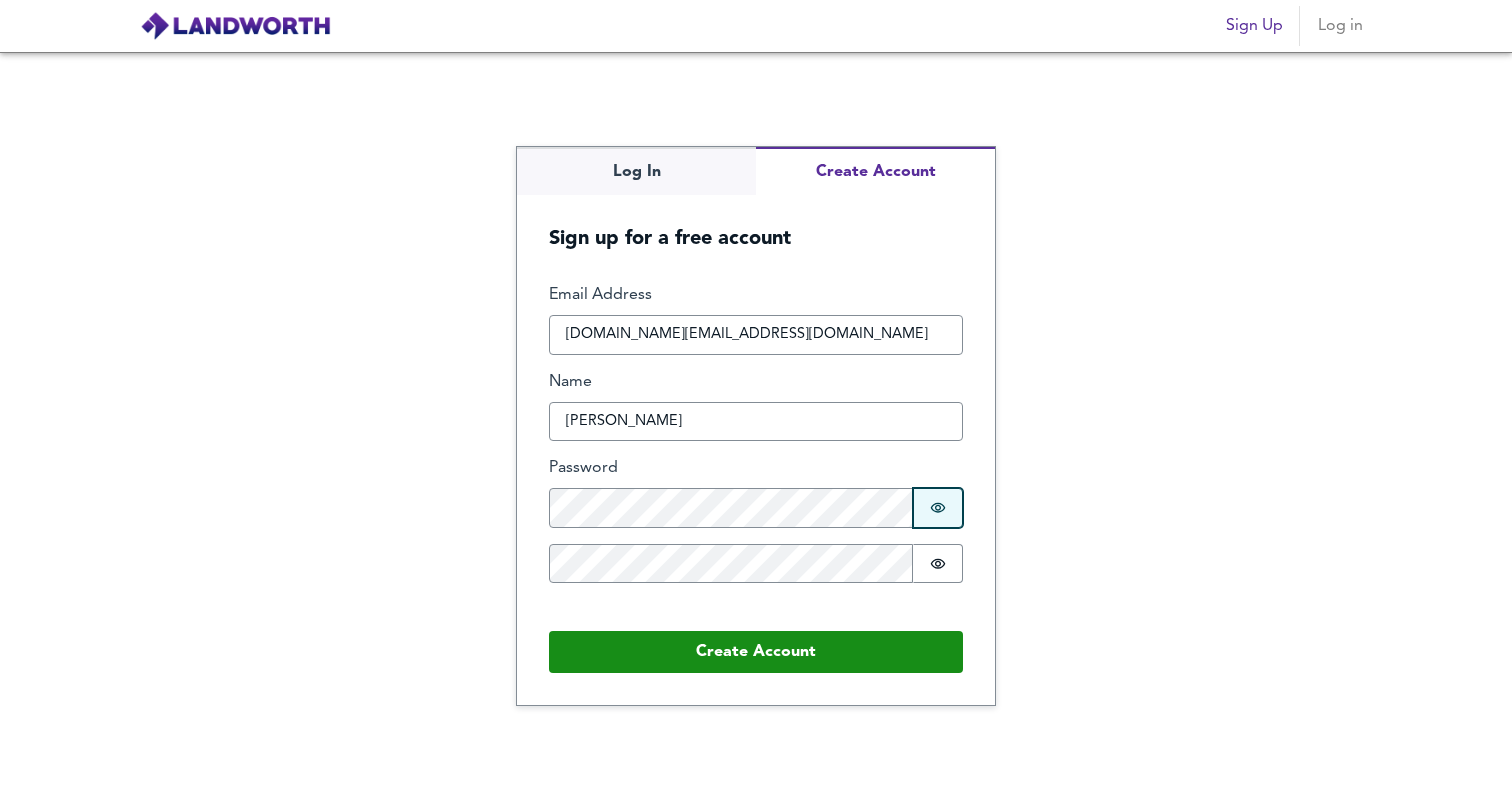 click 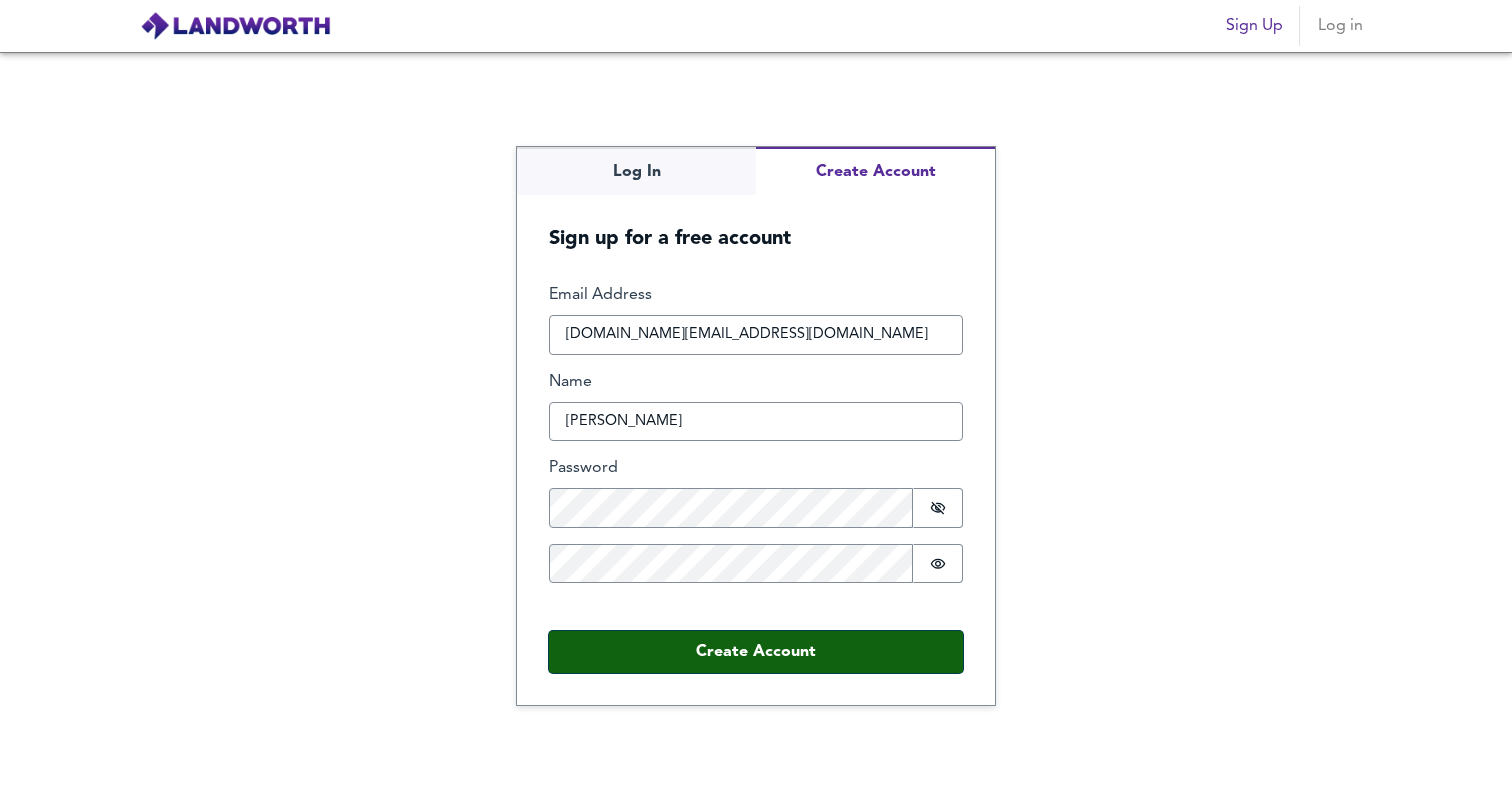 click on "Create Account" at bounding box center (756, 652) 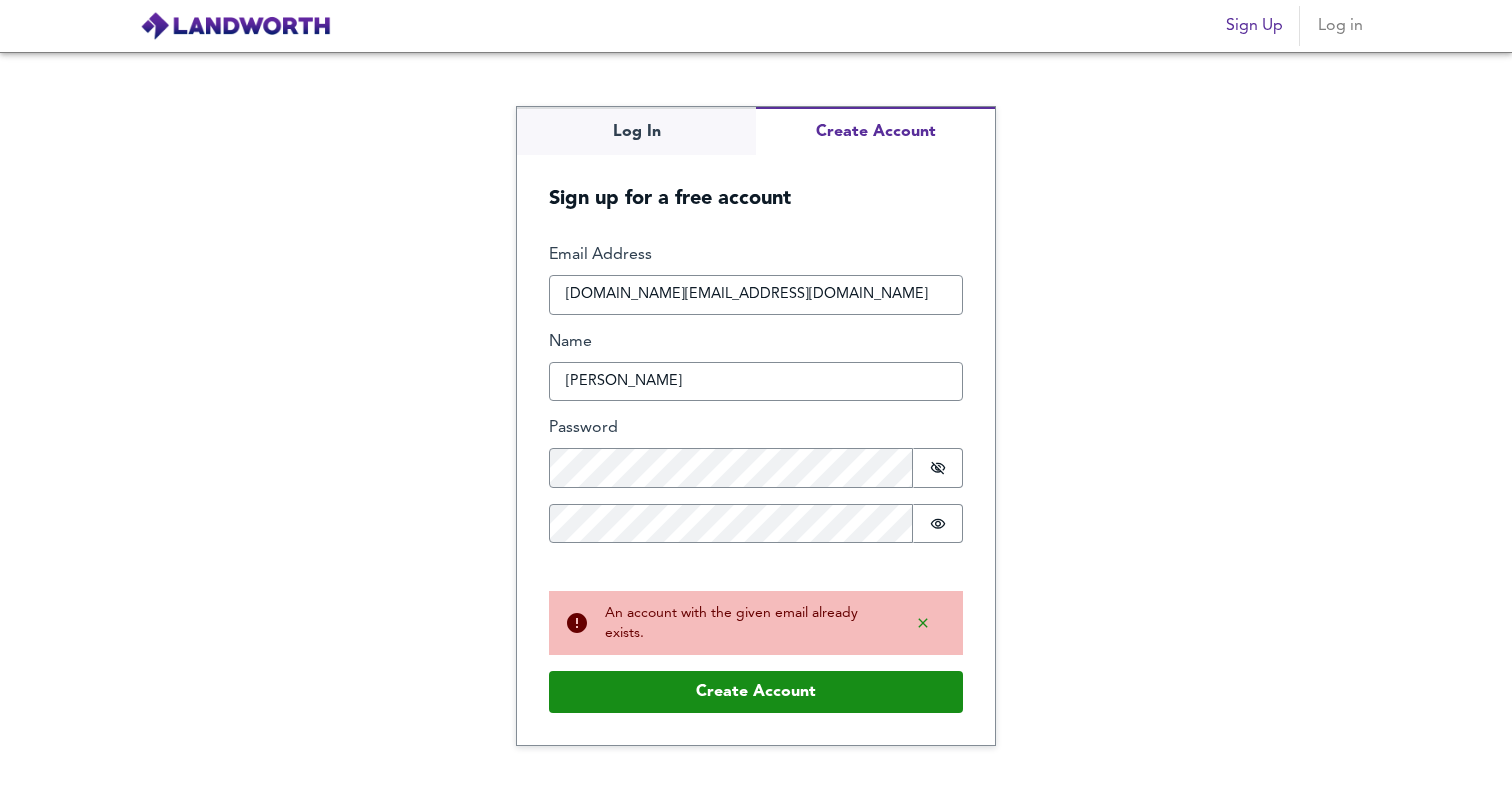 click on "Log In Create Account Sign up for a free account Email Address miteshp.uk@gmail.com Name Mitesh Patel Password Password is shown Confirm Password Password is hidden Recommended by ahmed.khan Buffer An account with the given email already exists. Create Account" at bounding box center [756, 425] 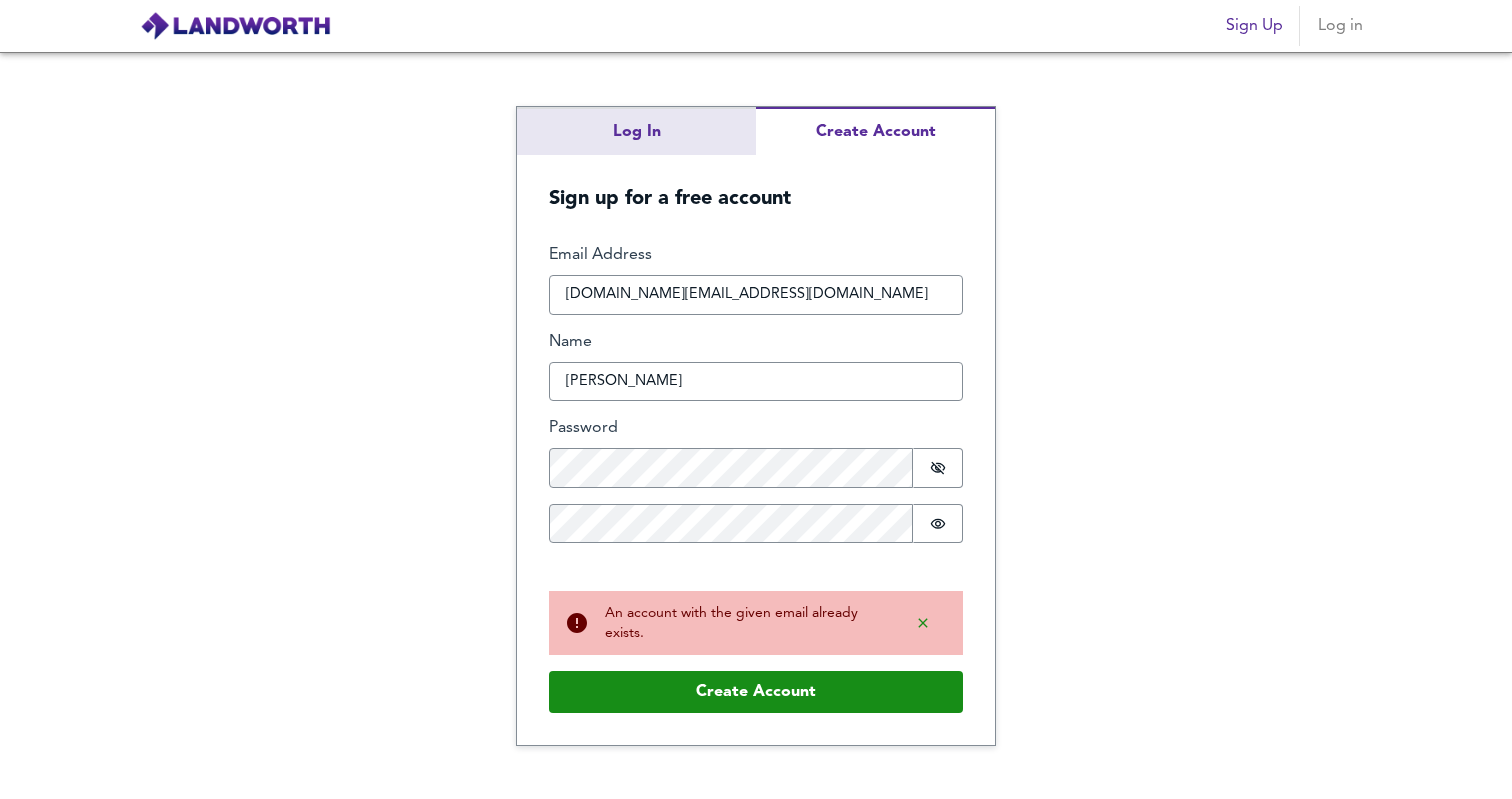 click on "Log In Create Account Sign up for a free account Email Address miteshp.uk@gmail.com Name Mitesh Patel Password Password is shown Confirm Password Password is hidden Recommended by ahmed.khan Buffer An account with the given email already exists. Create Account" at bounding box center (756, 425) 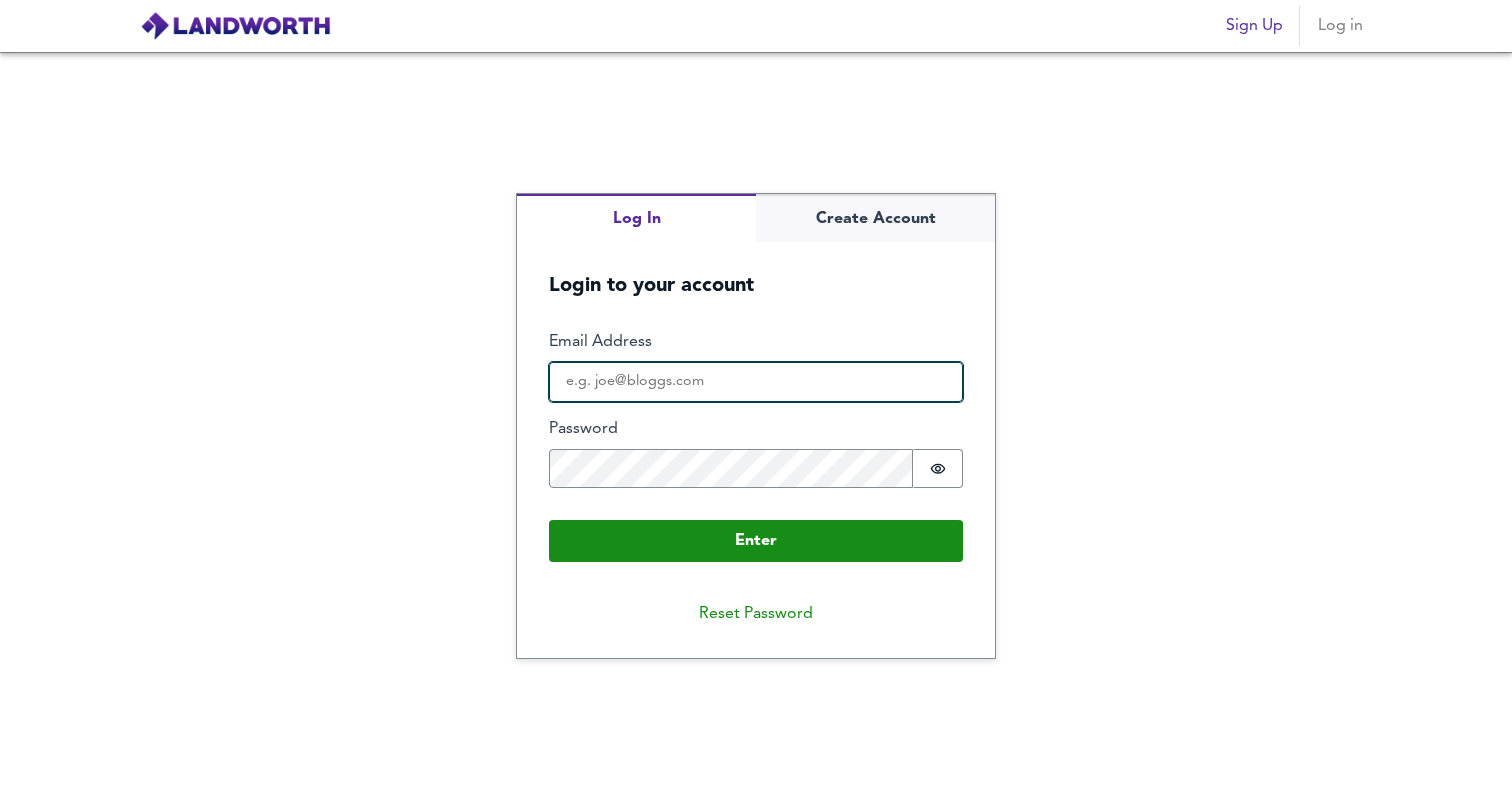 click on "Email Address" at bounding box center (756, 382) 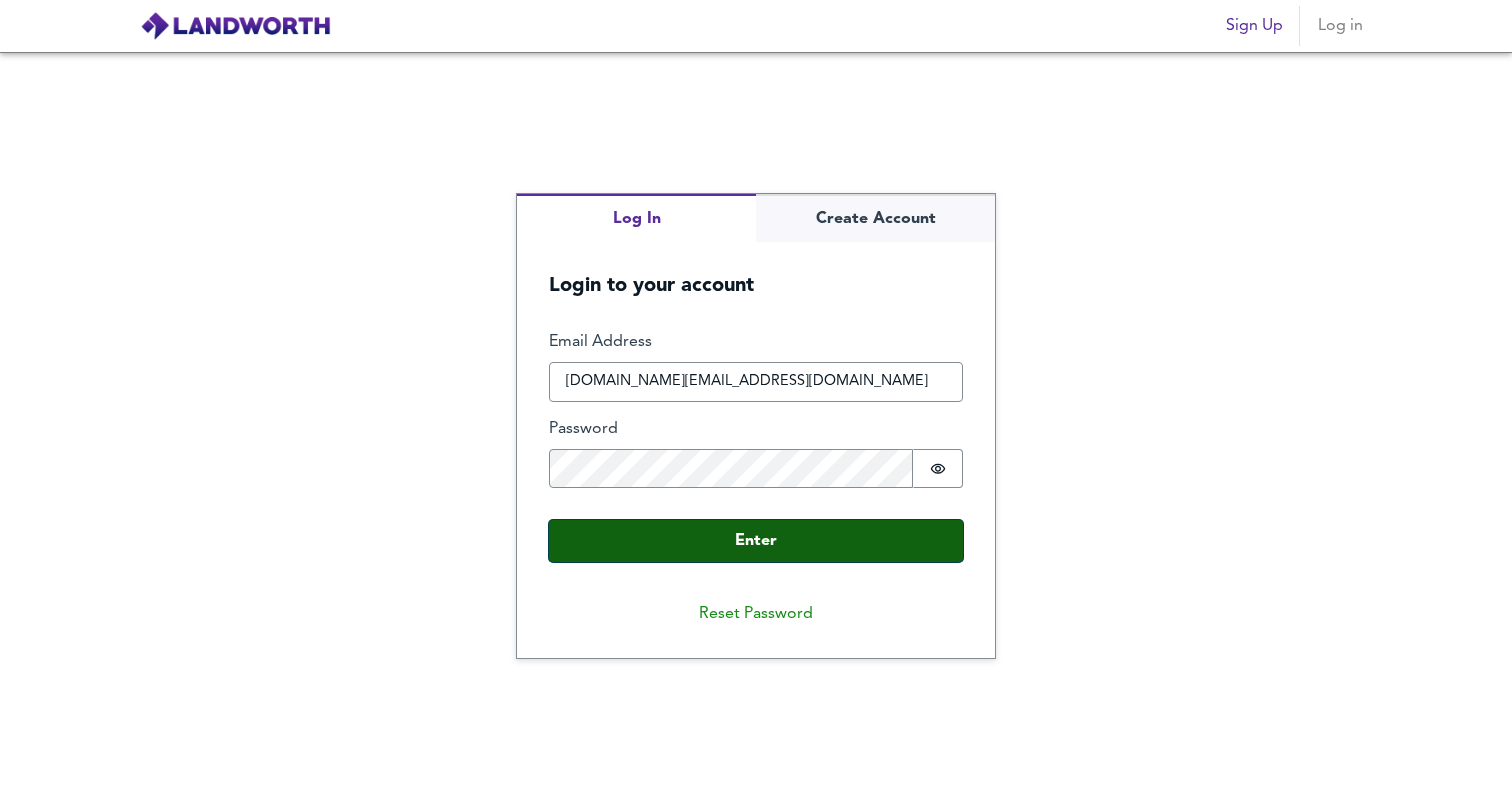 click on "Enter" at bounding box center (756, 541) 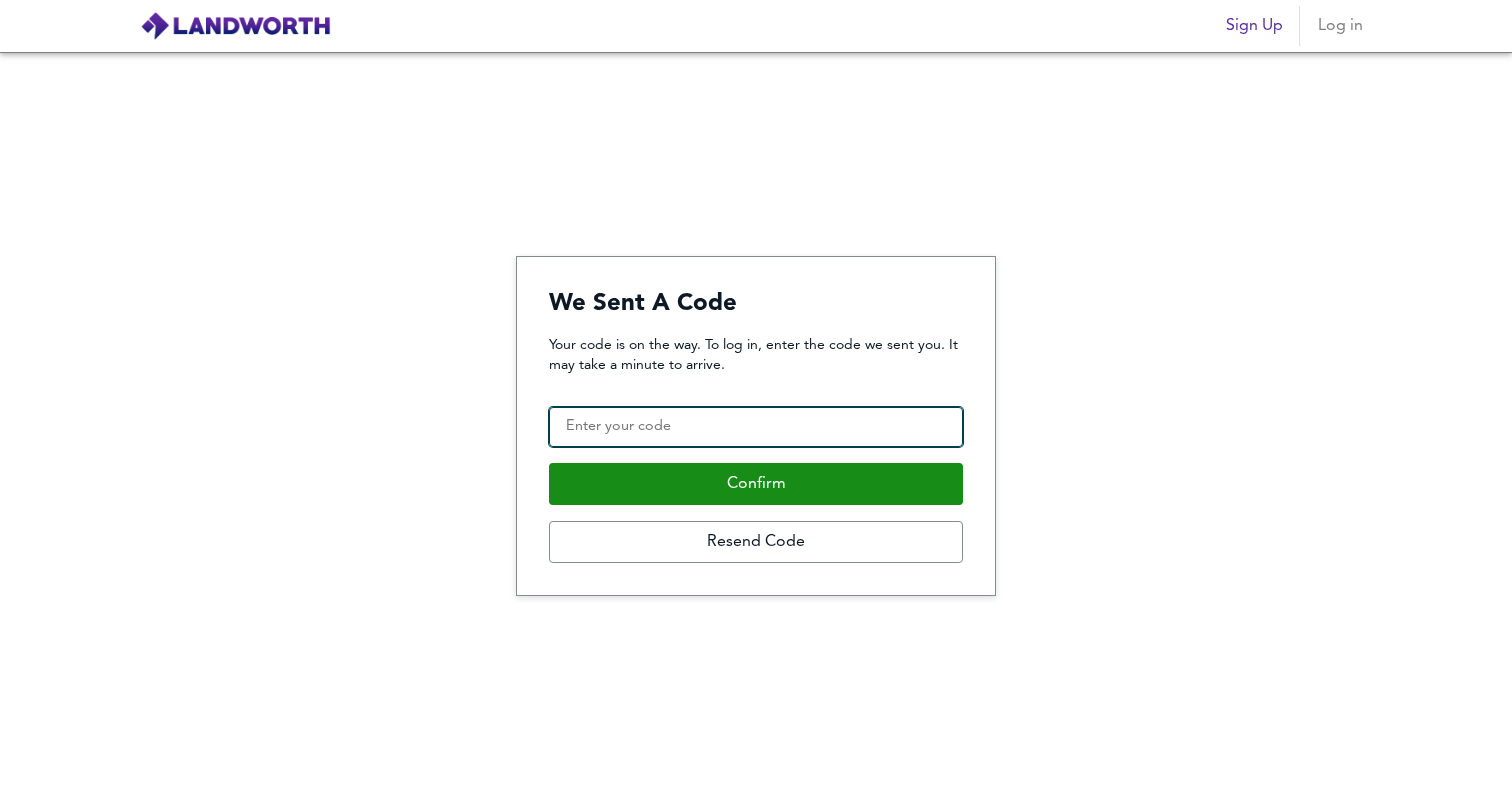 click on "Confirmation Code" at bounding box center (756, 427) 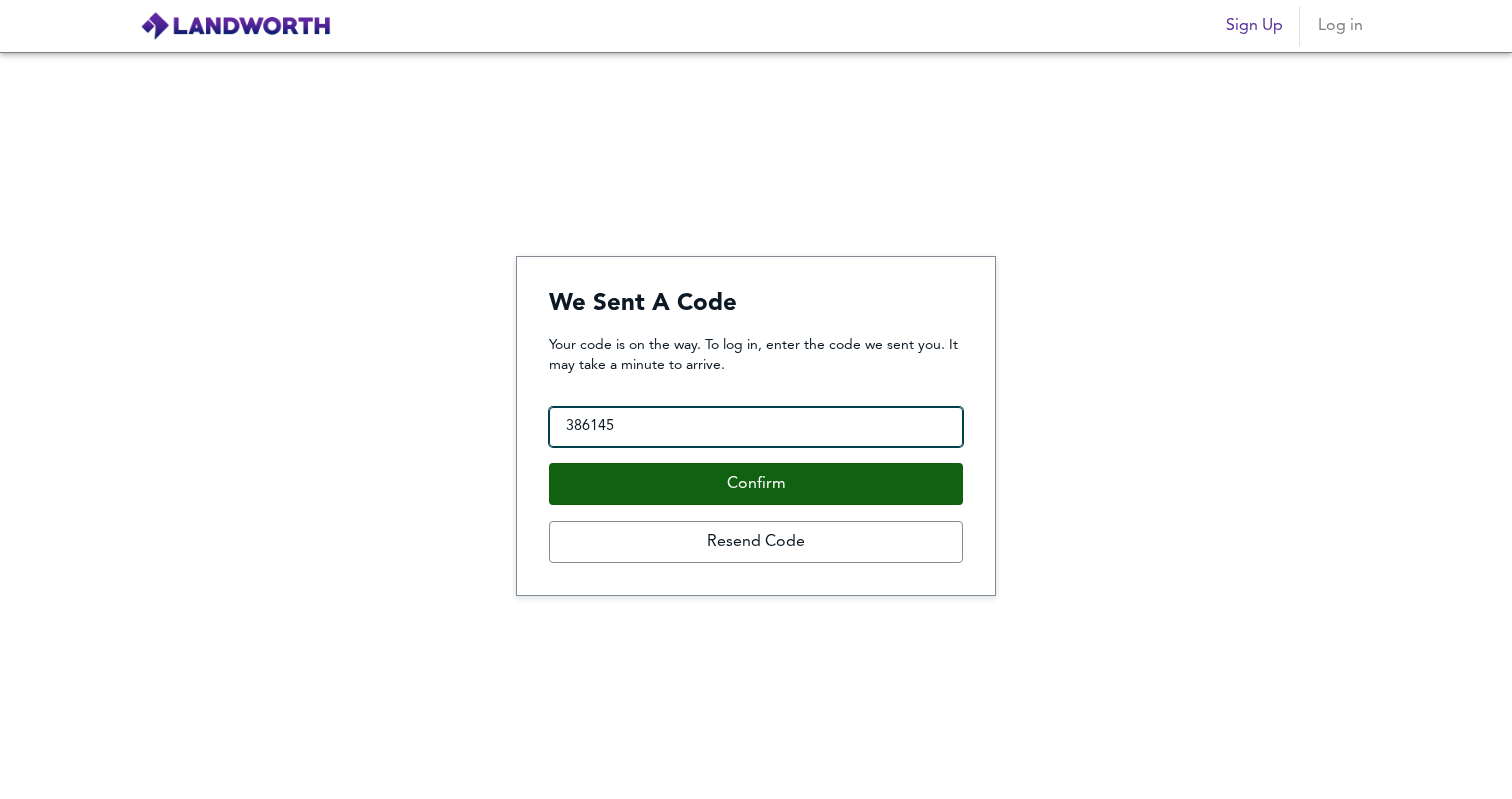 type on "386145" 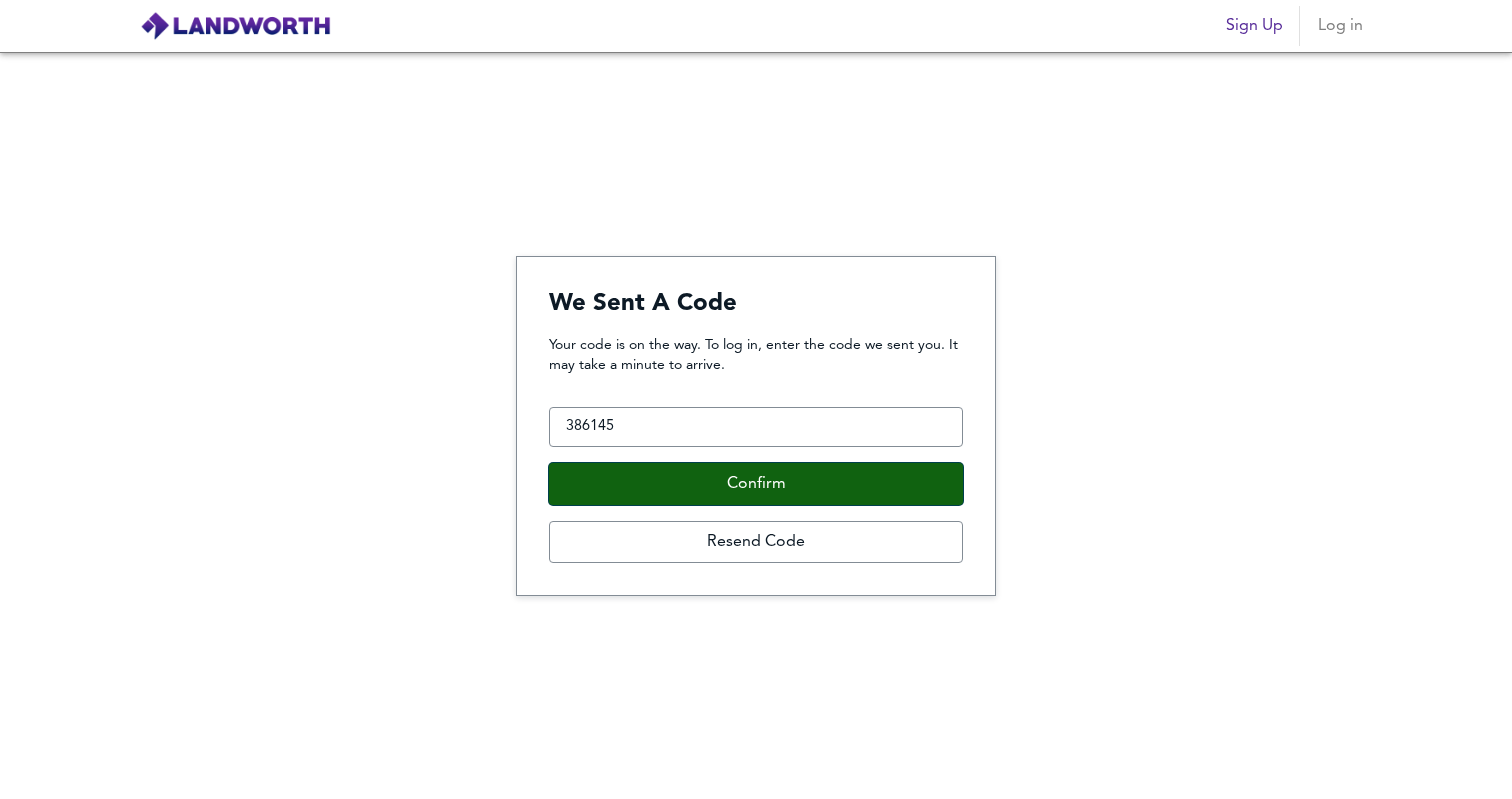 click on "Confirm" at bounding box center (756, 484) 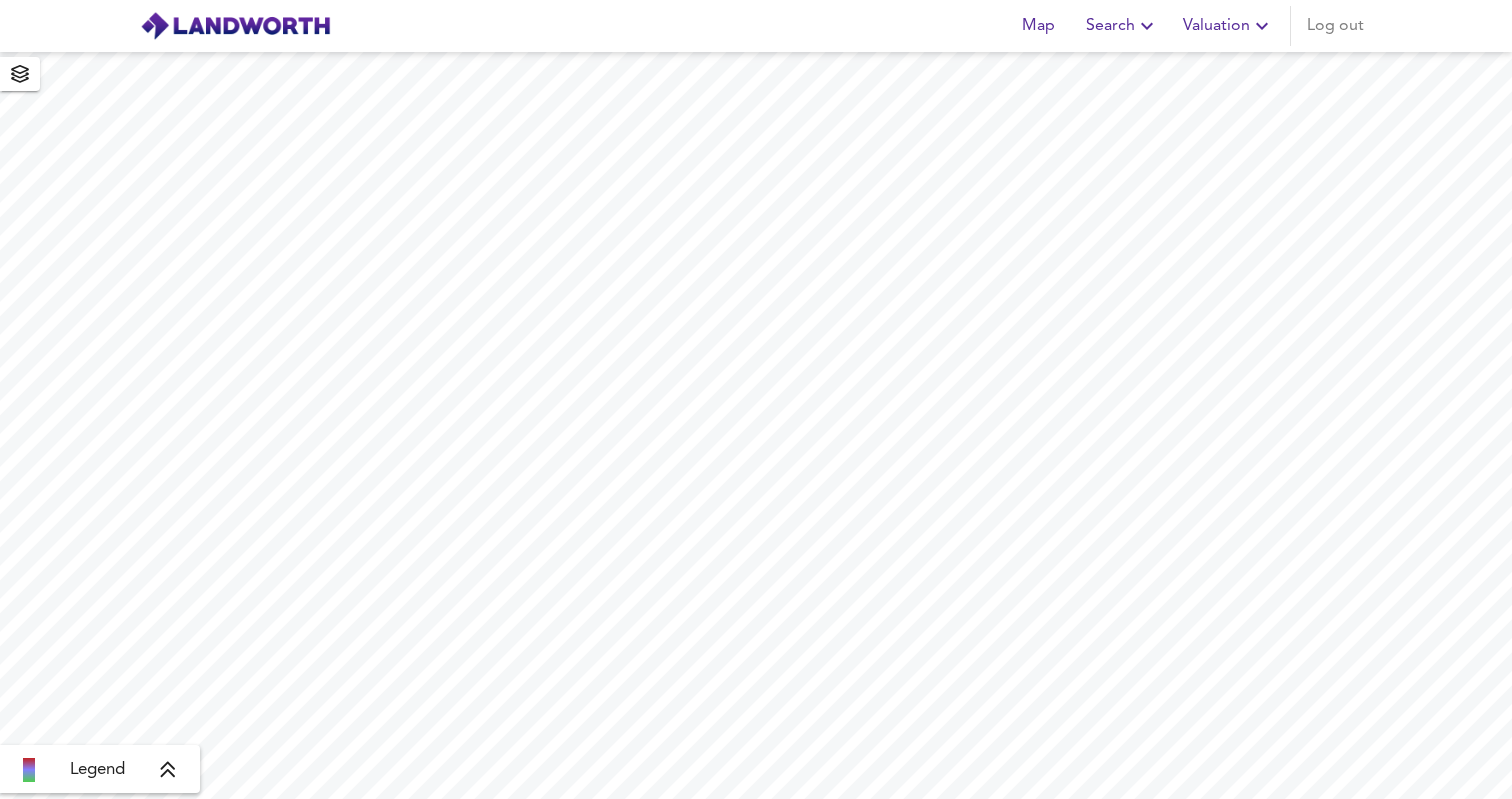 scroll, scrollTop: 0, scrollLeft: 0, axis: both 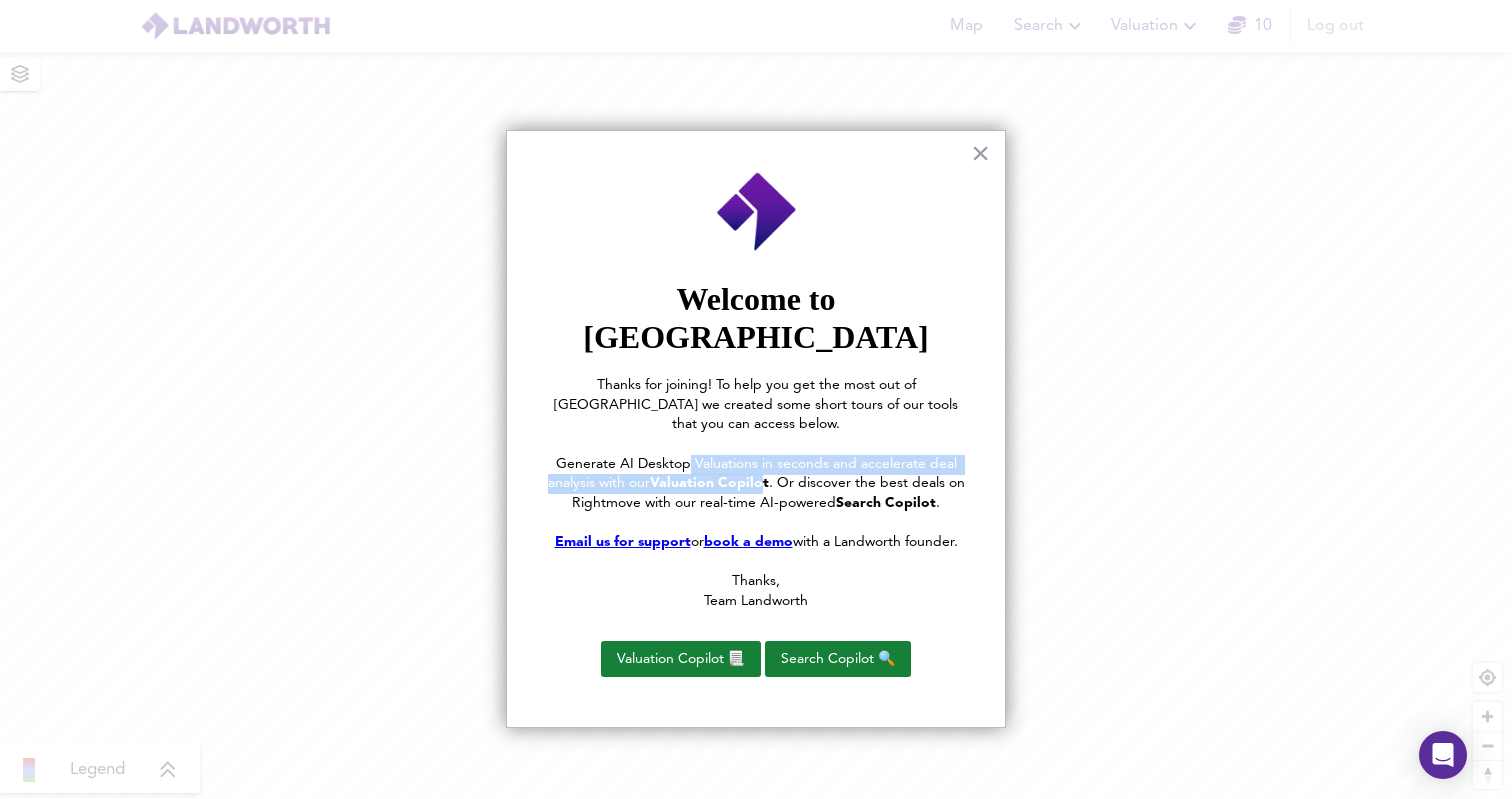 drag, startPoint x: 690, startPoint y: 406, endPoint x: 760, endPoint y: 432, distance: 74.672615 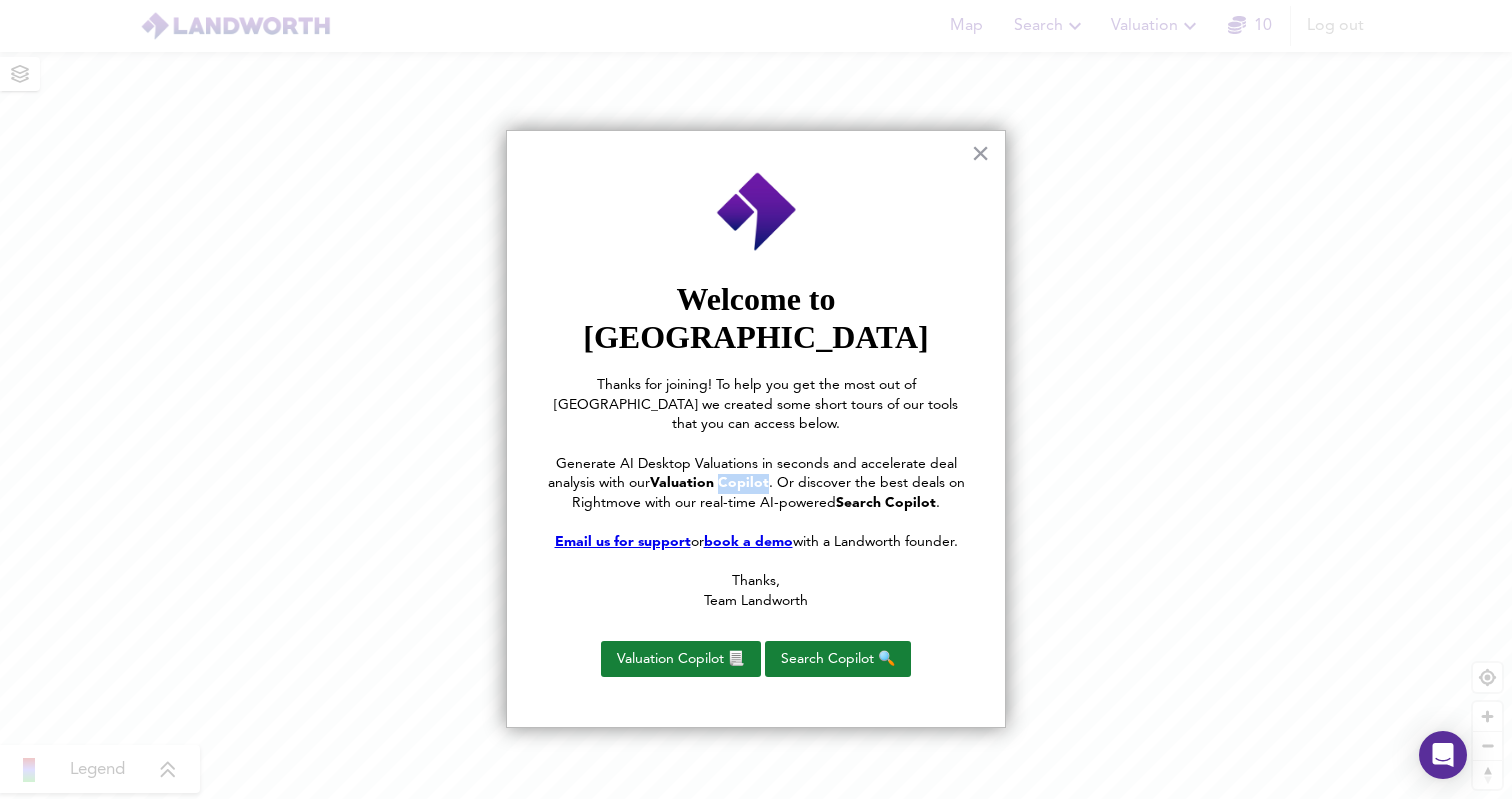 click on "Valuation Copilot" at bounding box center (709, 483) 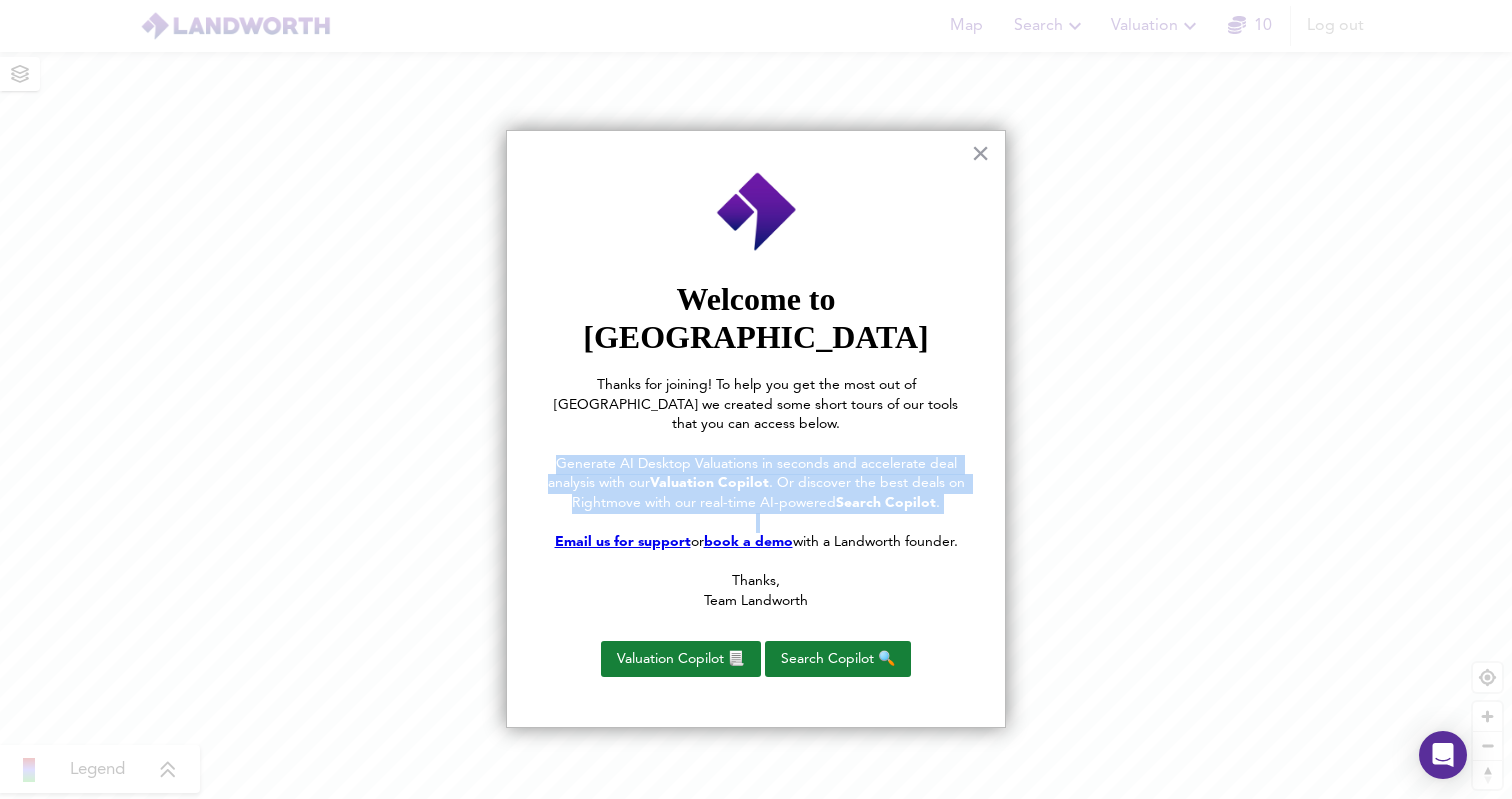 click on "Valuation Copilot" at bounding box center [709, 483] 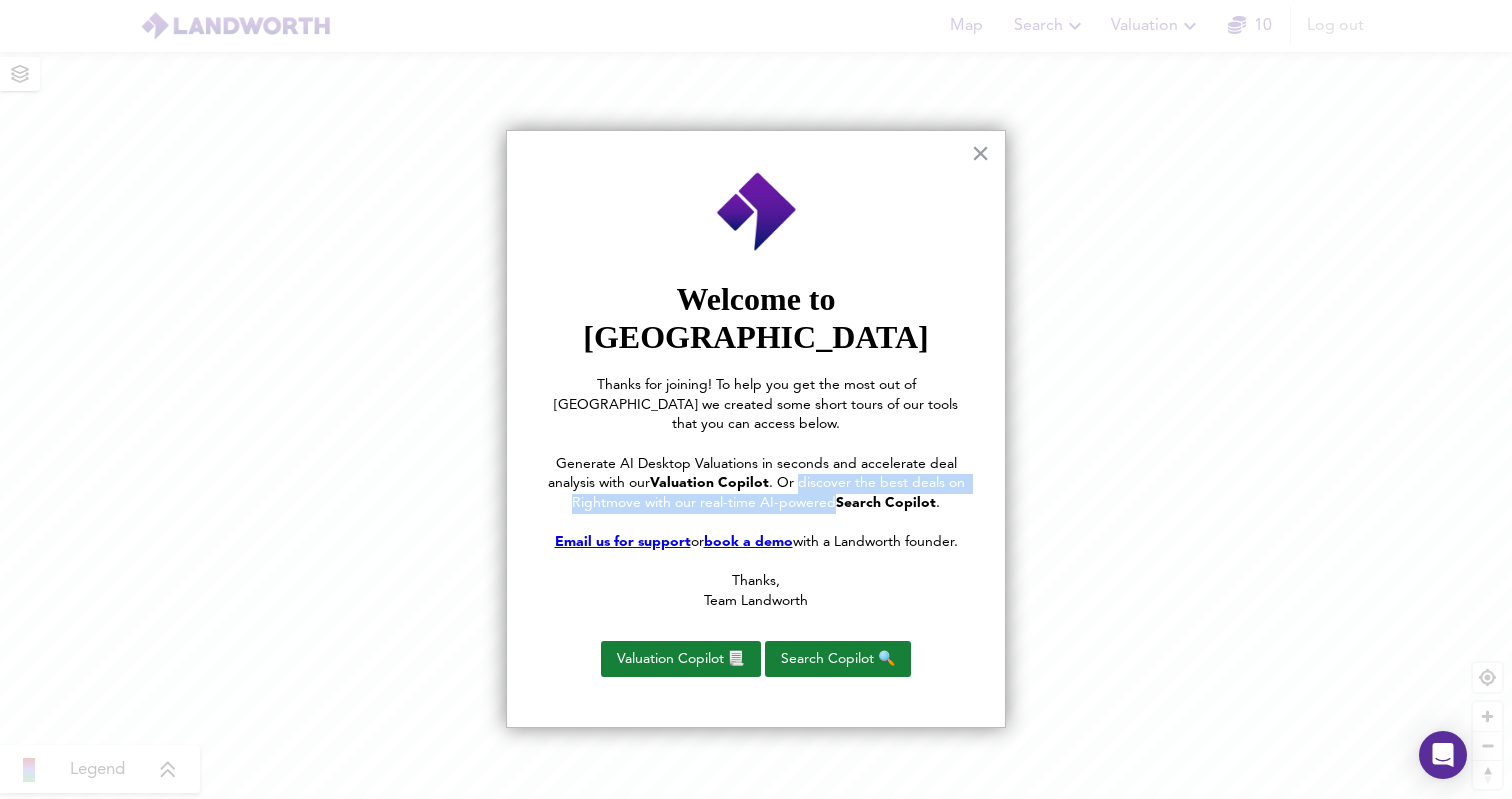 drag, startPoint x: 801, startPoint y: 426, endPoint x: 832, endPoint y: 445, distance: 36.359318 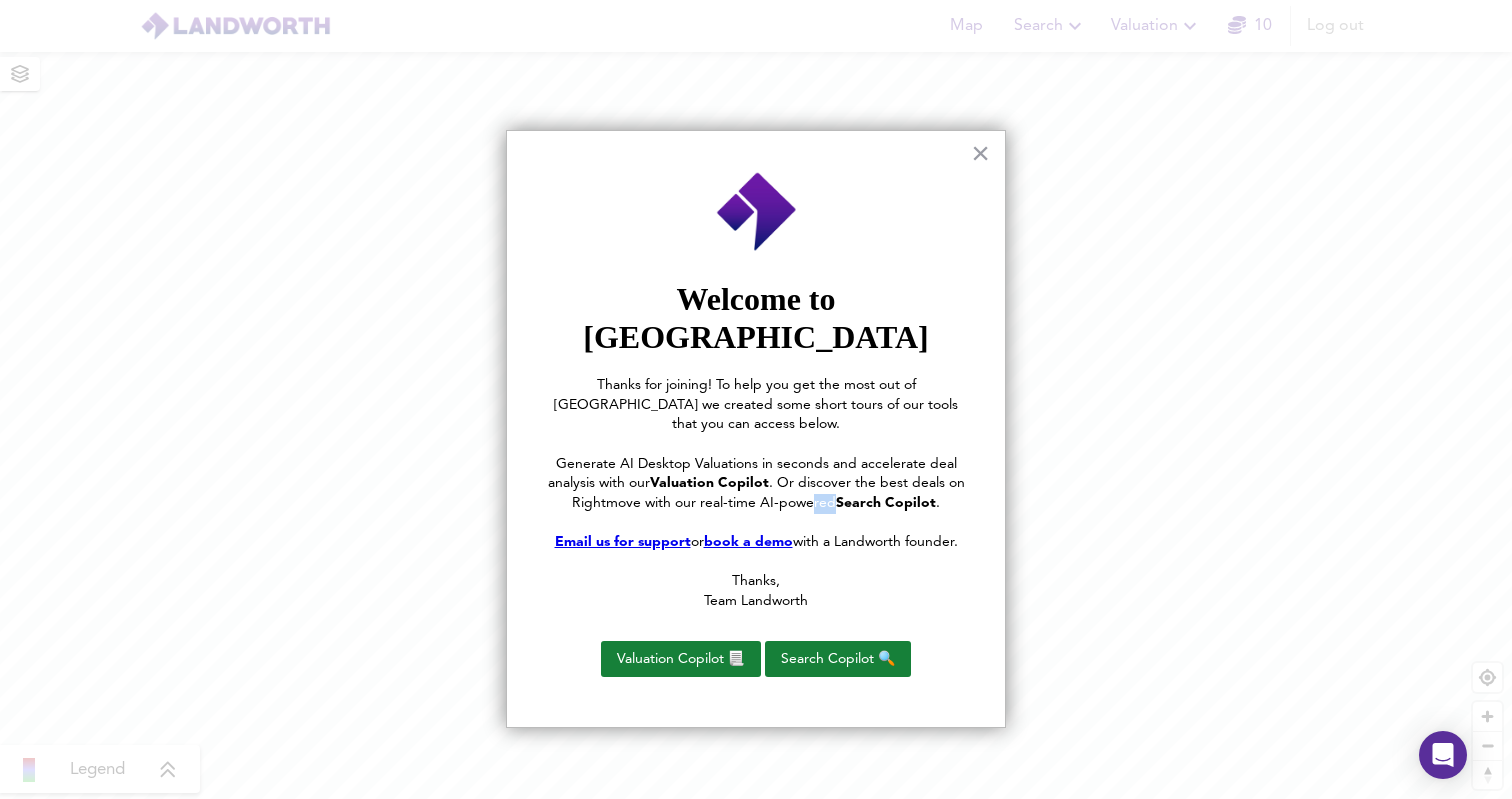 drag, startPoint x: 832, startPoint y: 445, endPoint x: 815, endPoint y: 441, distance: 17.464249 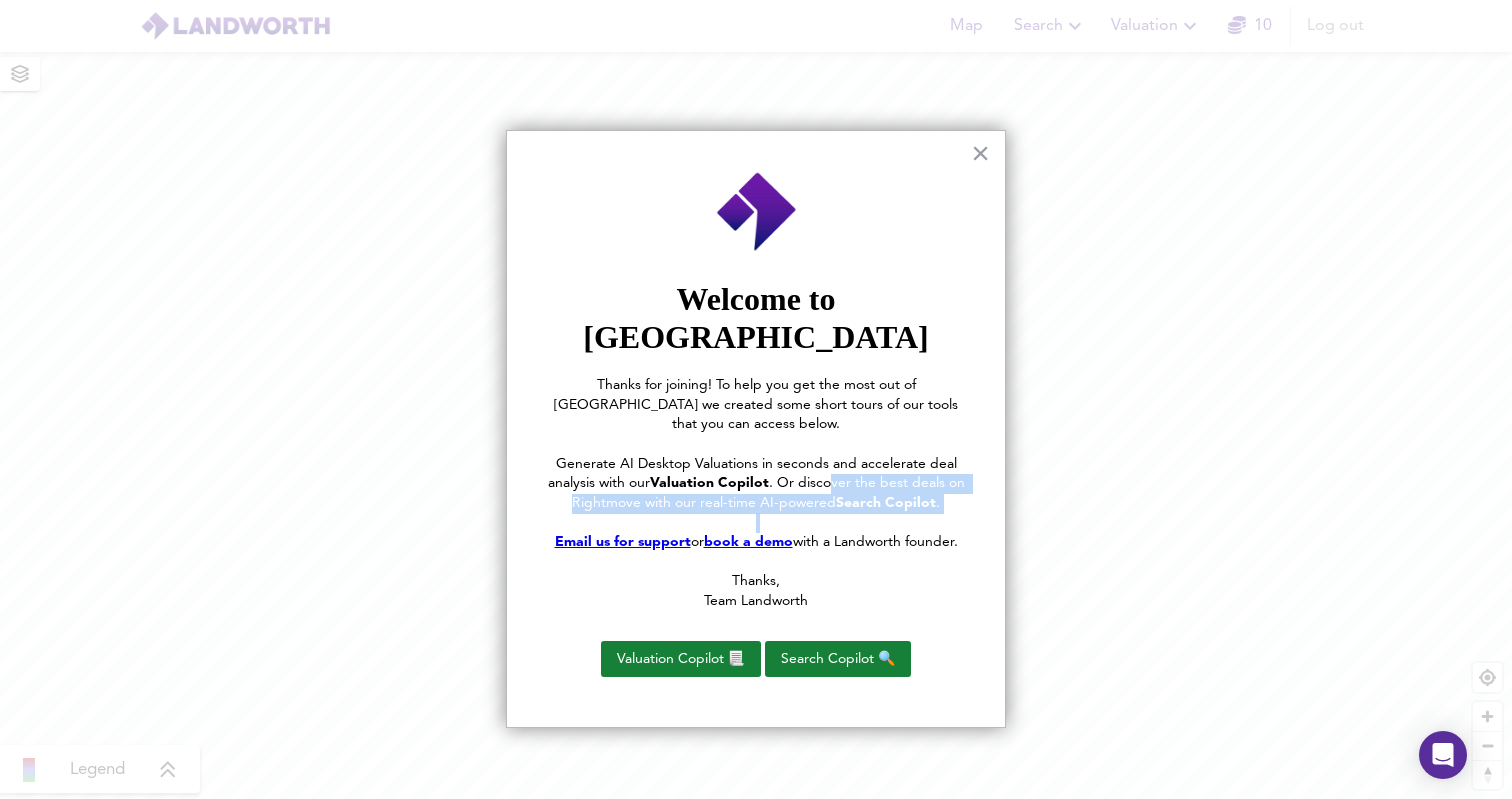drag, startPoint x: 828, startPoint y: 418, endPoint x: 862, endPoint y: 463, distance: 56.400356 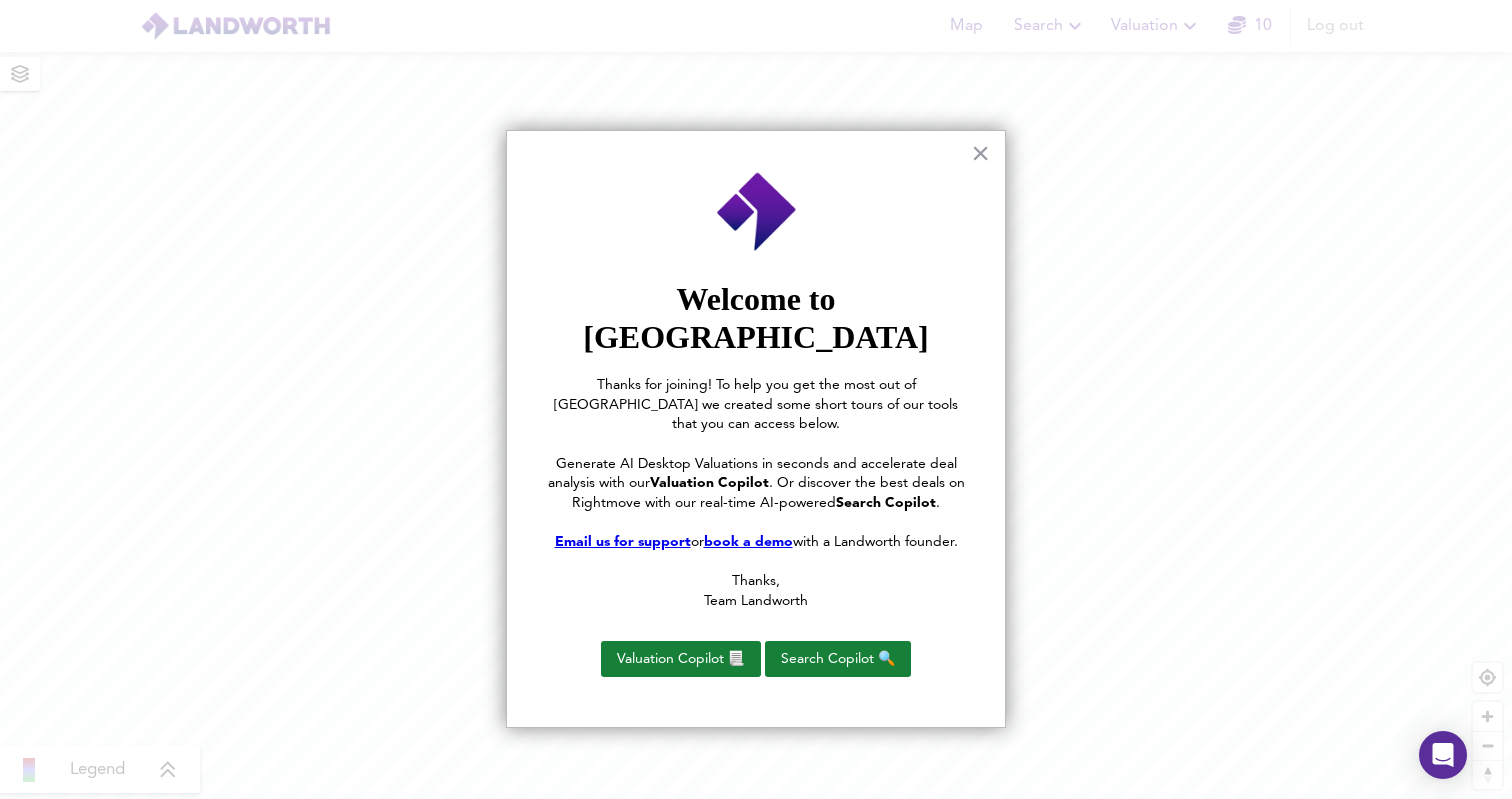 click on "Thanks for joining! To help you get the most out of Landworth we created some short tours of our tools that you can access below. Generate AI Desktop Valuations in seconds and accelerate deal analysis with our  Valuation Copilot . Or discover the best deals on Rightmove with our real-time AI-powered  Search Copilot . Email us for support  or  book a demo  with a Landworth founder. Thanks, Team Landworth" at bounding box center [756, 503] 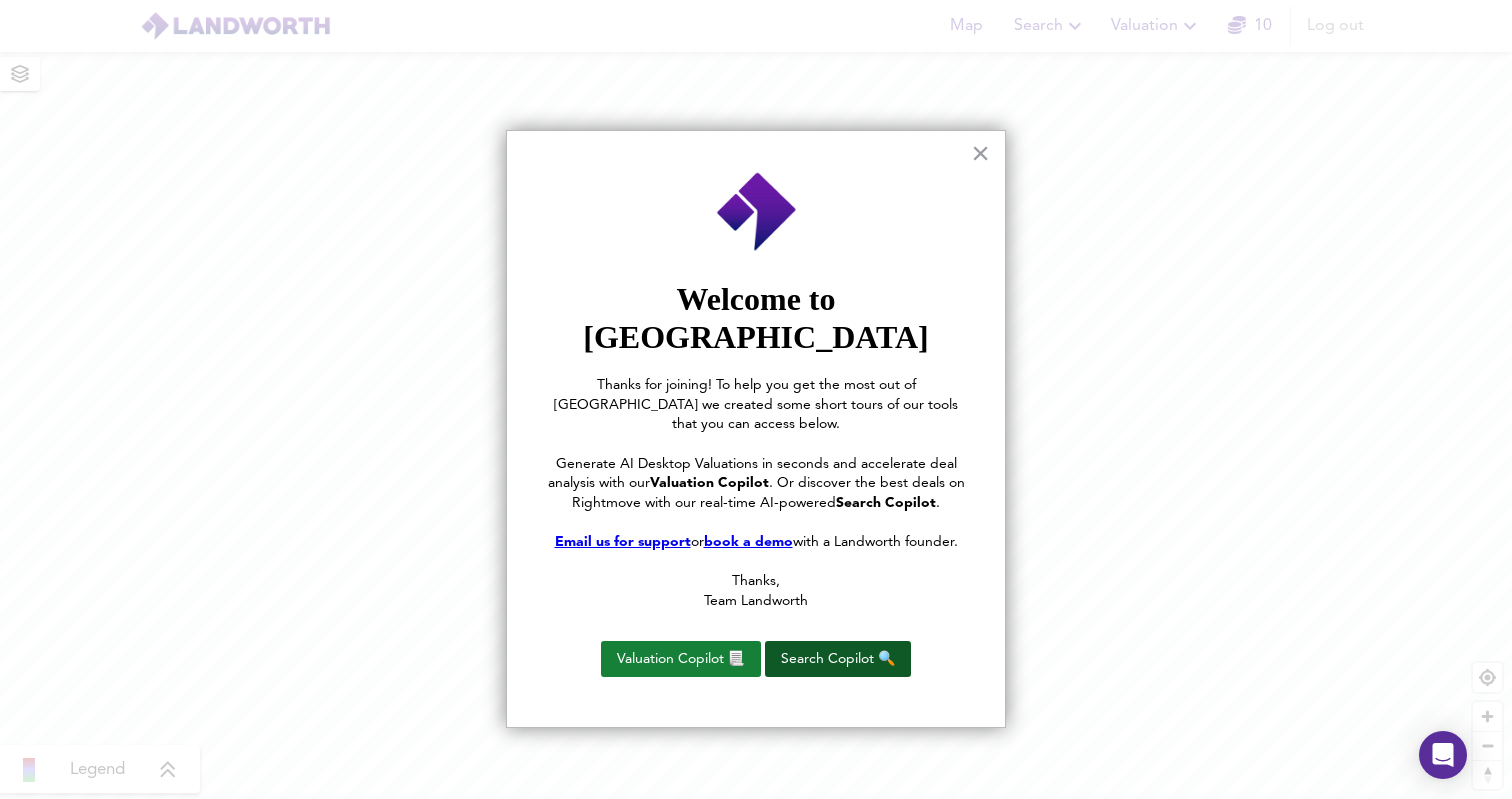 click on "Search Copilot 🔍" at bounding box center (838, 659) 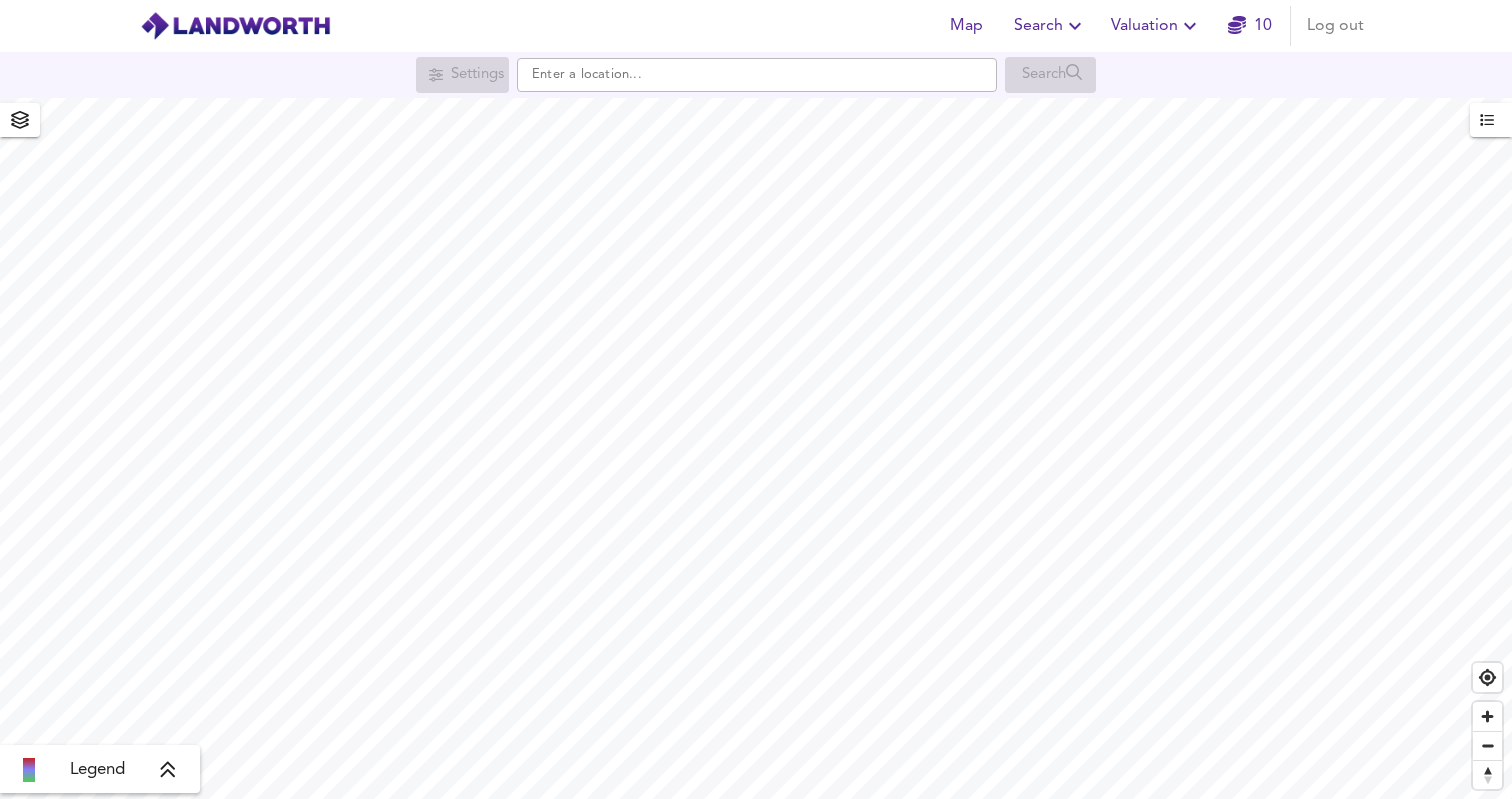 scroll, scrollTop: 0, scrollLeft: 0, axis: both 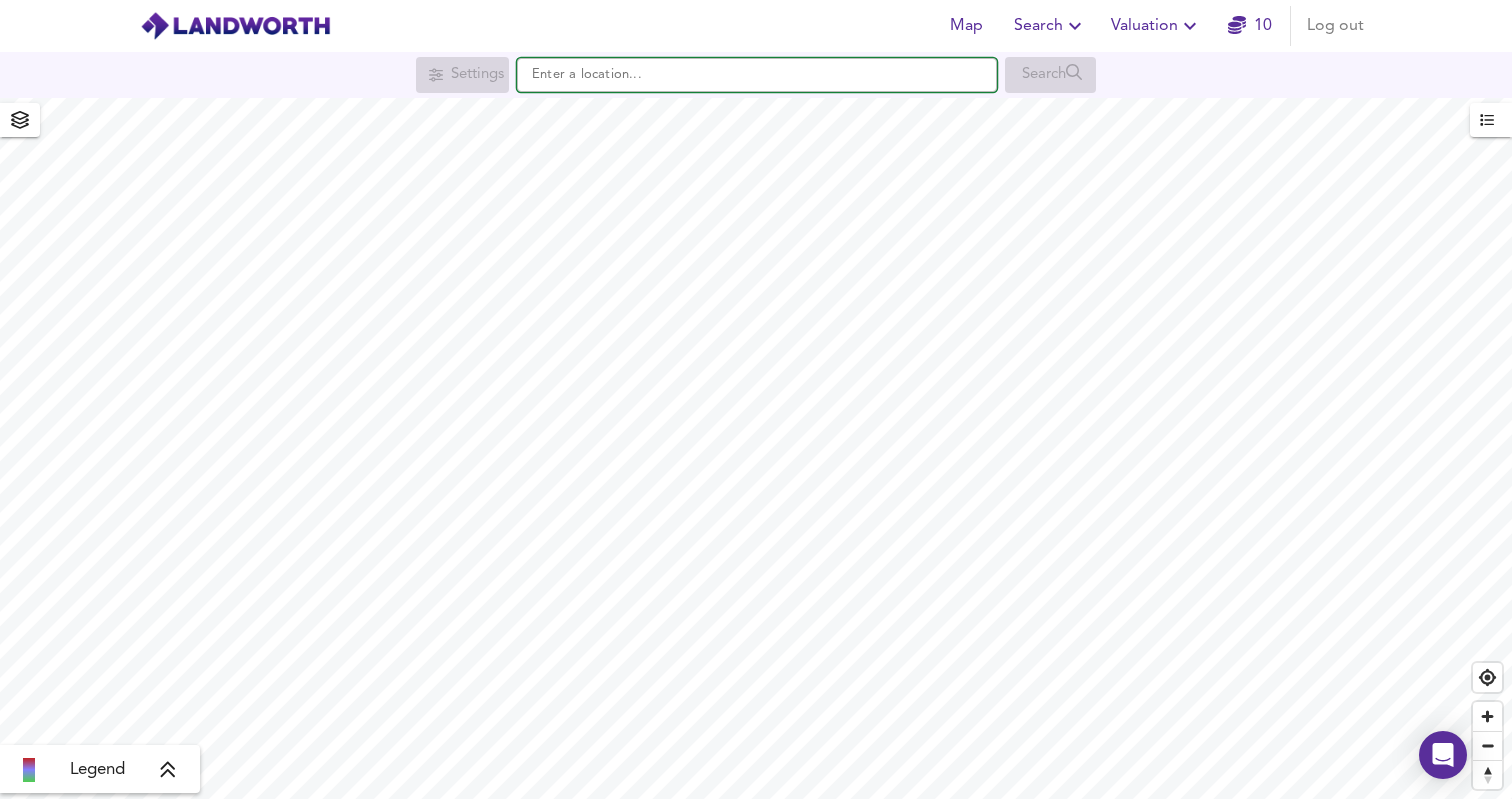 click at bounding box center (757, 75) 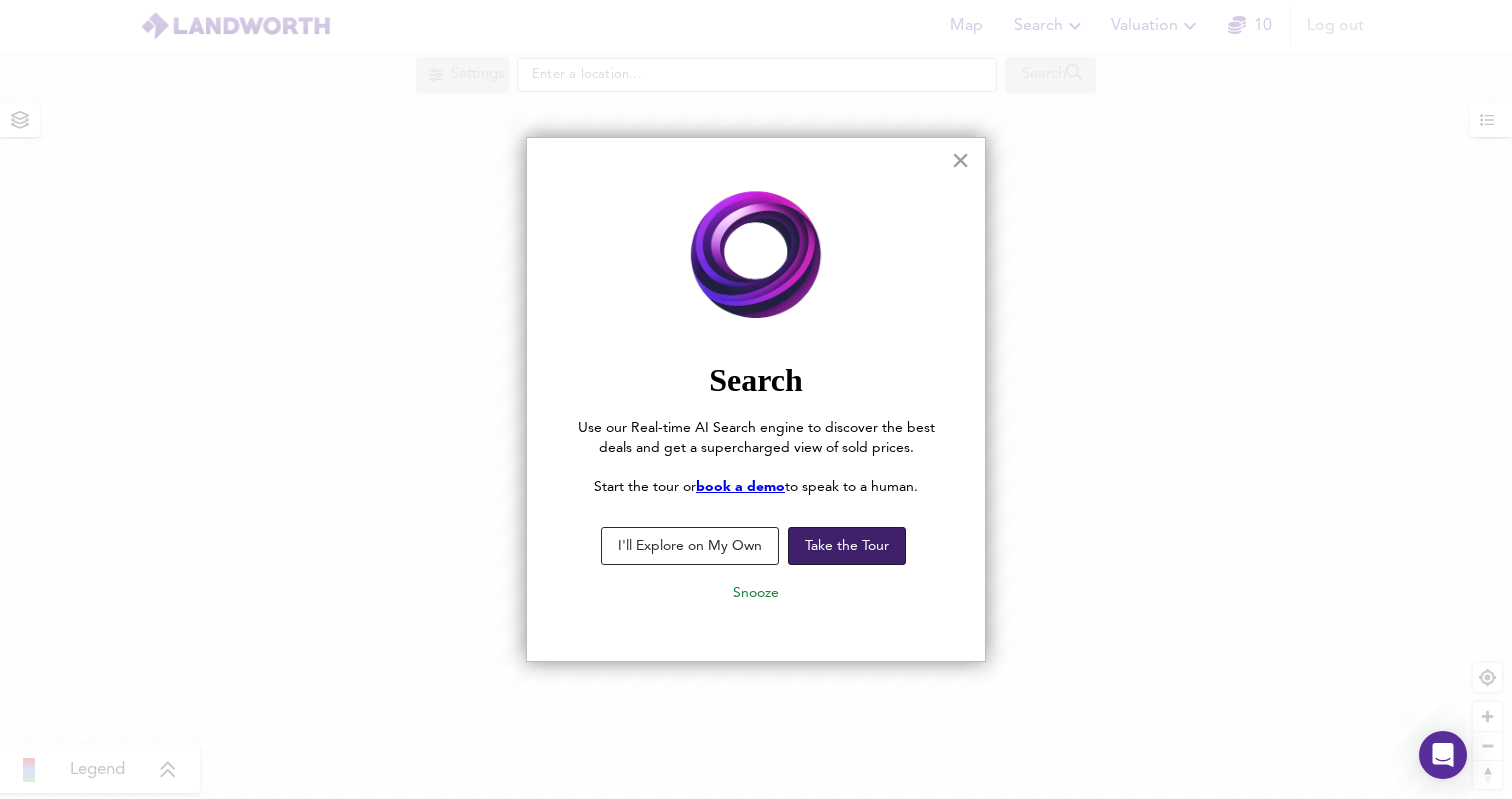 click on "Take the Tour" at bounding box center [847, 546] 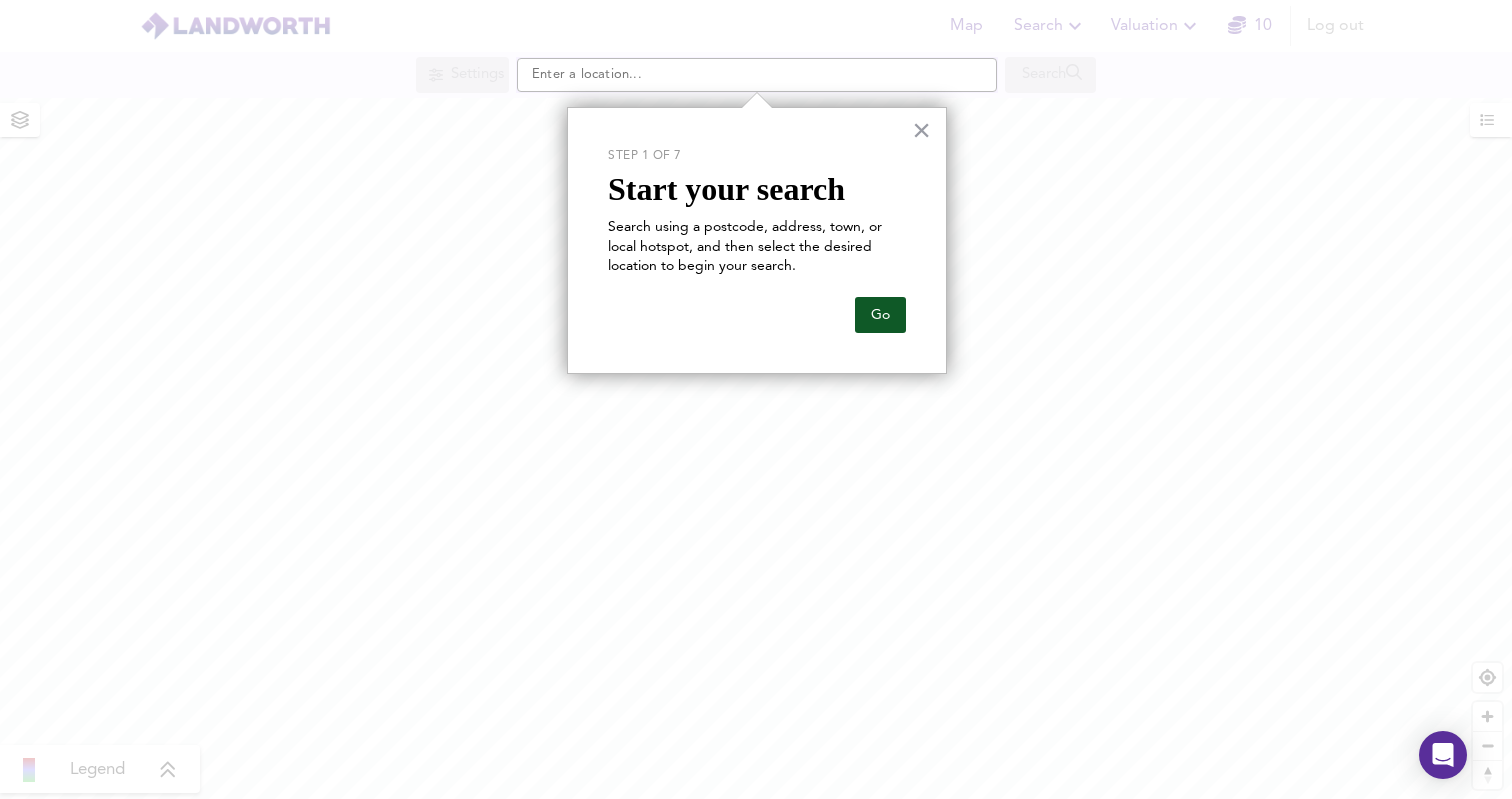 click on "Go" at bounding box center (880, 315) 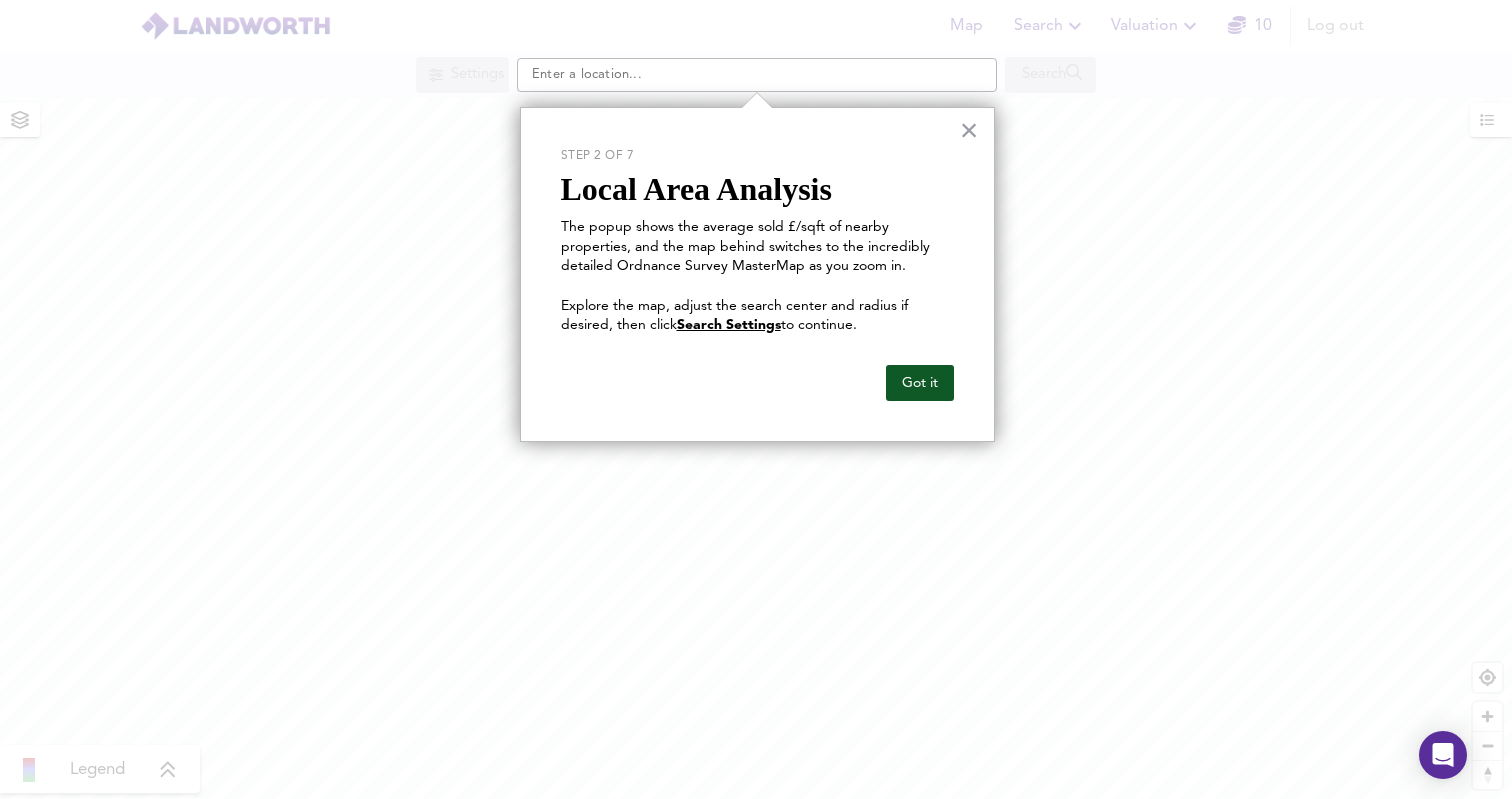 click on "Got it" at bounding box center [920, 383] 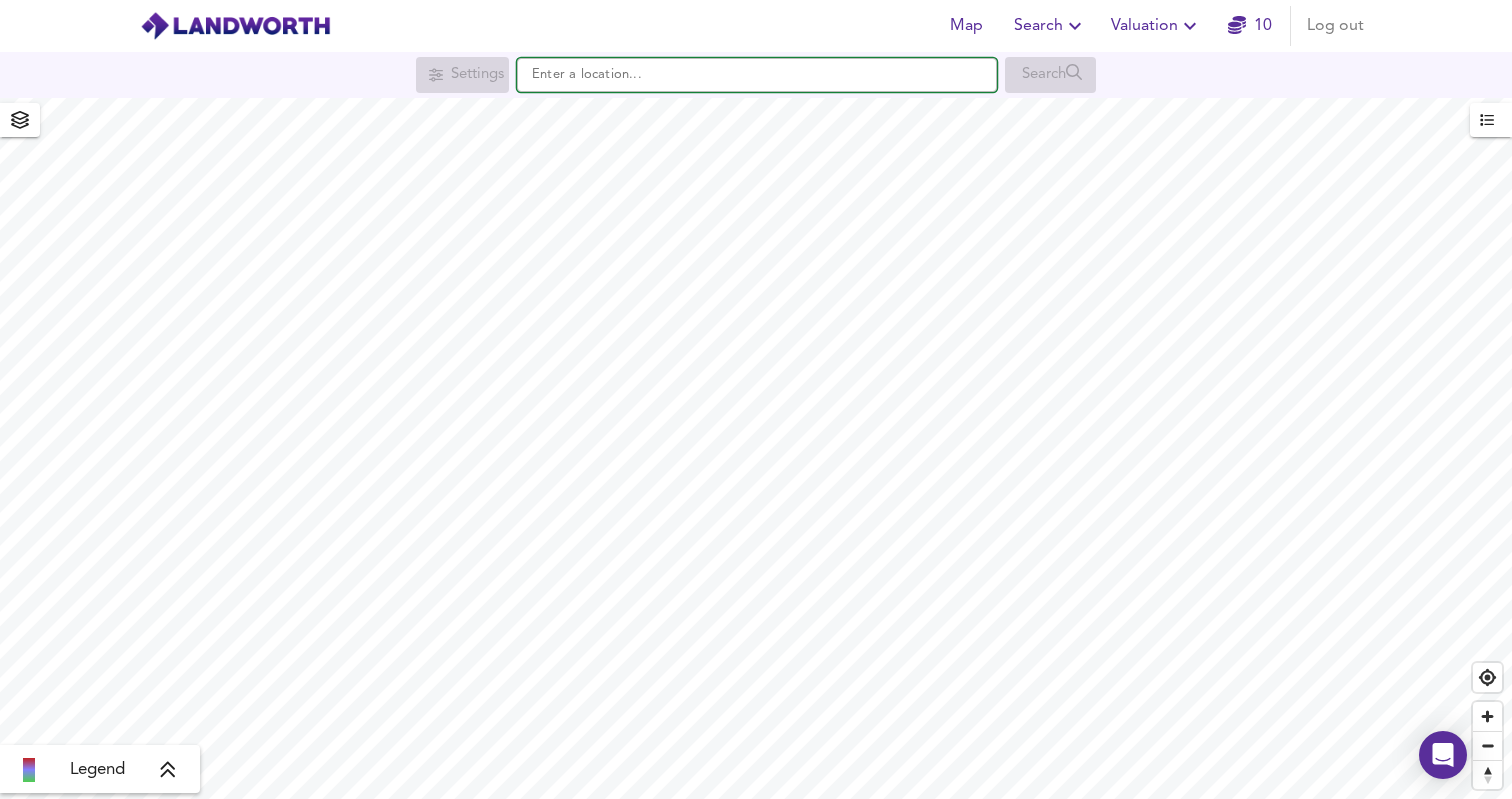 click at bounding box center (757, 75) 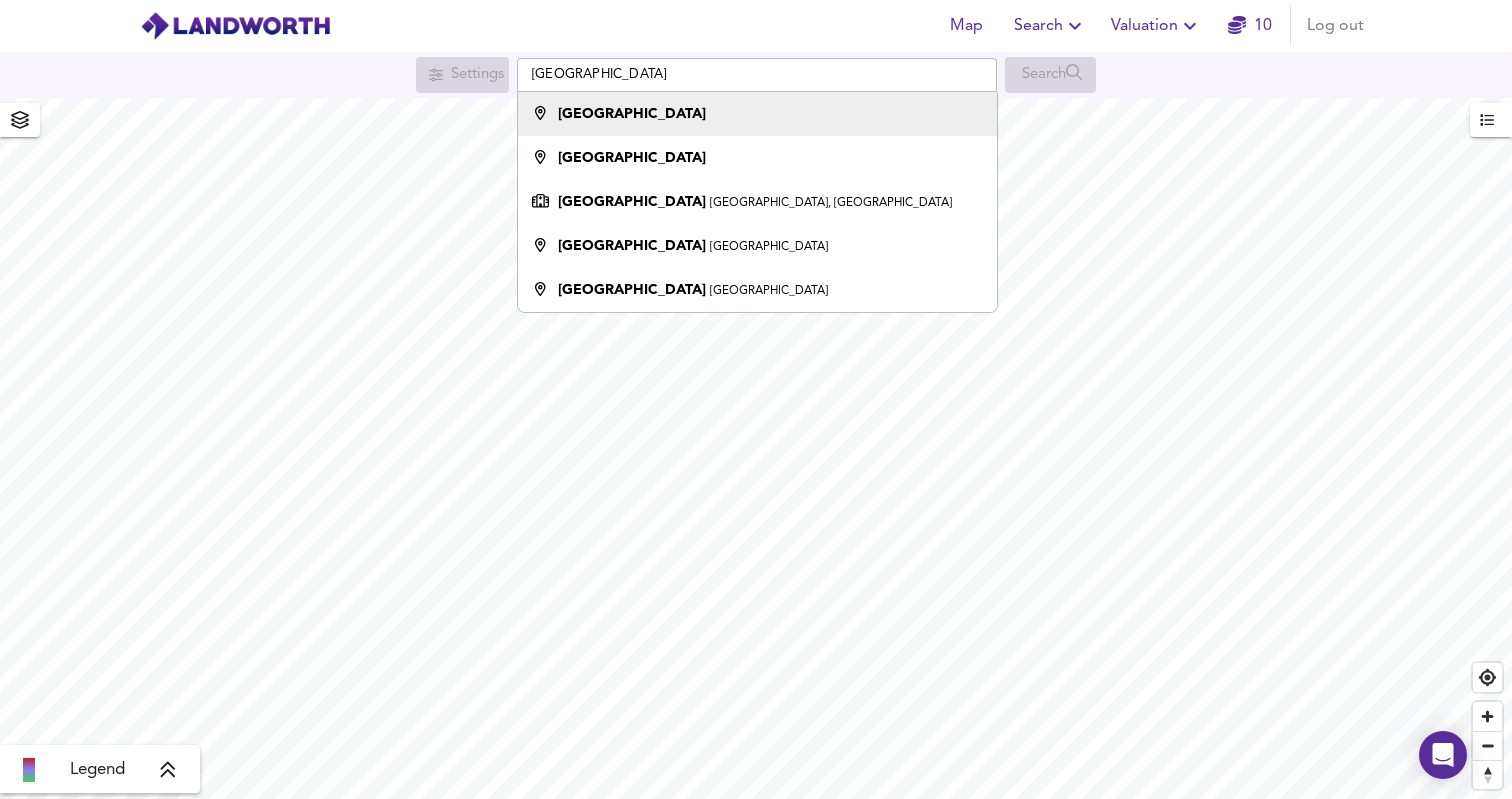 click on "[GEOGRAPHIC_DATA]" at bounding box center [752, 114] 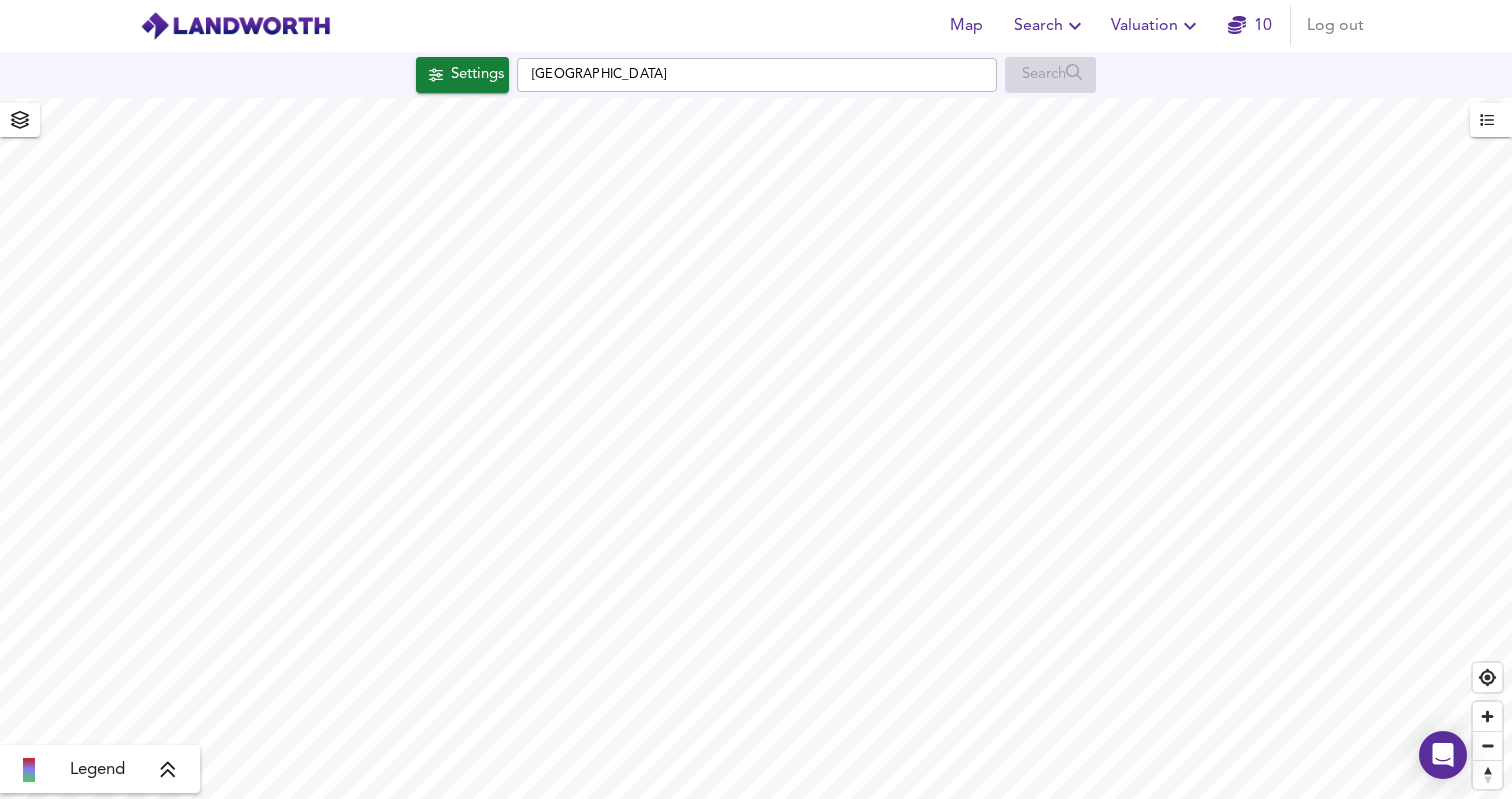 checkbox on "false" 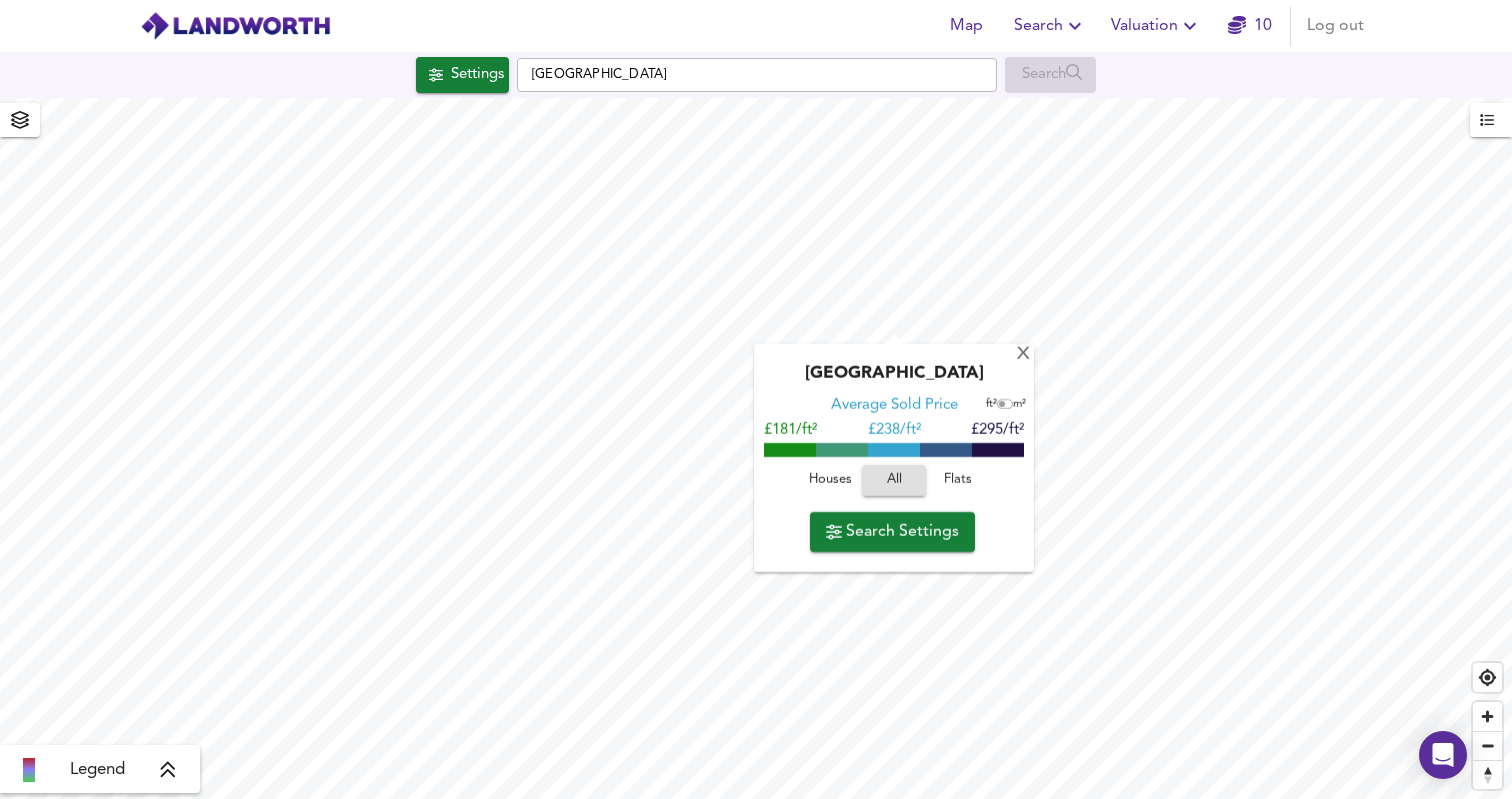 click on "X Northampton Average Sold Price ft²   m² £181/ft² £ 238/ft² £295/ft² Houses All Flats    Search Settings" at bounding box center [756, 448] 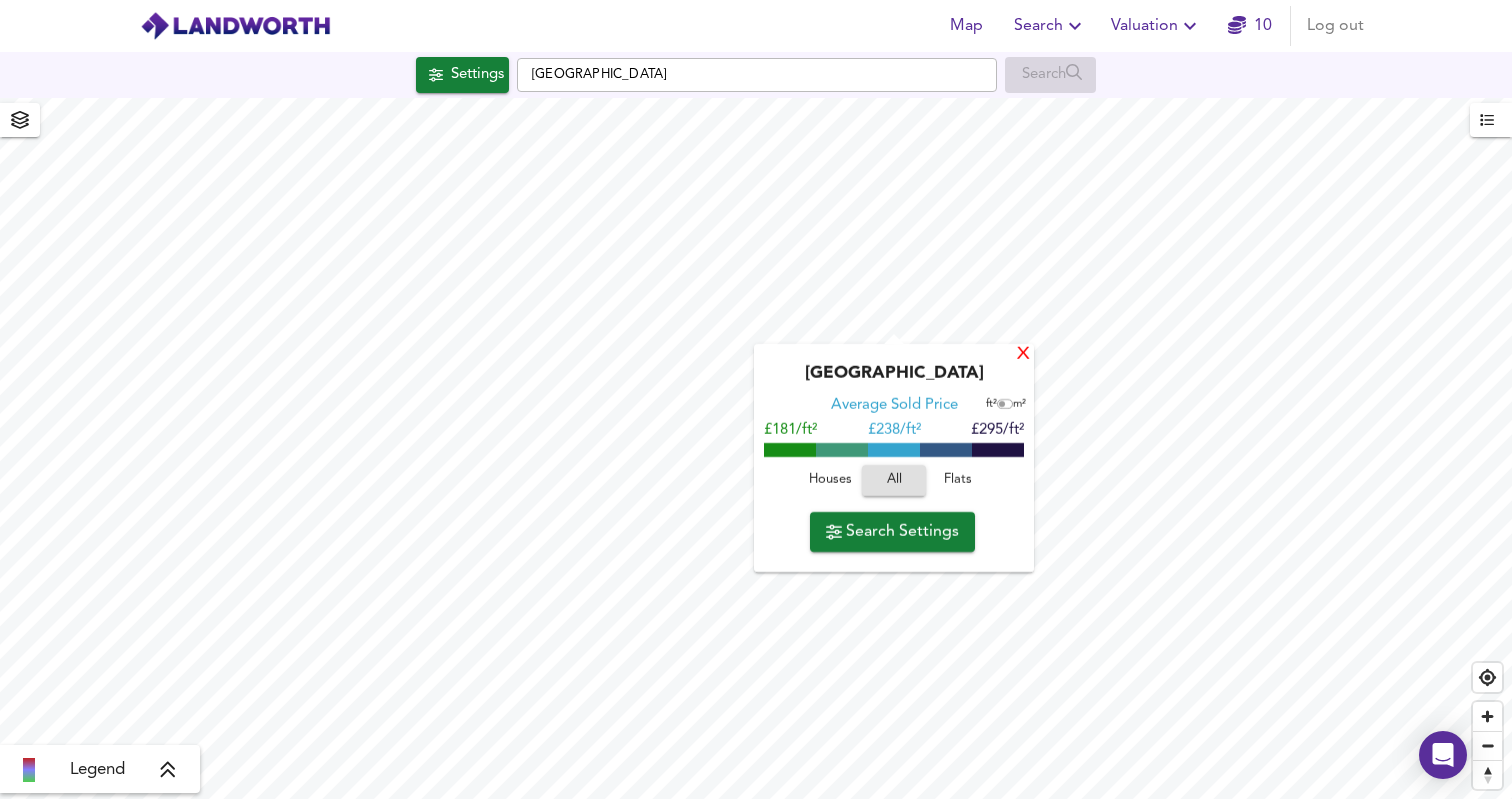 click on "X" at bounding box center [1023, 355] 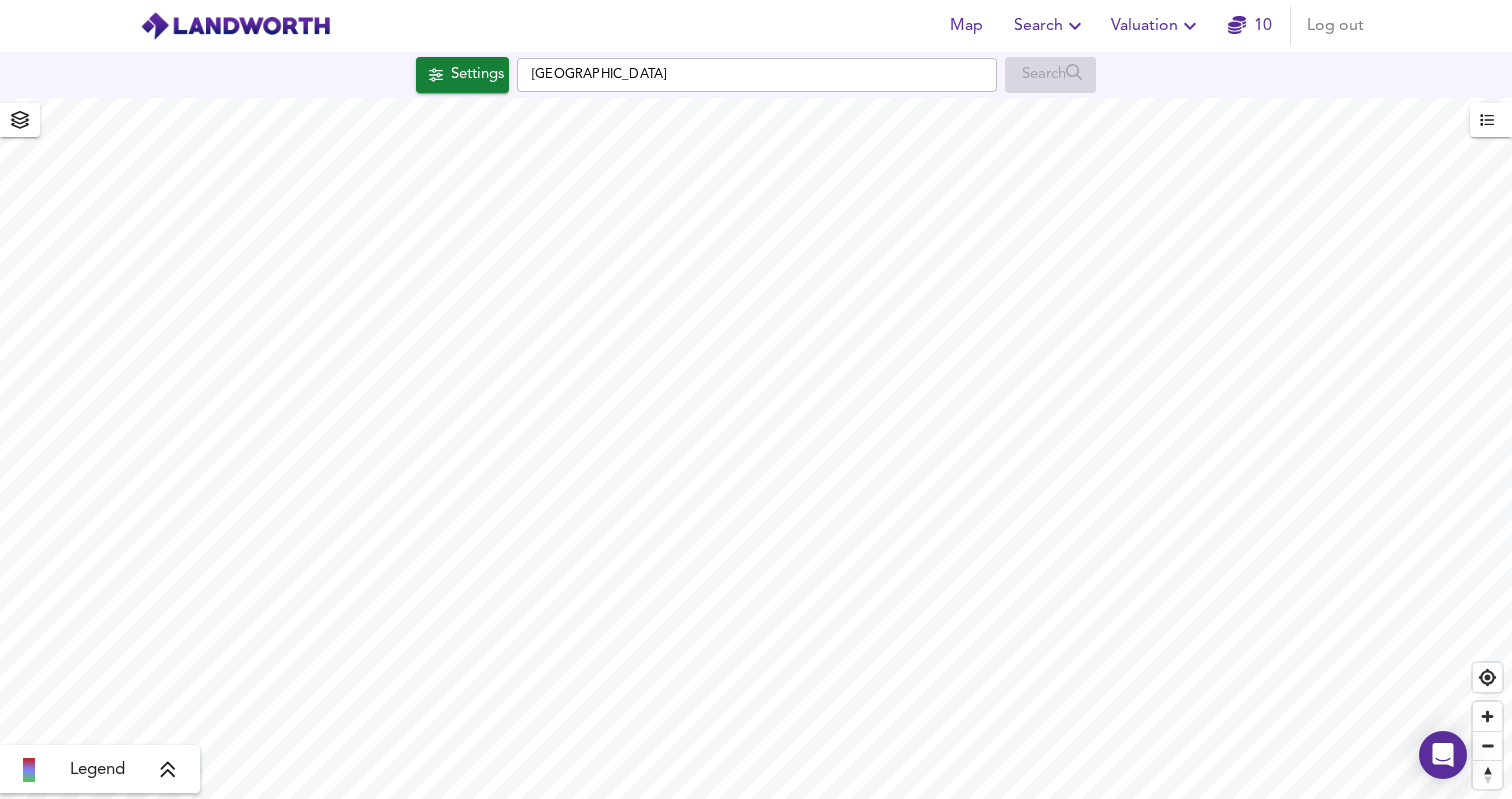 click 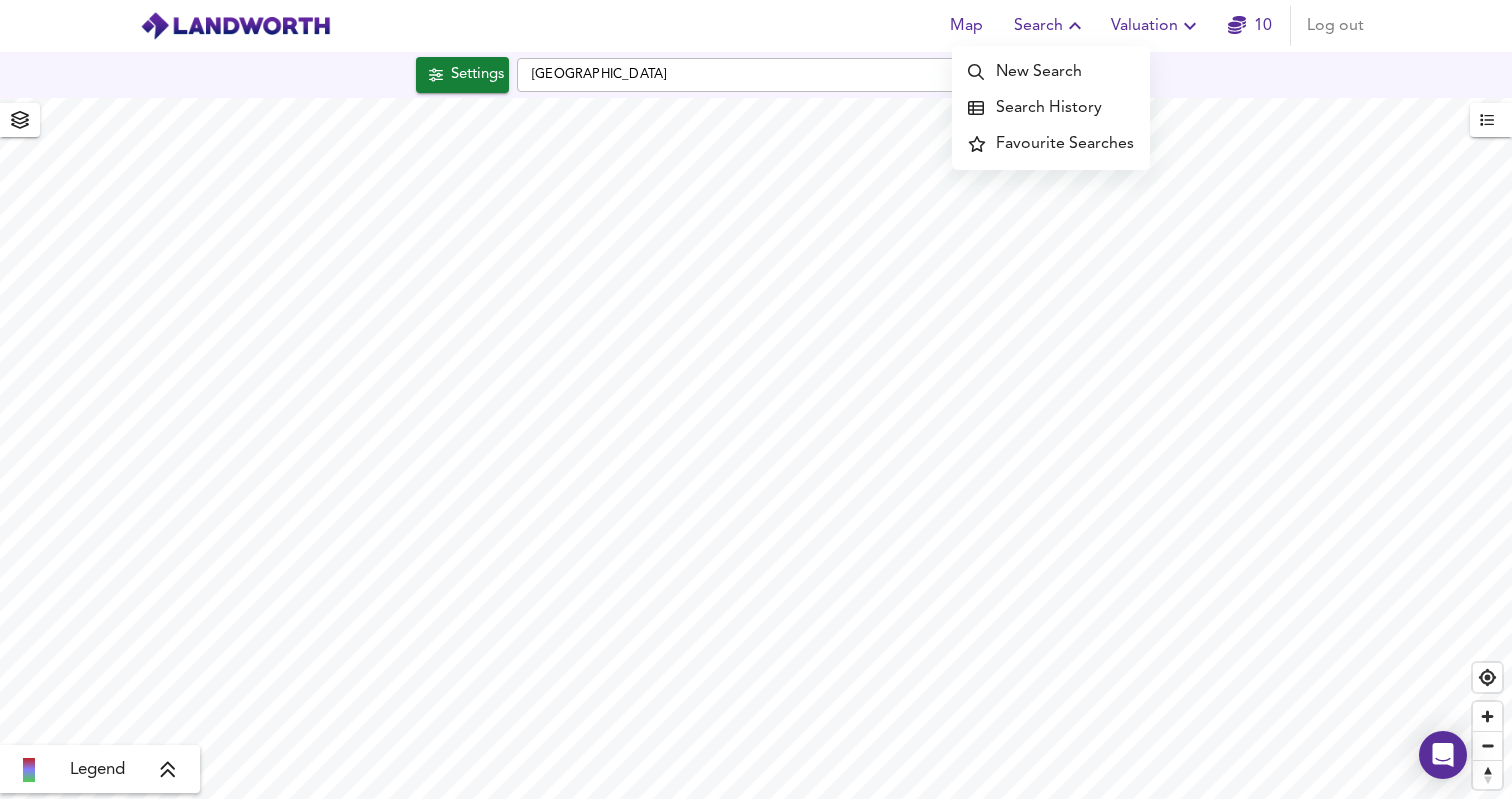 click on "Valuation" at bounding box center [1156, 26] 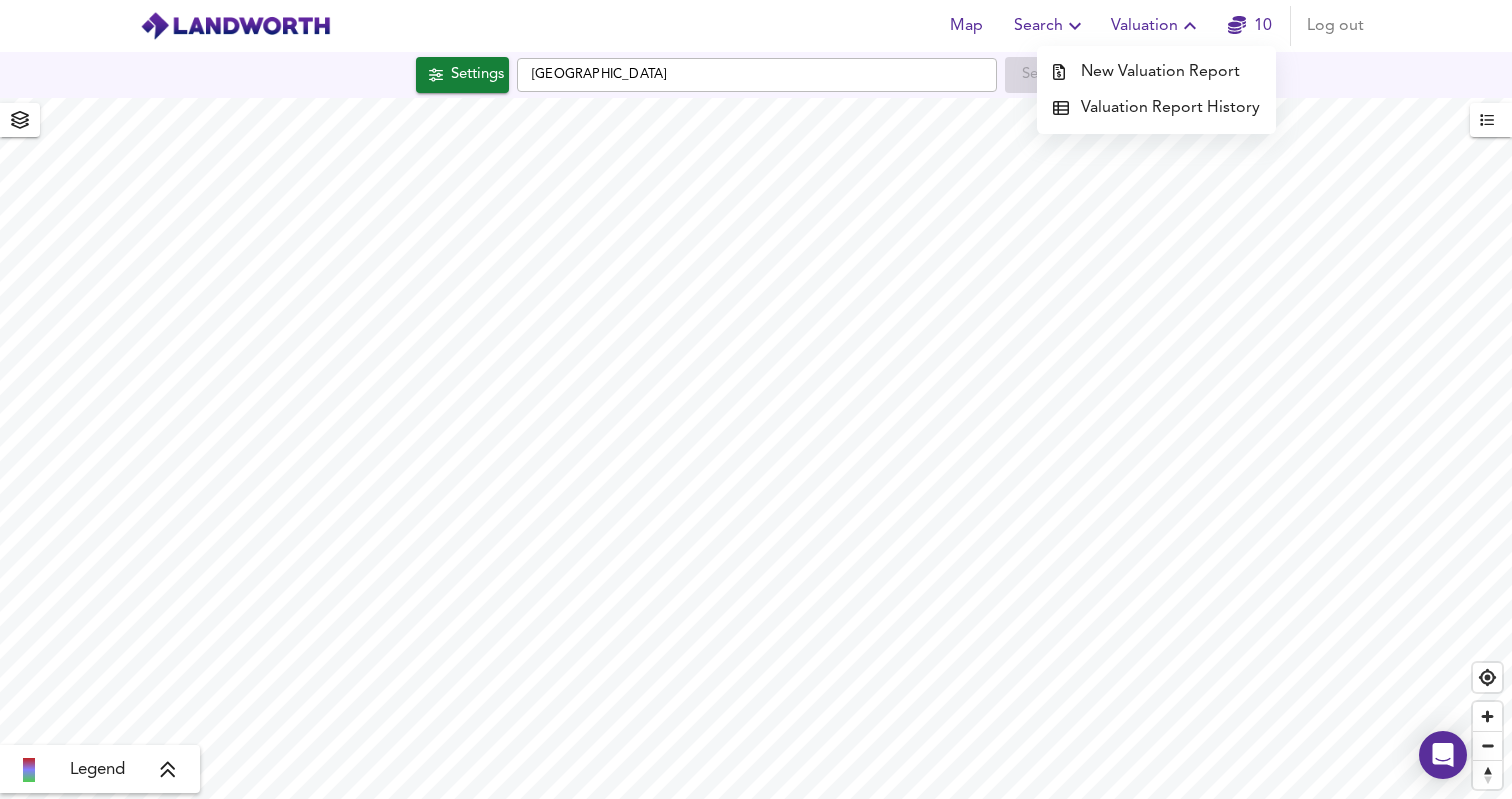 click on "Valuation Report History" at bounding box center [1156, 108] 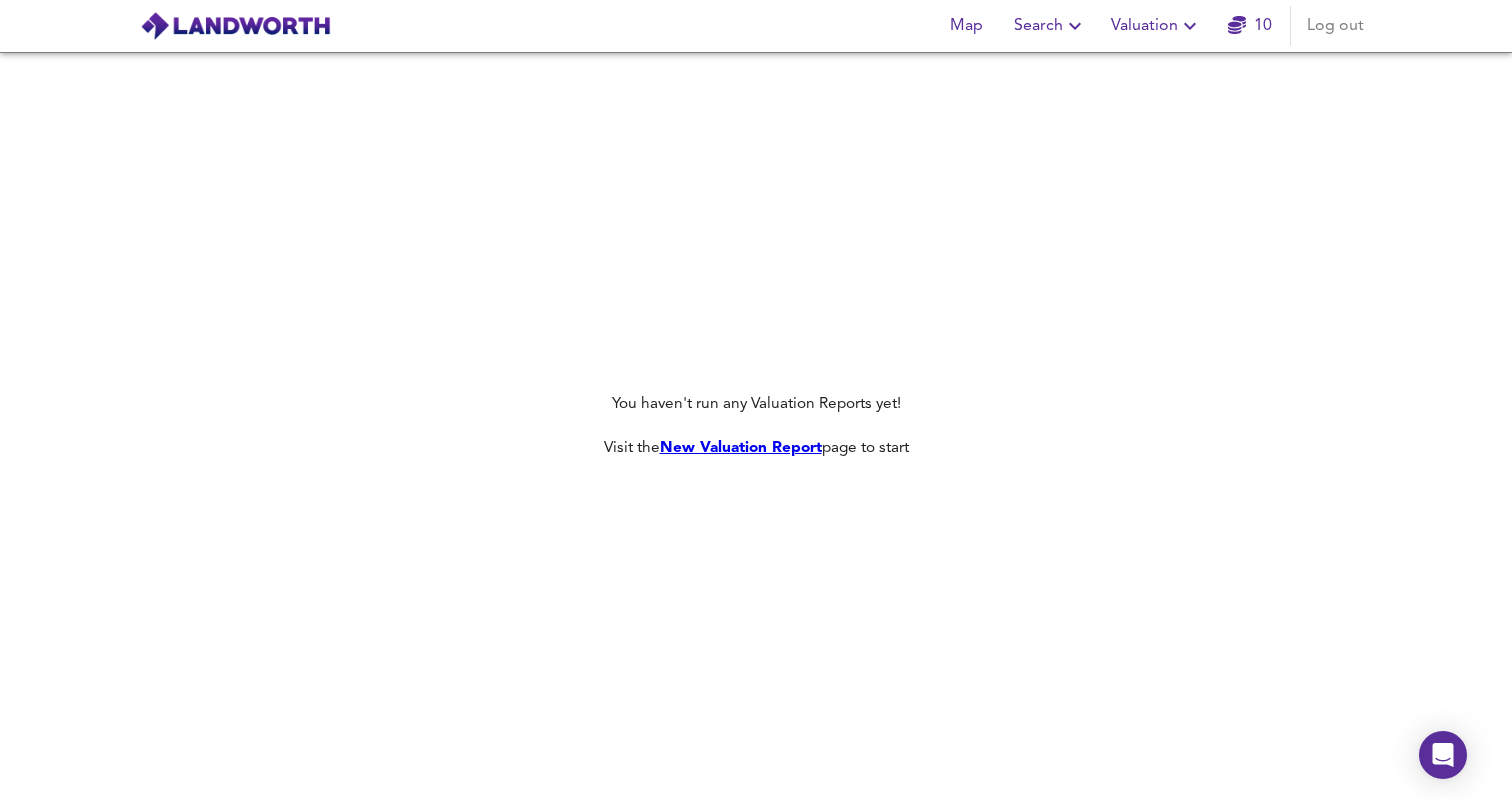 click on "New Valuation Report" at bounding box center (741, 448) 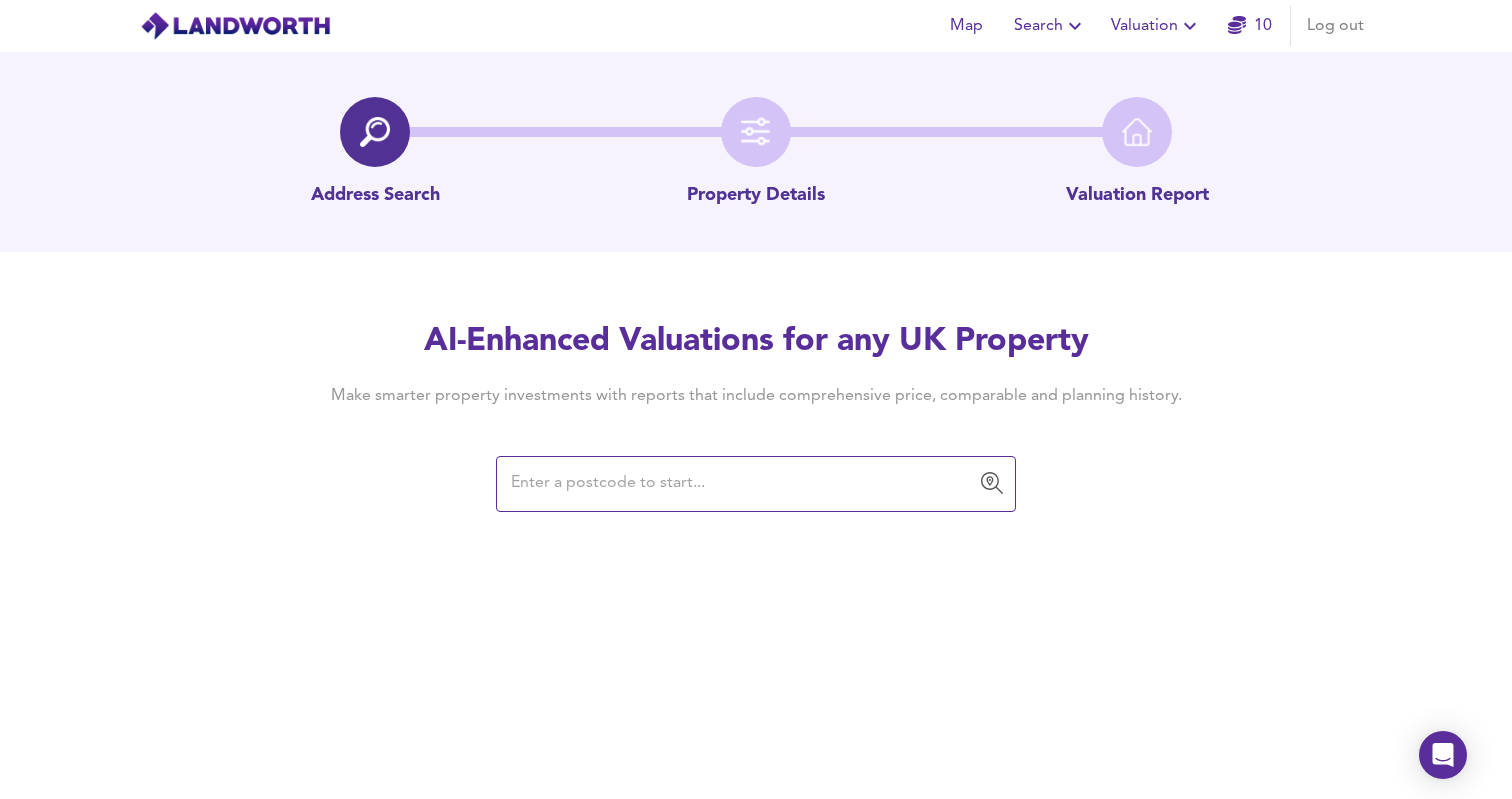 click at bounding box center (741, 484) 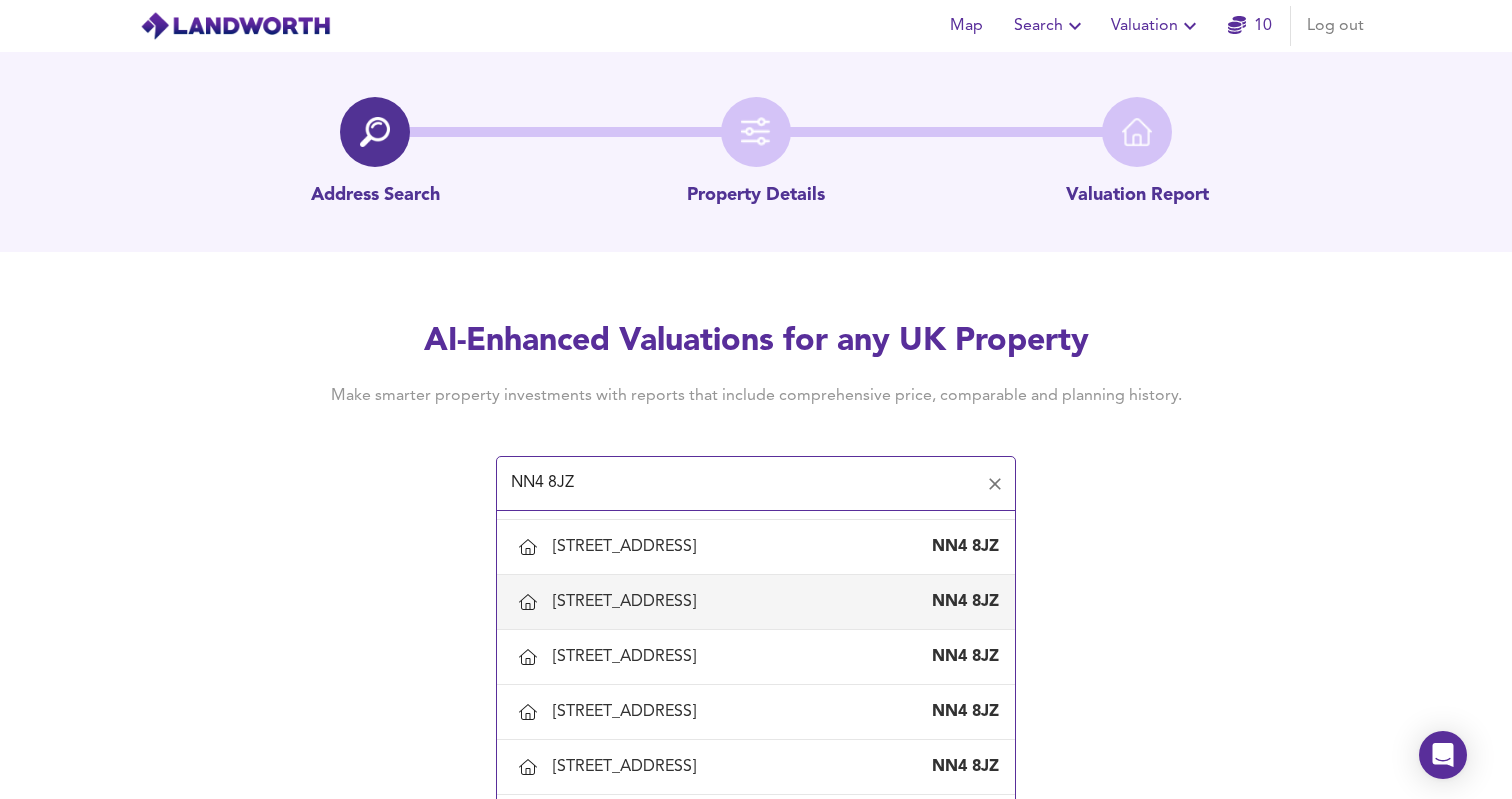 scroll, scrollTop: 0, scrollLeft: 0, axis: both 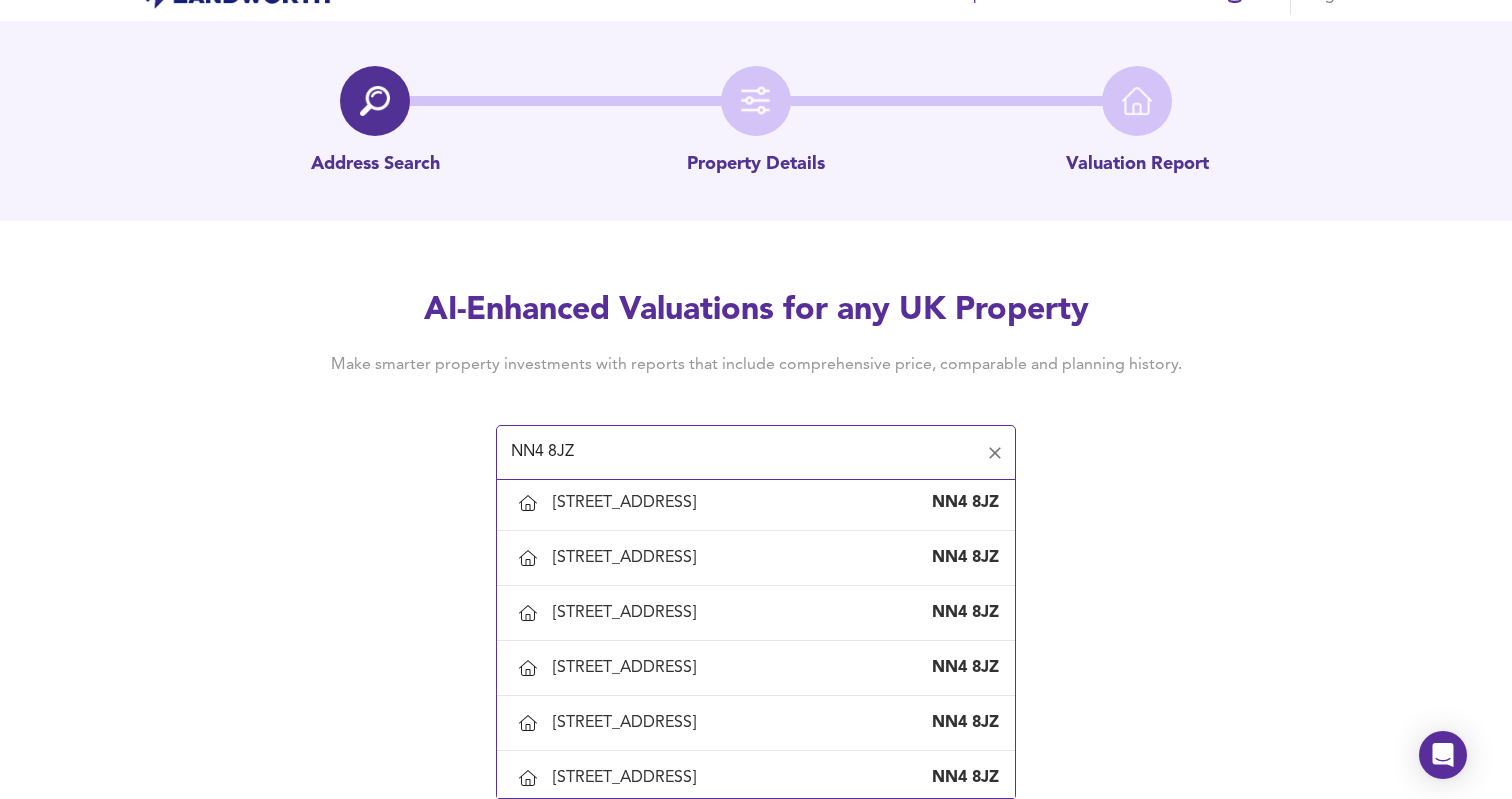 click on "55 Harvester Way, Northampton, West Northamptonshire" at bounding box center (628, -542) 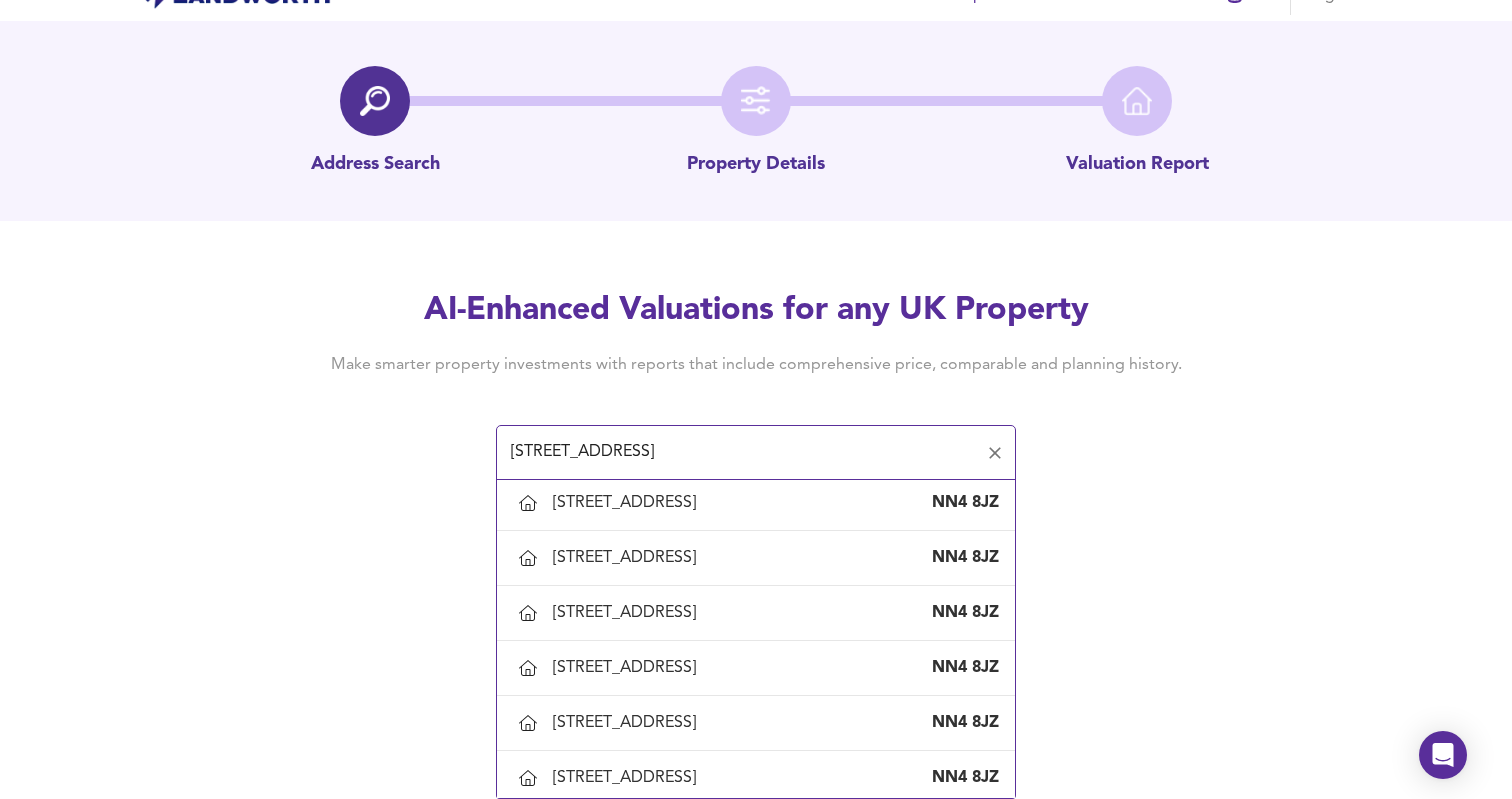scroll, scrollTop: 0, scrollLeft: 0, axis: both 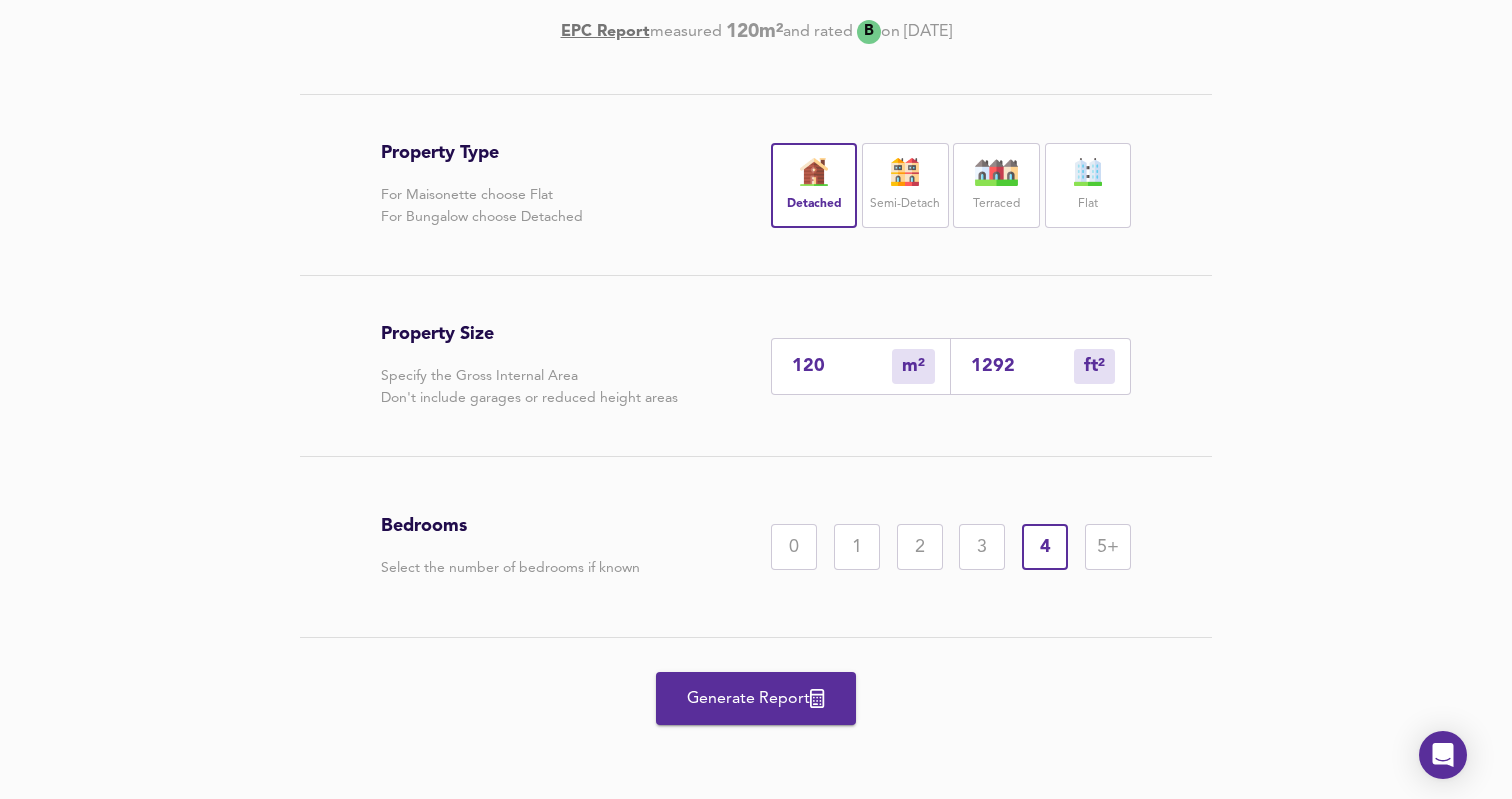 click on "Generate Report" at bounding box center [756, 698] 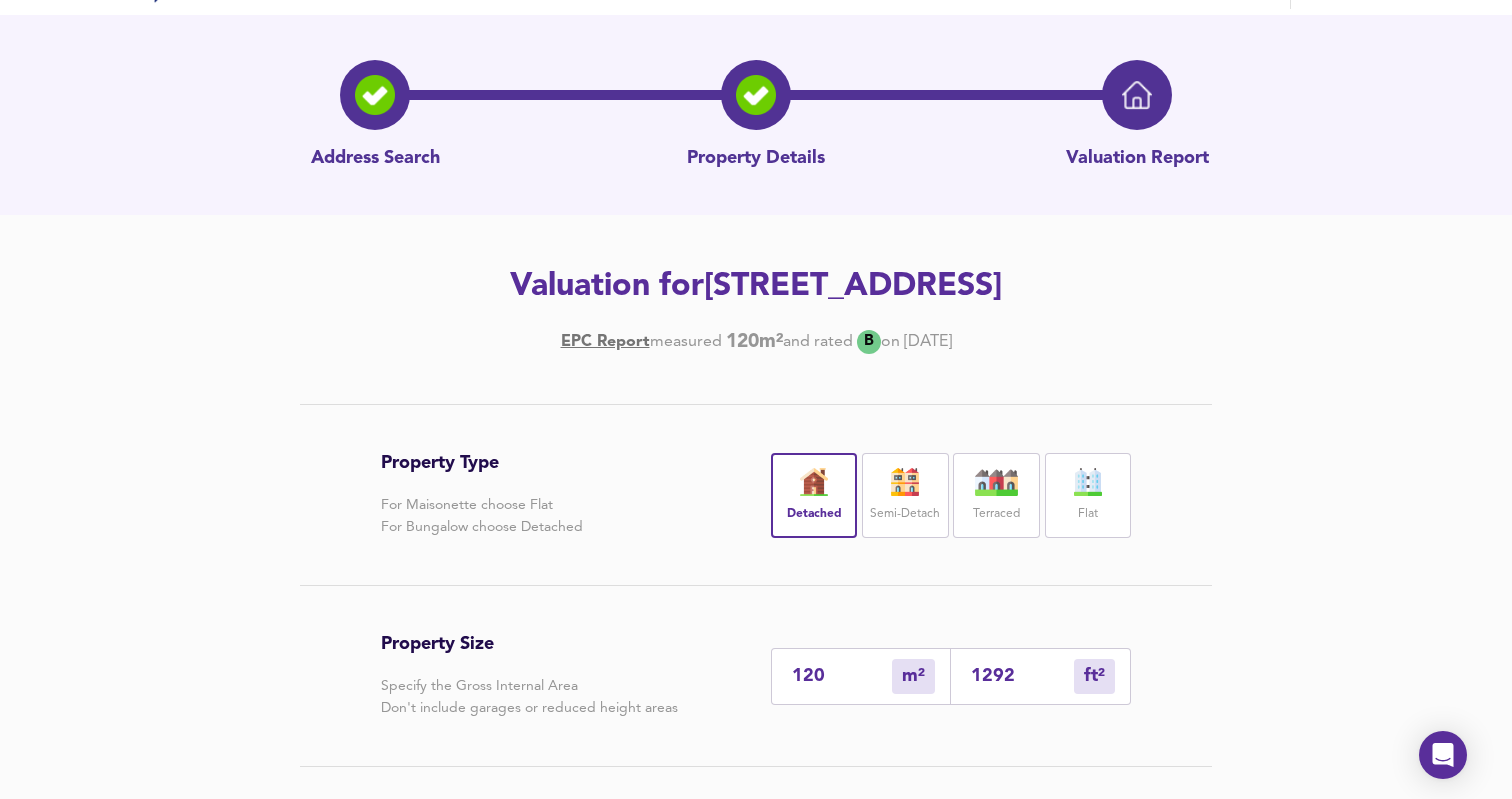 scroll, scrollTop: 391, scrollLeft: 0, axis: vertical 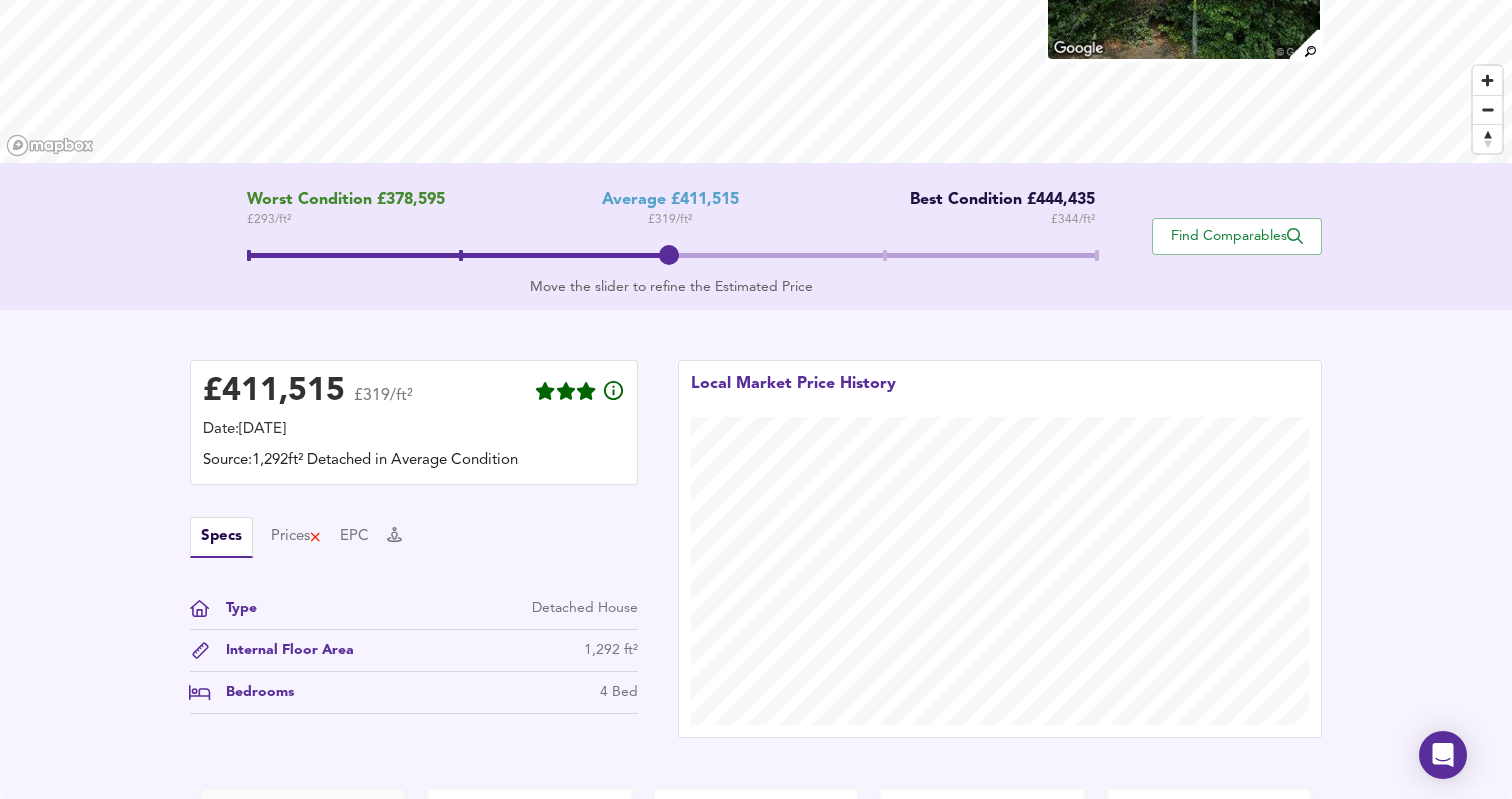 click on "Local Market Price History" at bounding box center (1000, 549) 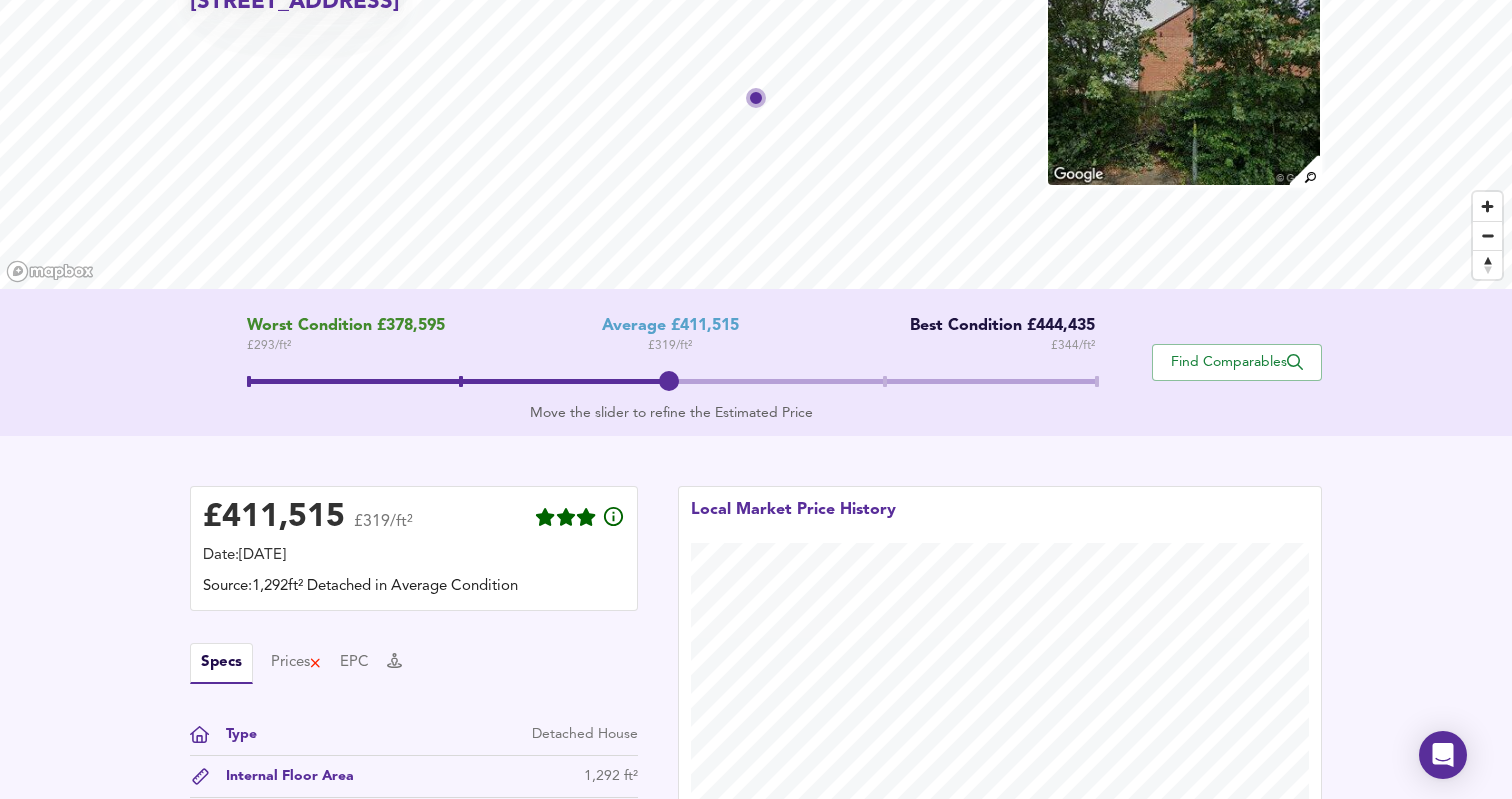 scroll, scrollTop: 0, scrollLeft: 0, axis: both 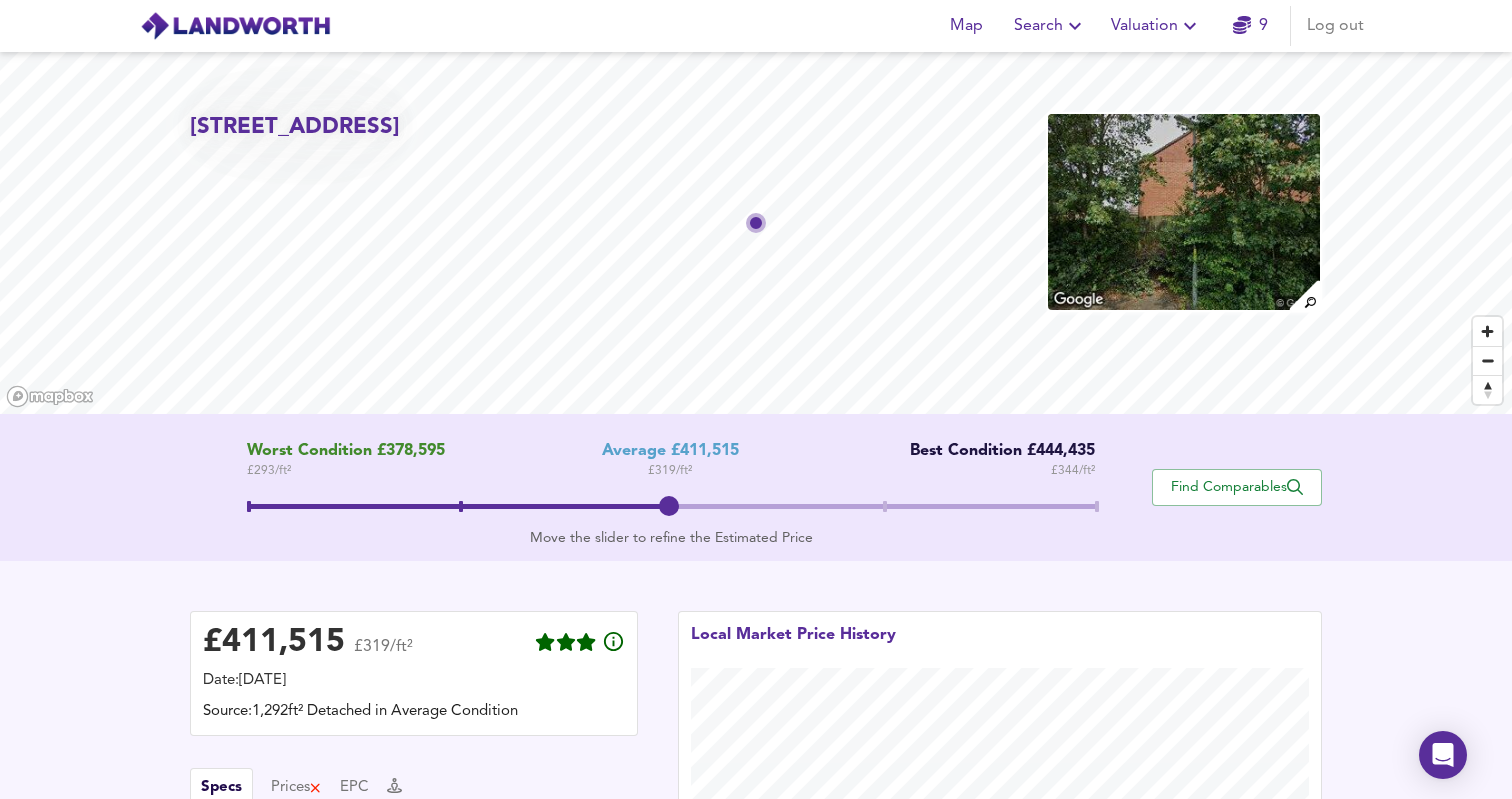 click on "Worst Condition   £378,595 £ 293 / ft² Average   £411,515 £ 319 / ft² Best Condition   £444,435 £ 344 / ft² Move the slider to refine the Estimated Price Find Comparables" at bounding box center [756, 487] 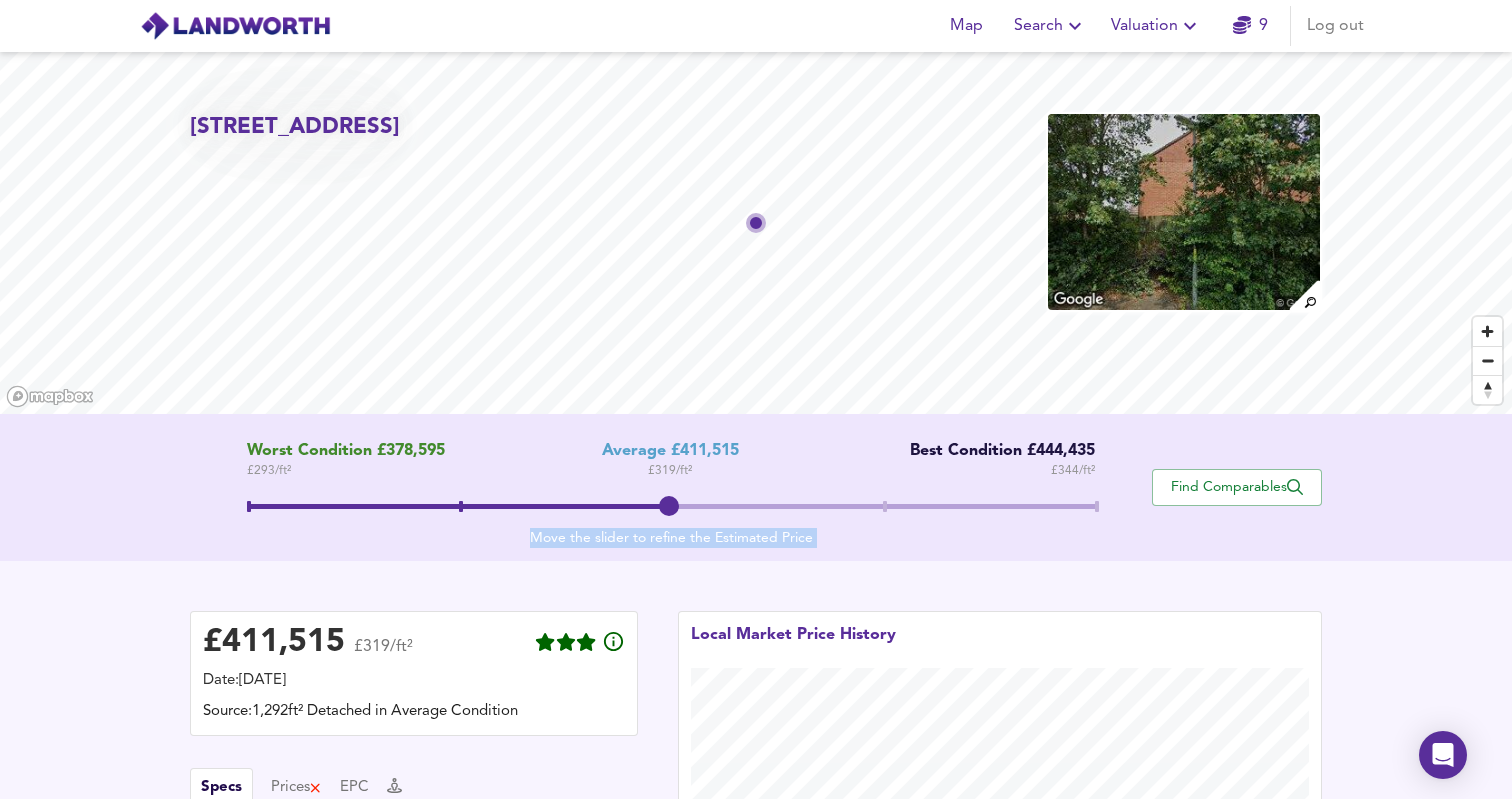click on "Worst Condition   £378,595 £ 293 / ft² Average   £411,515 £ 319 / ft² Best Condition   £444,435 £ 344 / ft² Move the slider to refine the Estimated Price Find Comparables" at bounding box center [756, 487] 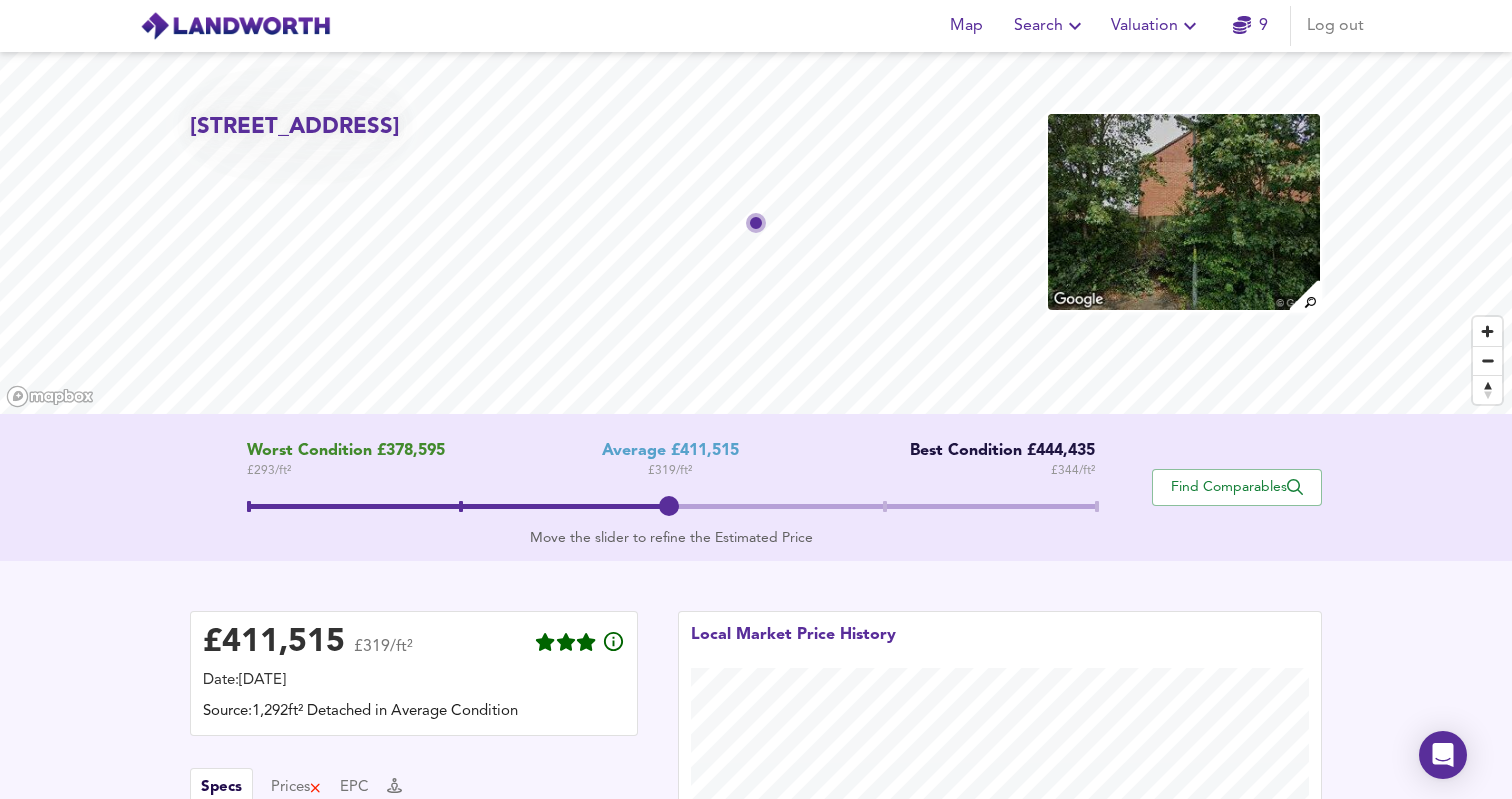 click on "Worst Condition   £378,595 £ 293 / ft² Average   £411,515 £ 319 / ft² Best Condition   £444,435 £ 344 / ft² Move the slider to refine the Estimated Price Find Comparables" at bounding box center (756, 487) 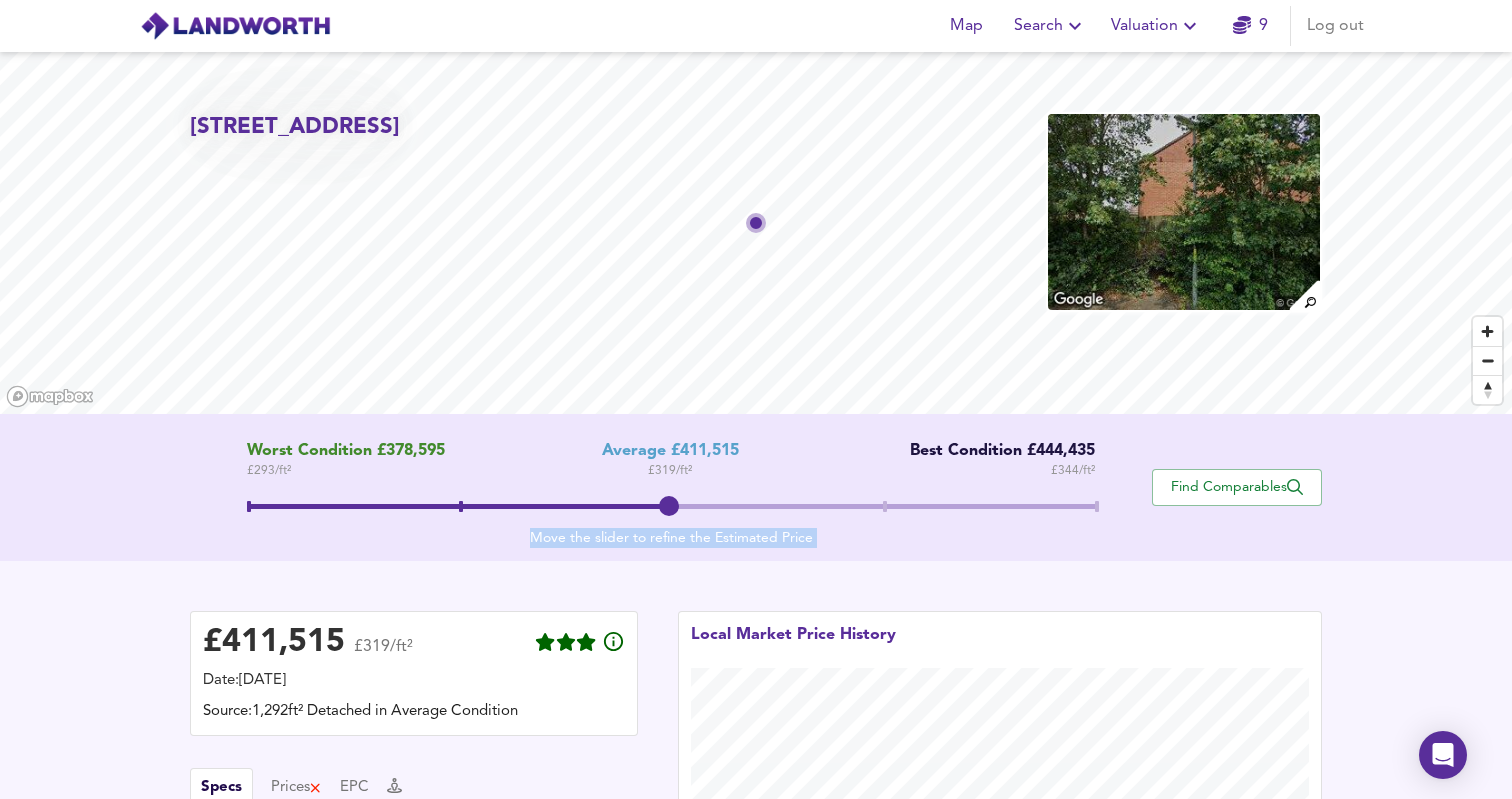 click on "Worst Condition   £378,595 £ 293 / ft² Average   £411,515 £ 319 / ft² Best Condition   £444,435 £ 344 / ft² Move the slider to refine the Estimated Price Find Comparables" at bounding box center (756, 487) 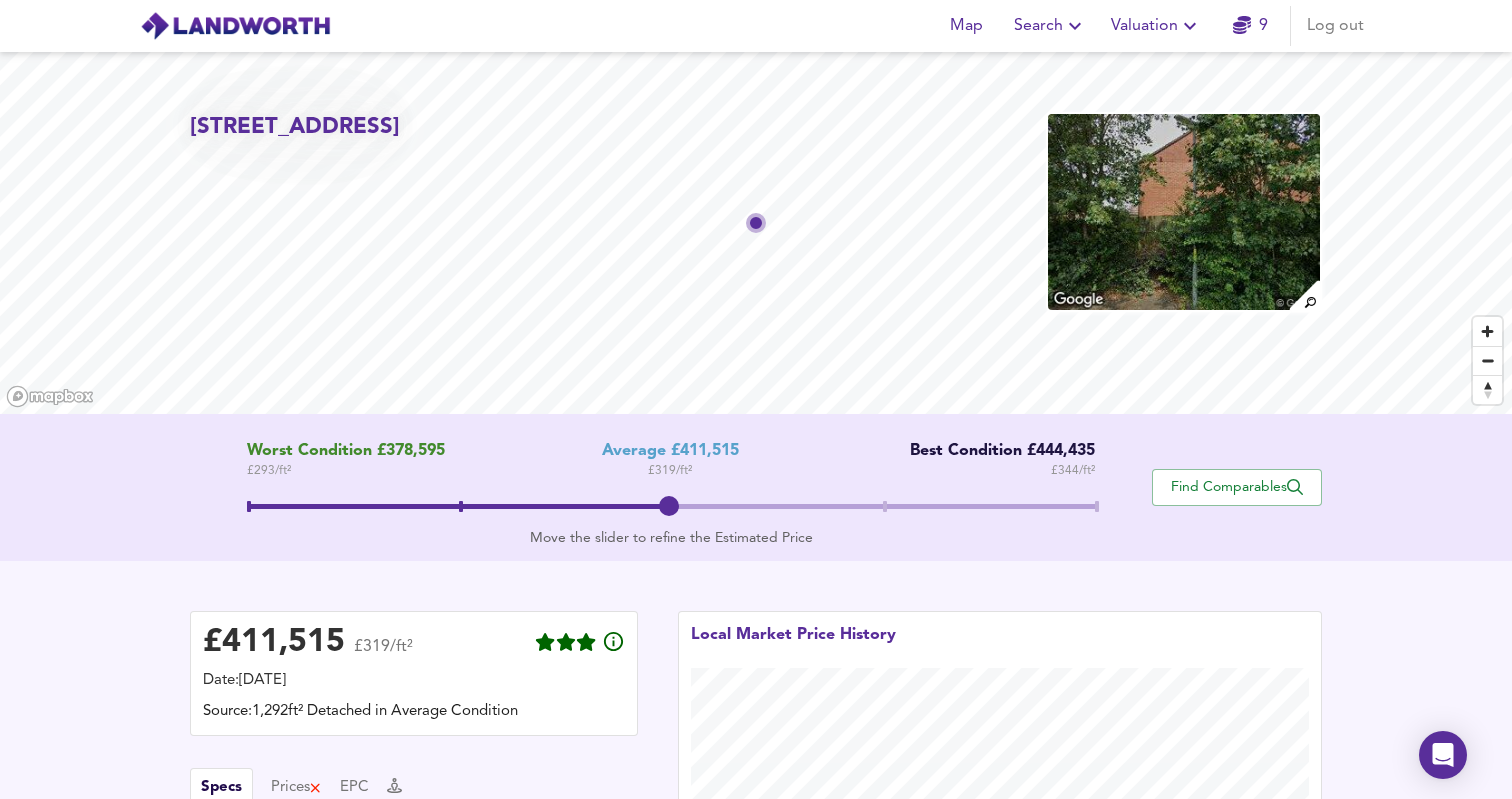 click on "£ 411,515   £319/ft²   Date:  7 July 2025 Source:  1,292ft² Detached in Average Condition Specs Prices   EPC Type Detached House Internal Floor Area 1,292 ft² Bedrooms 4 Bed   Local Market Price History" at bounding box center [756, 800] 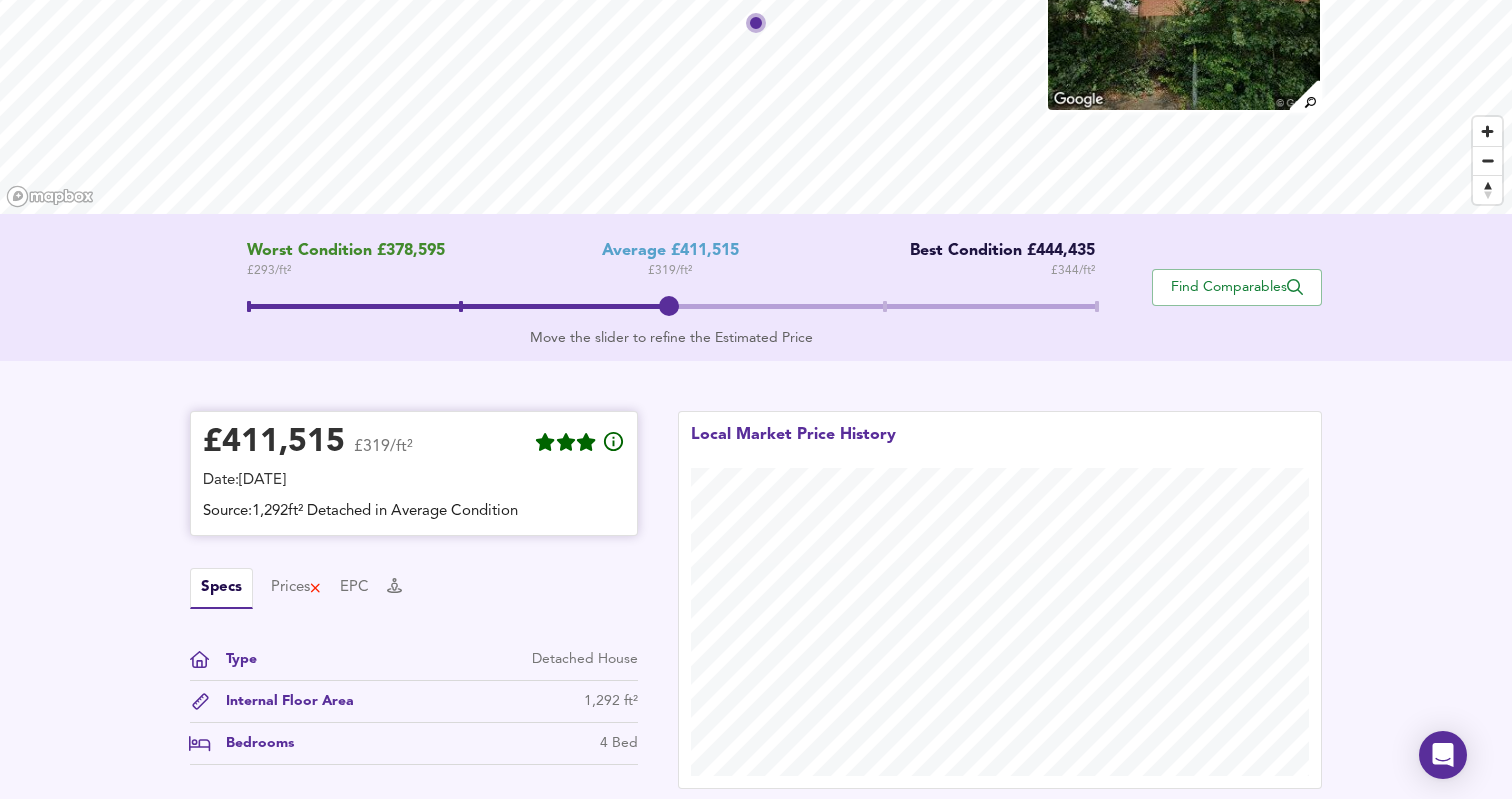 scroll, scrollTop: 294, scrollLeft: 0, axis: vertical 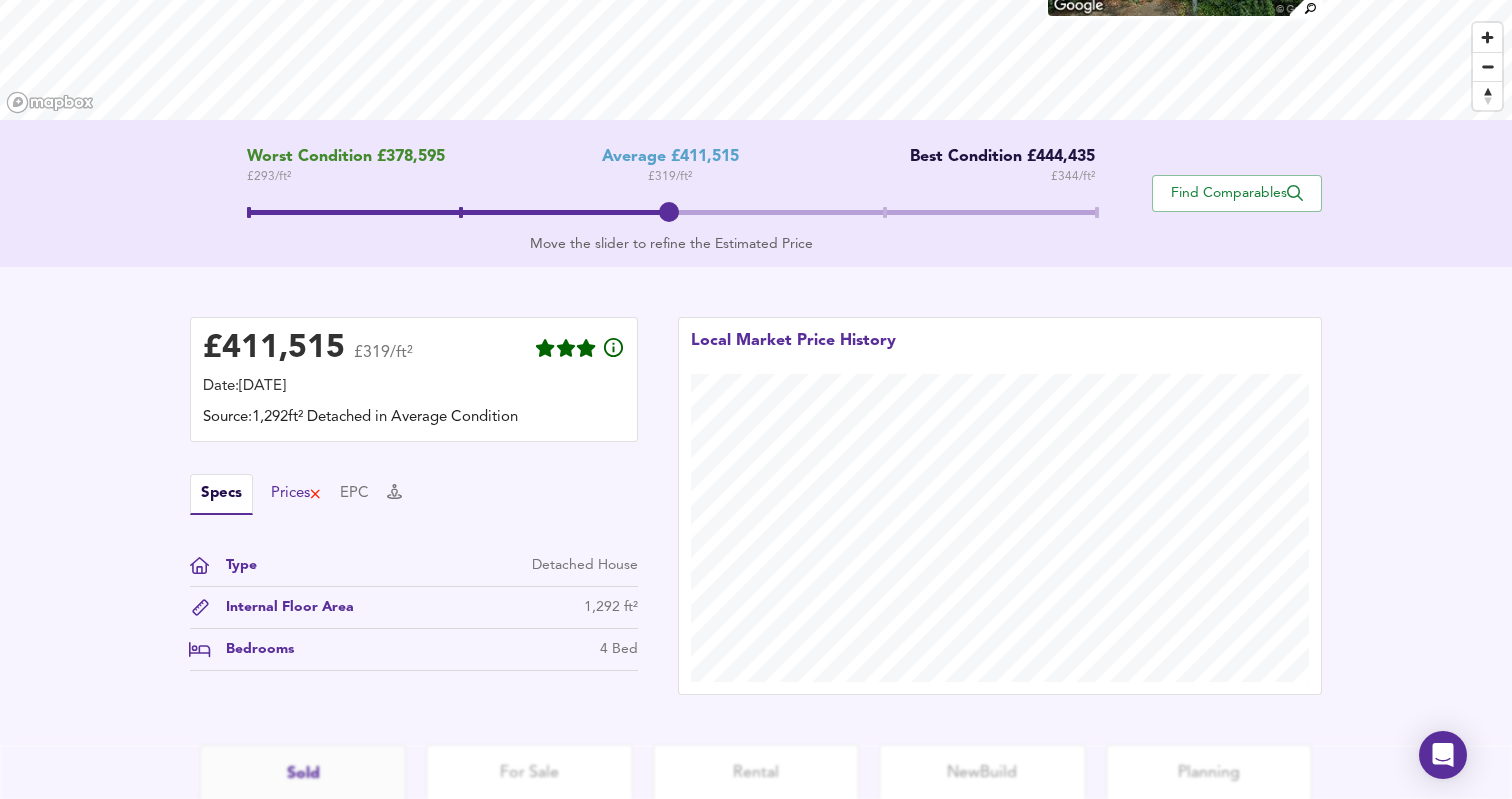 click on "Prices" at bounding box center [296, 494] 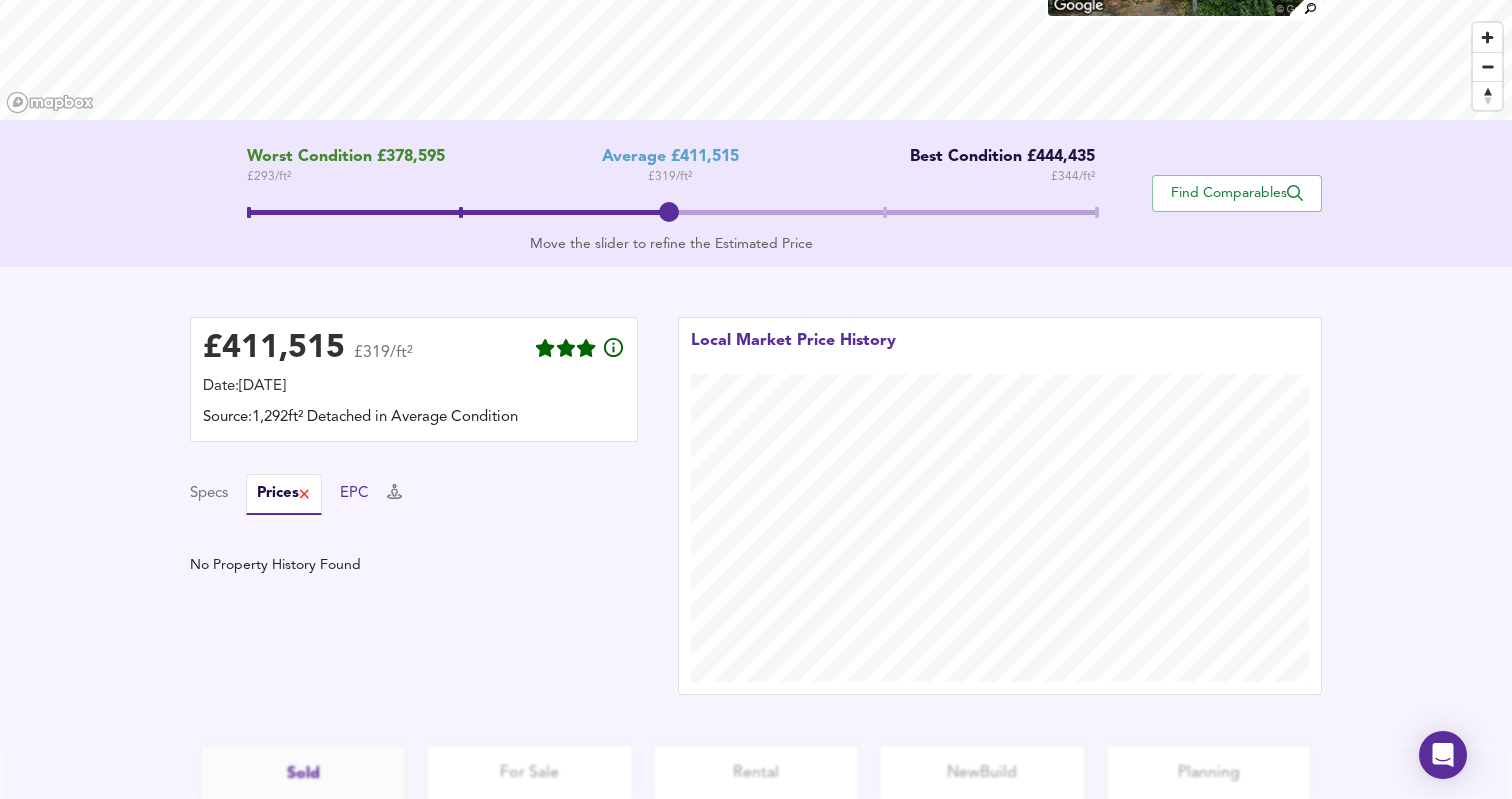click on "EPC" at bounding box center (354, 494) 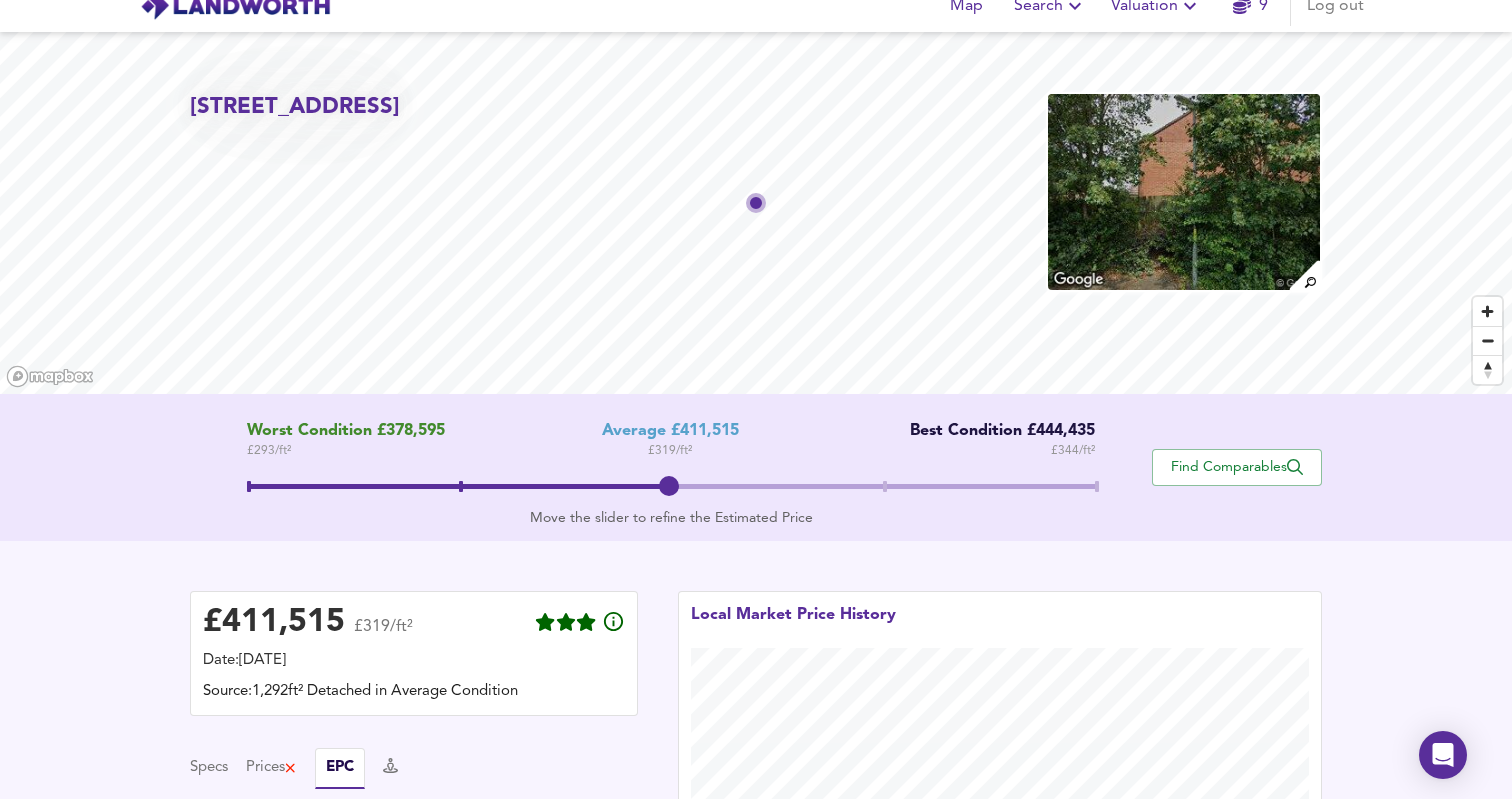 scroll, scrollTop: 0, scrollLeft: 0, axis: both 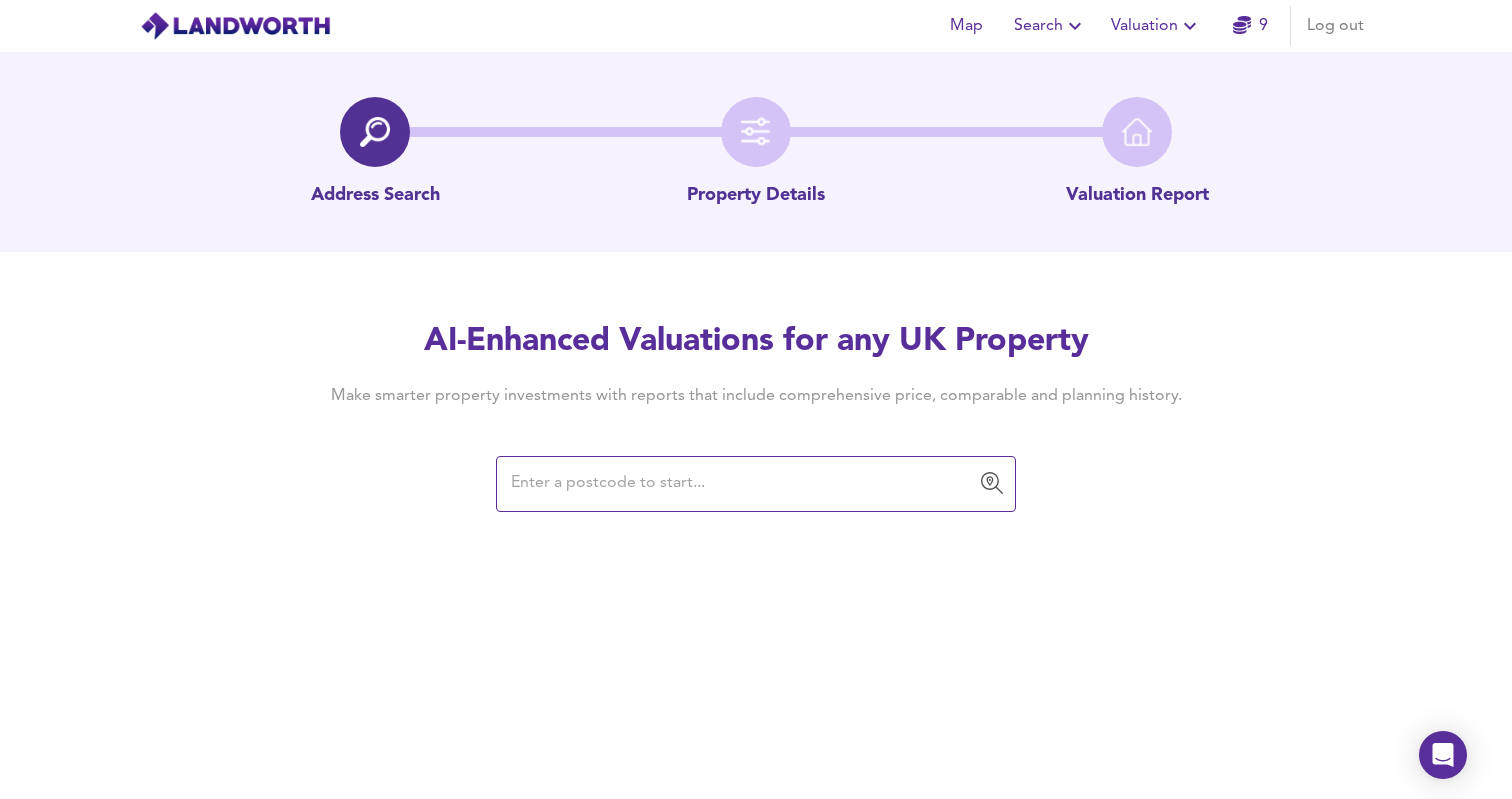 click on "​" at bounding box center [756, 484] 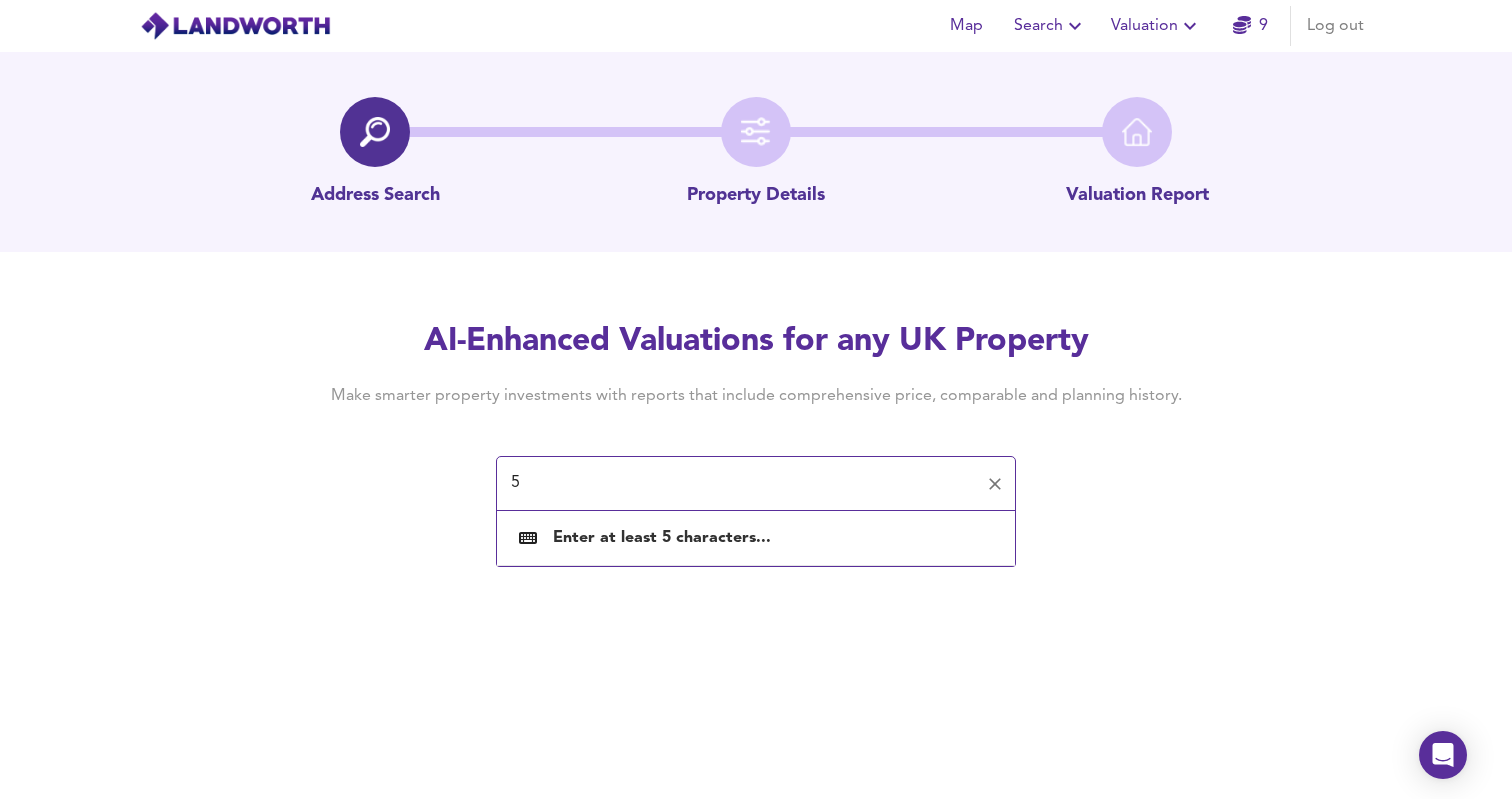 type on "54" 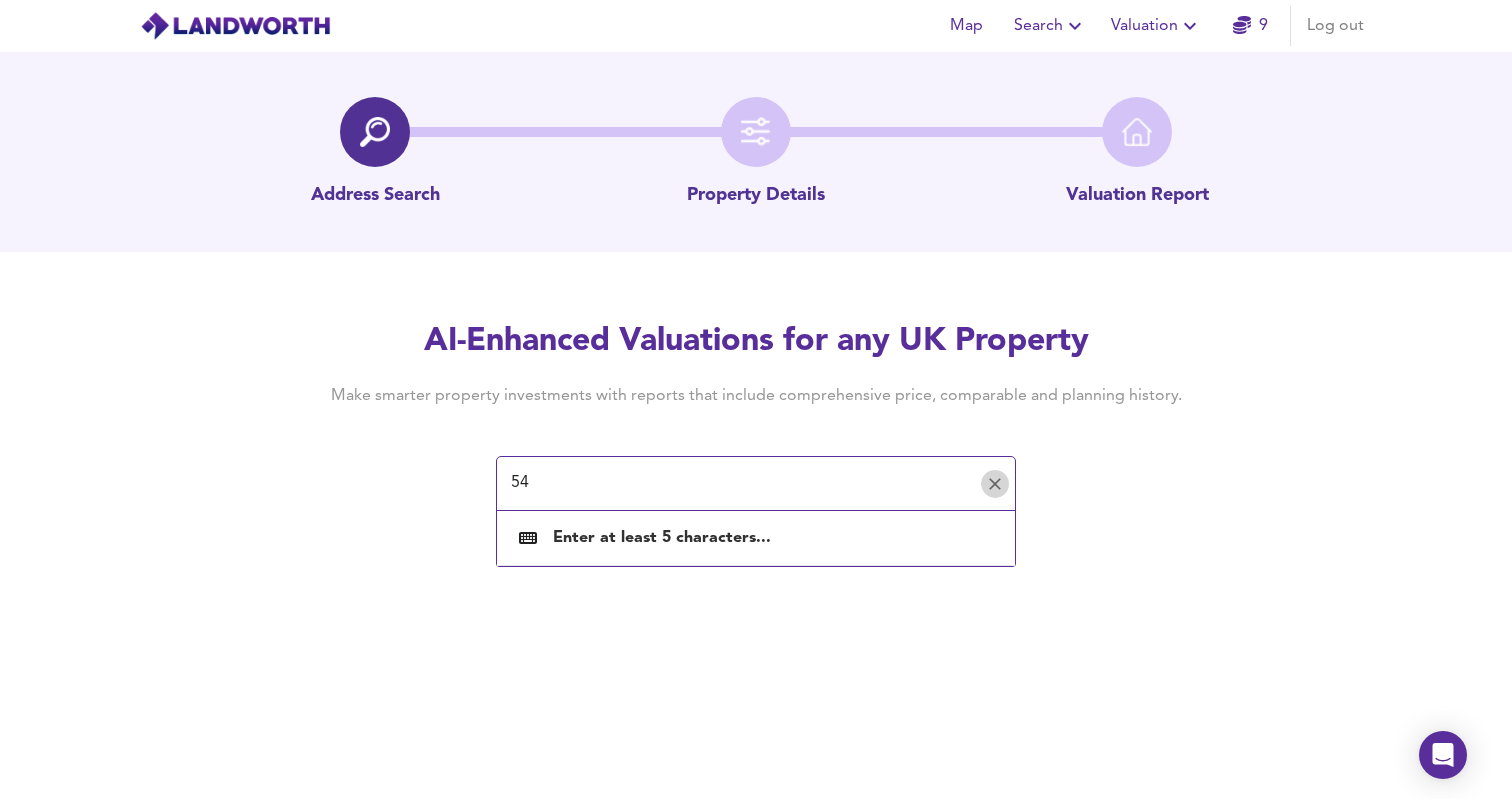 click 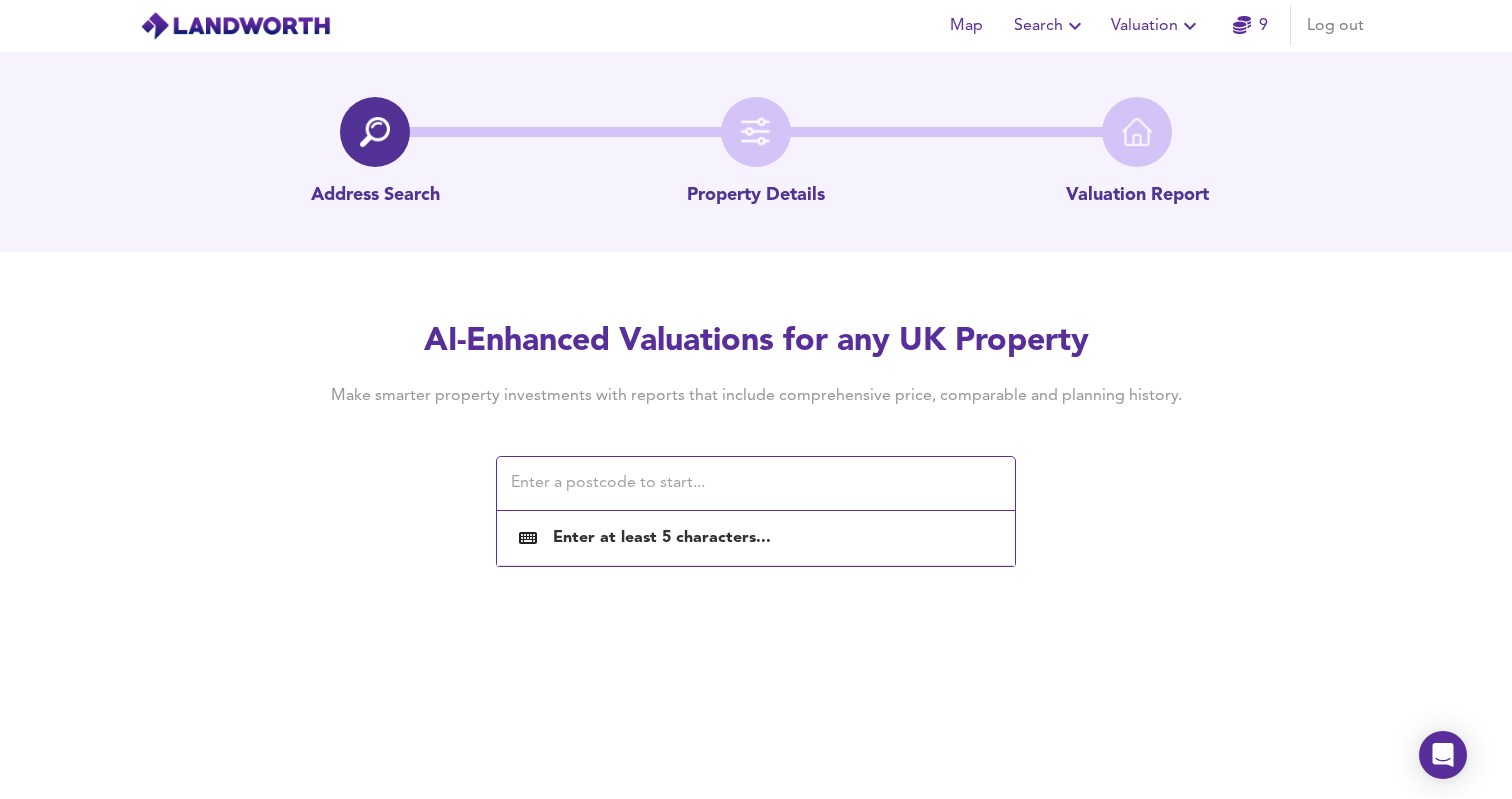 click at bounding box center [741, 484] 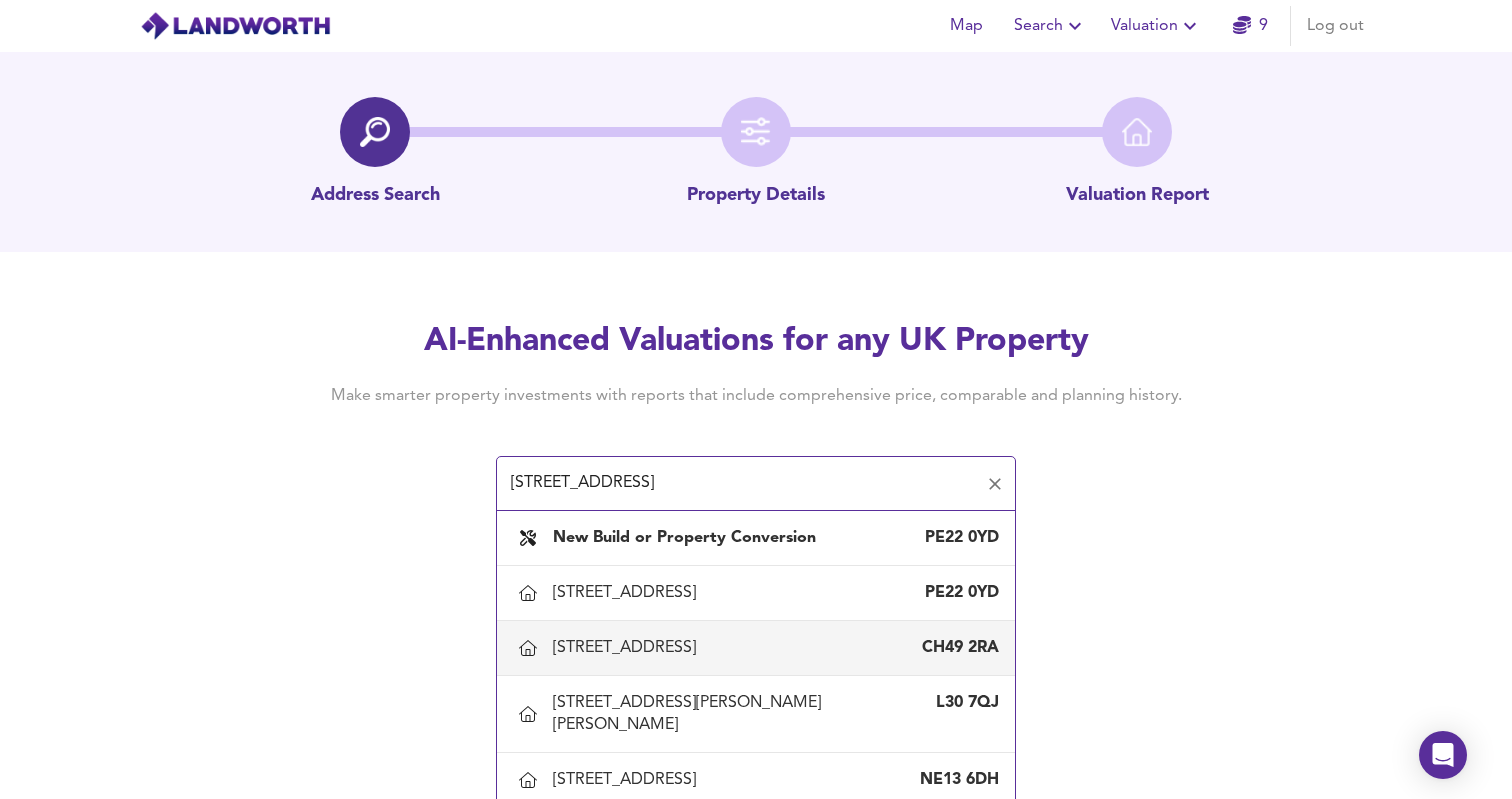 scroll, scrollTop: 144, scrollLeft: 0, axis: vertical 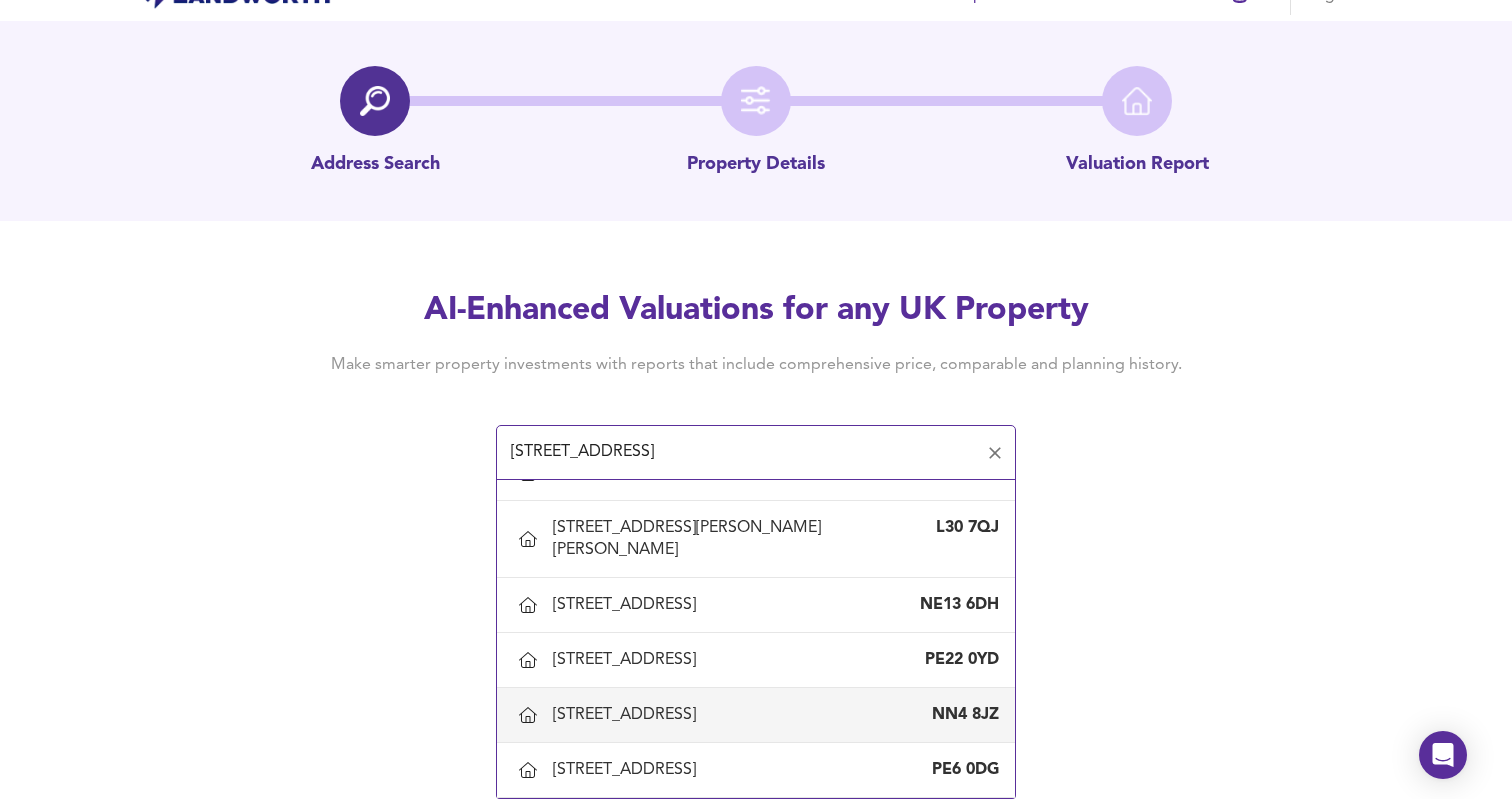 click on "53 Harvester Way, Northampton, West Northamptonshire" at bounding box center (628, 715) 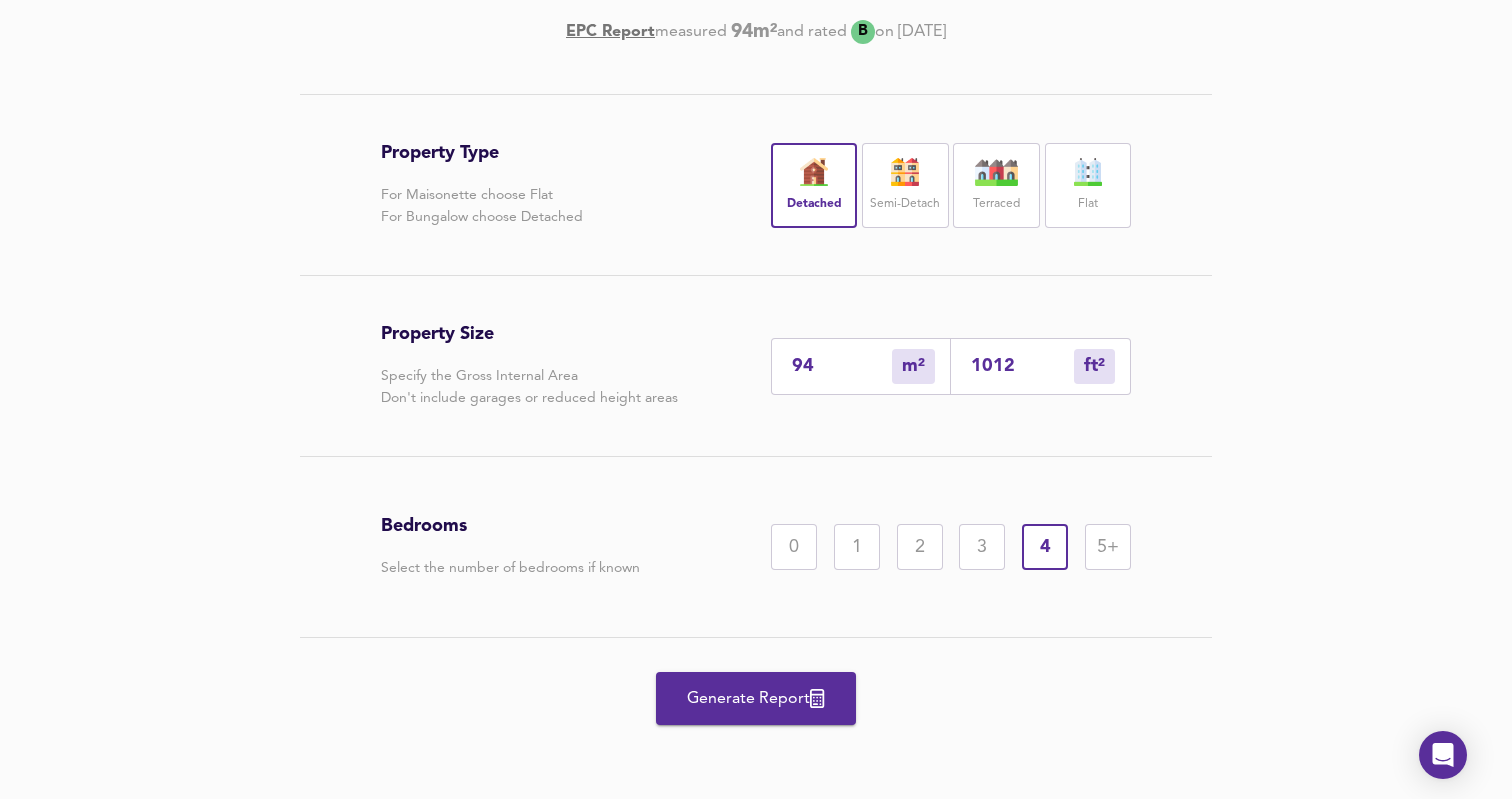 scroll, scrollTop: 387, scrollLeft: 0, axis: vertical 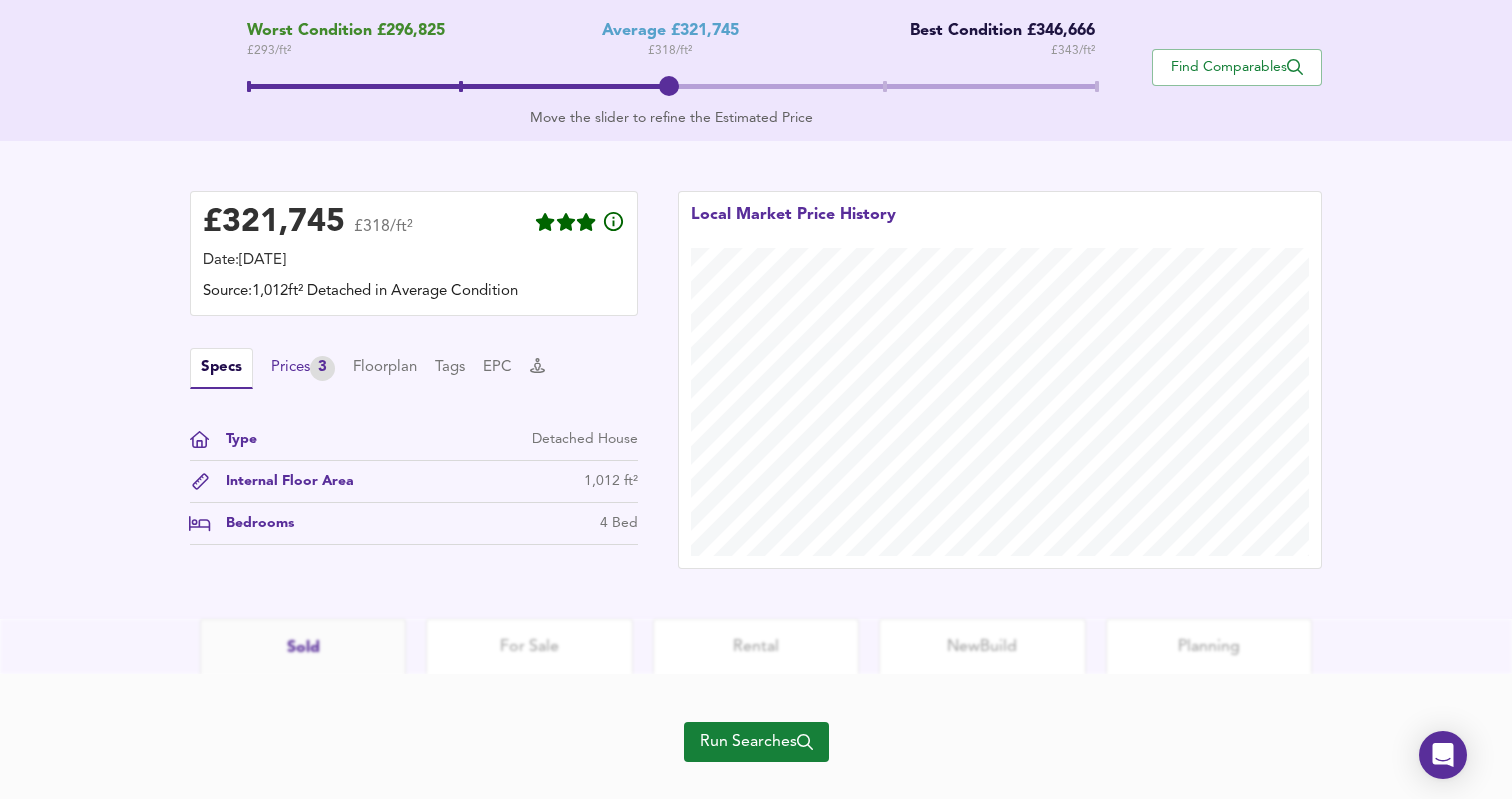 click on "3" at bounding box center [322, 368] 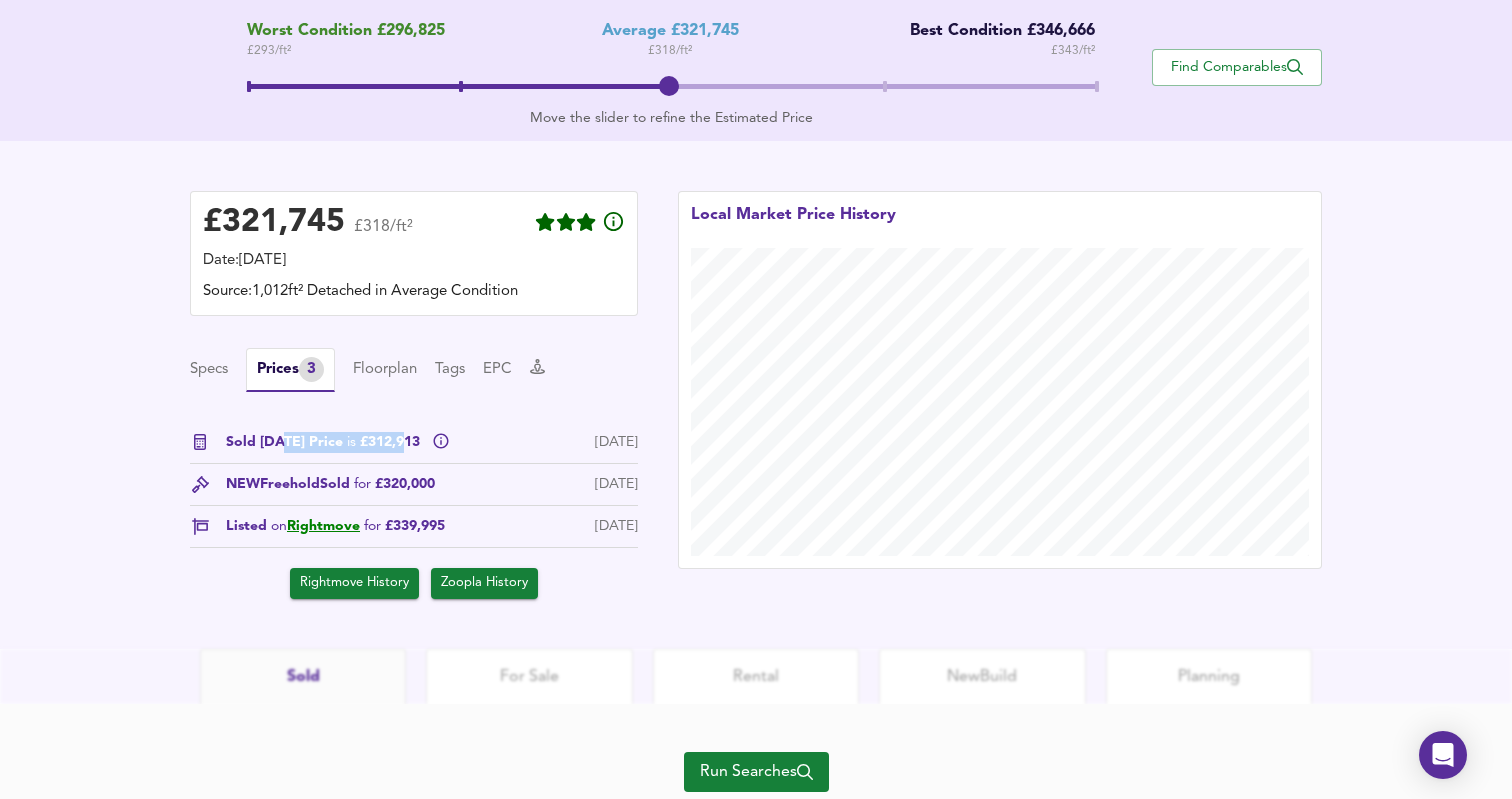drag, startPoint x: 279, startPoint y: 439, endPoint x: 398, endPoint y: 443, distance: 119.06721 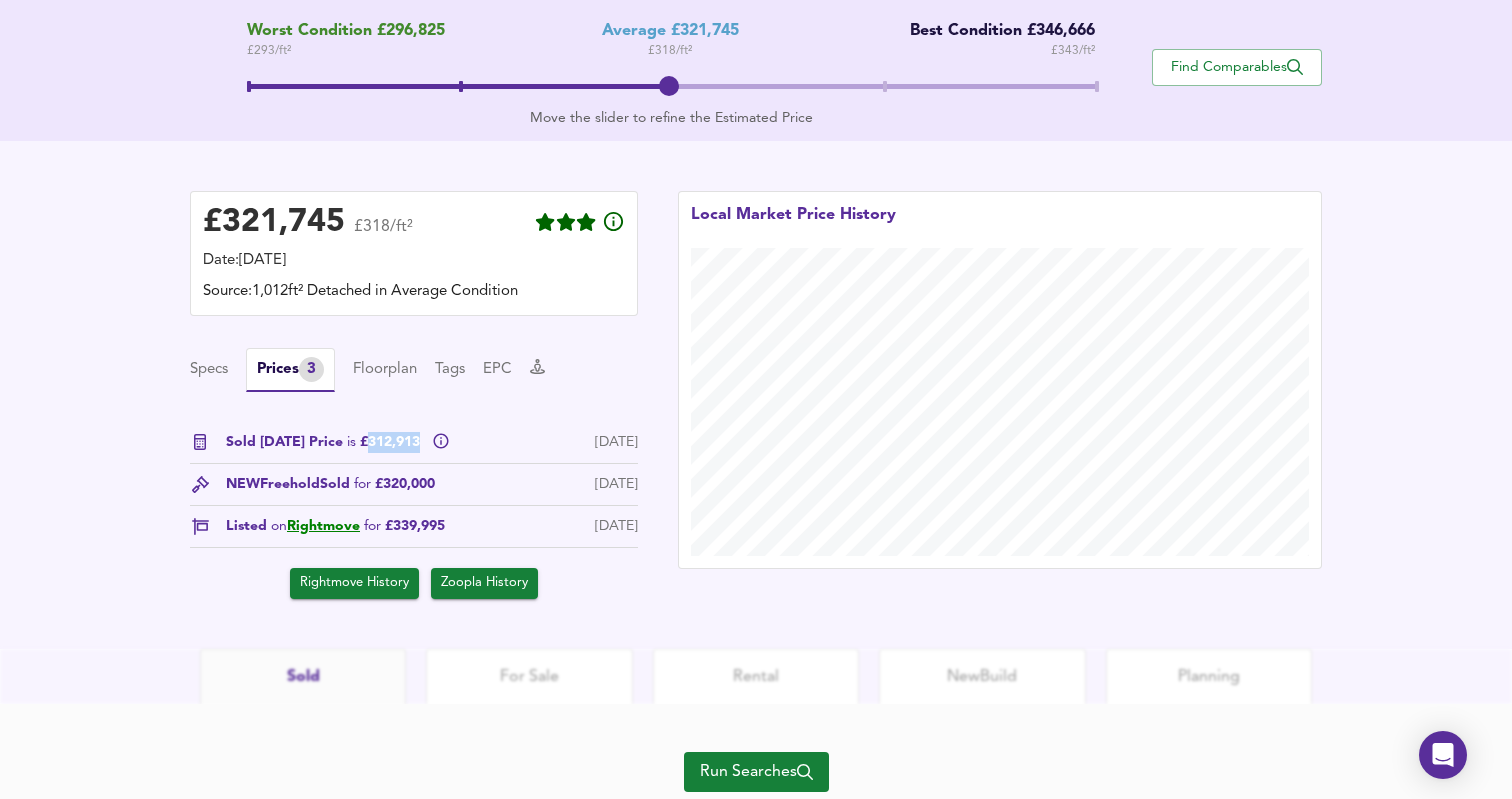 click on "Sold Today Price   is   £312,913" at bounding box center [325, 442] 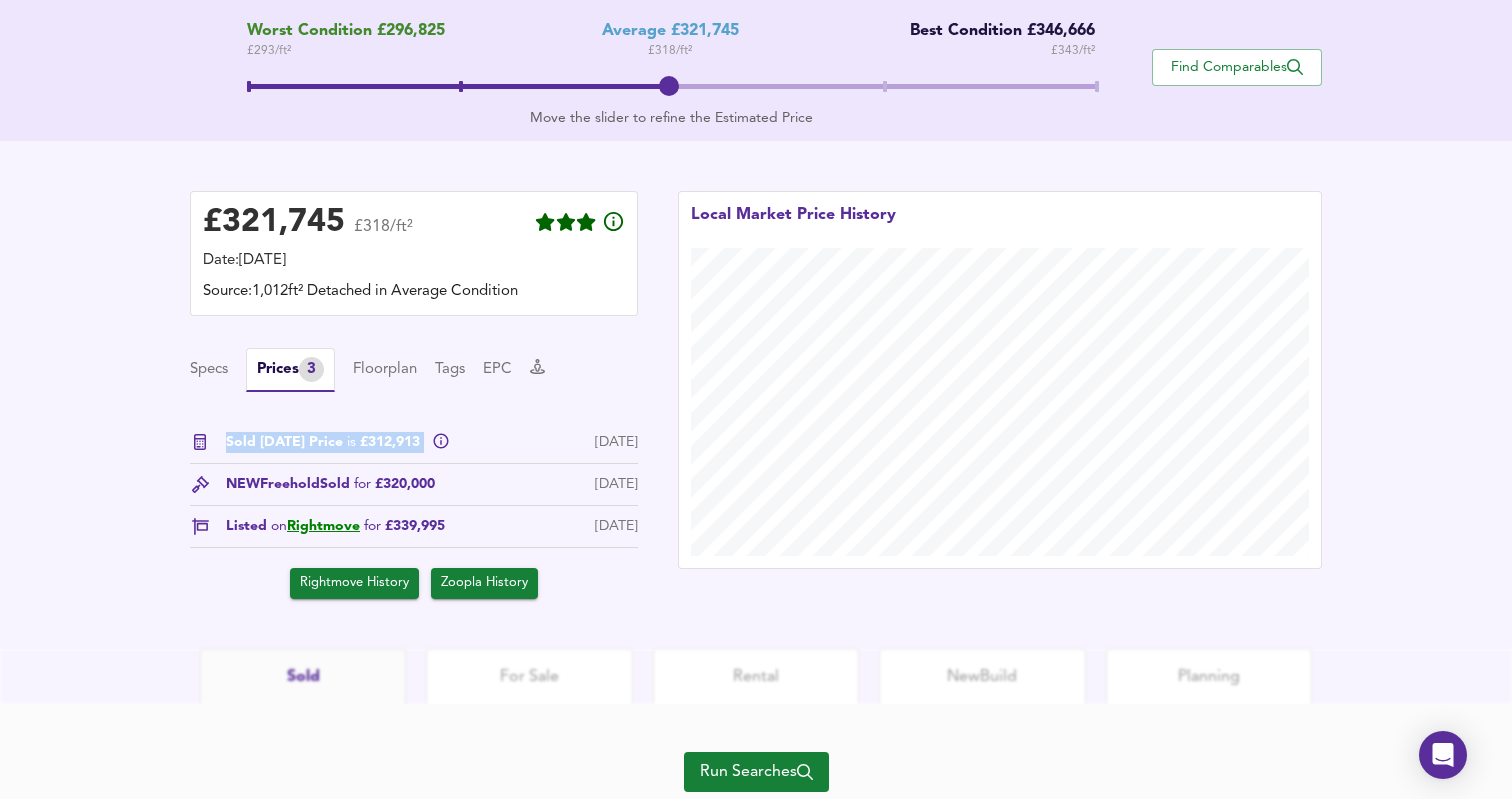 click on "Sold Today Price   is   £312,913" at bounding box center [325, 442] 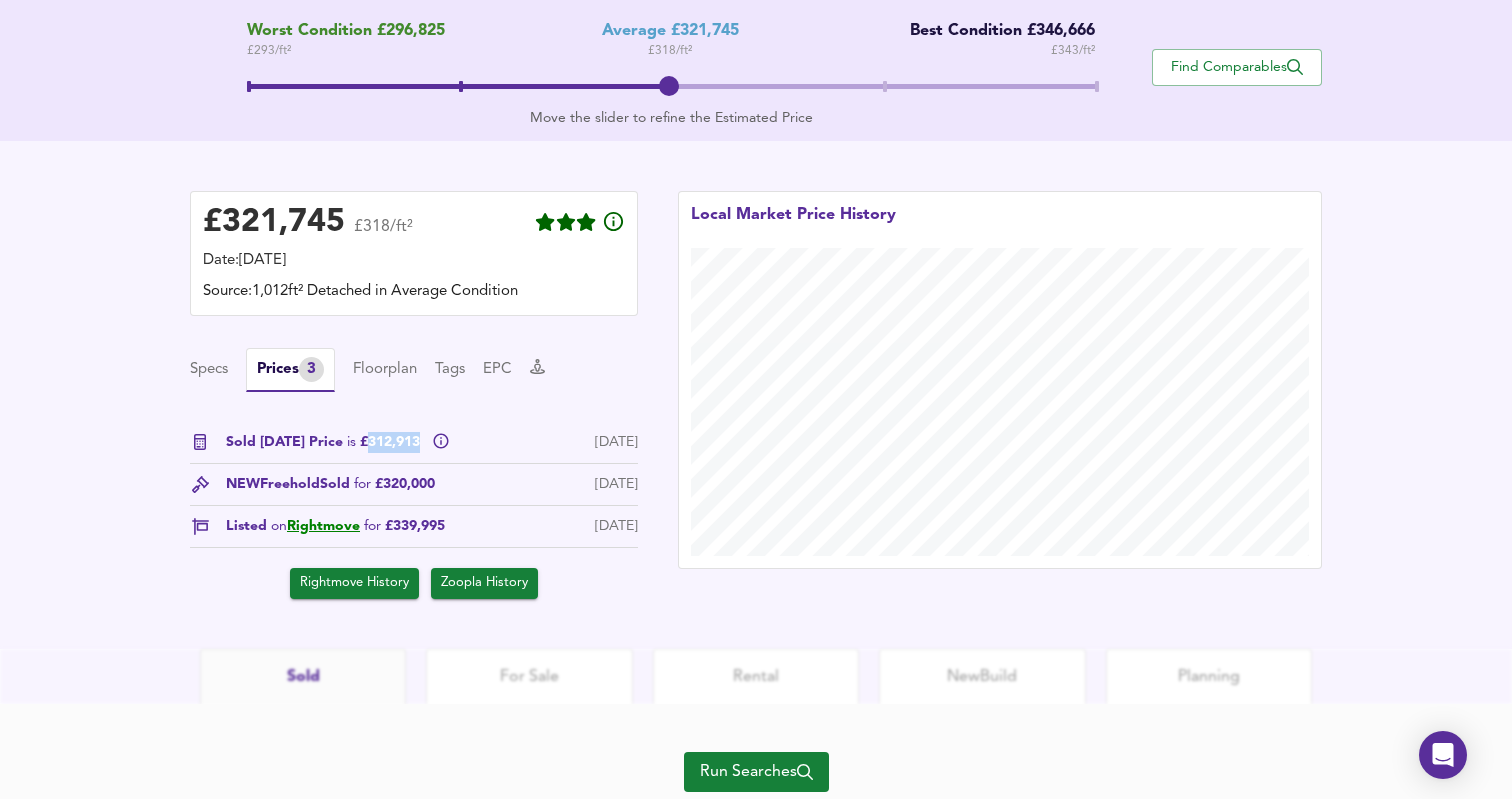 click on "Sold Today Price   is   £312,913" at bounding box center [325, 442] 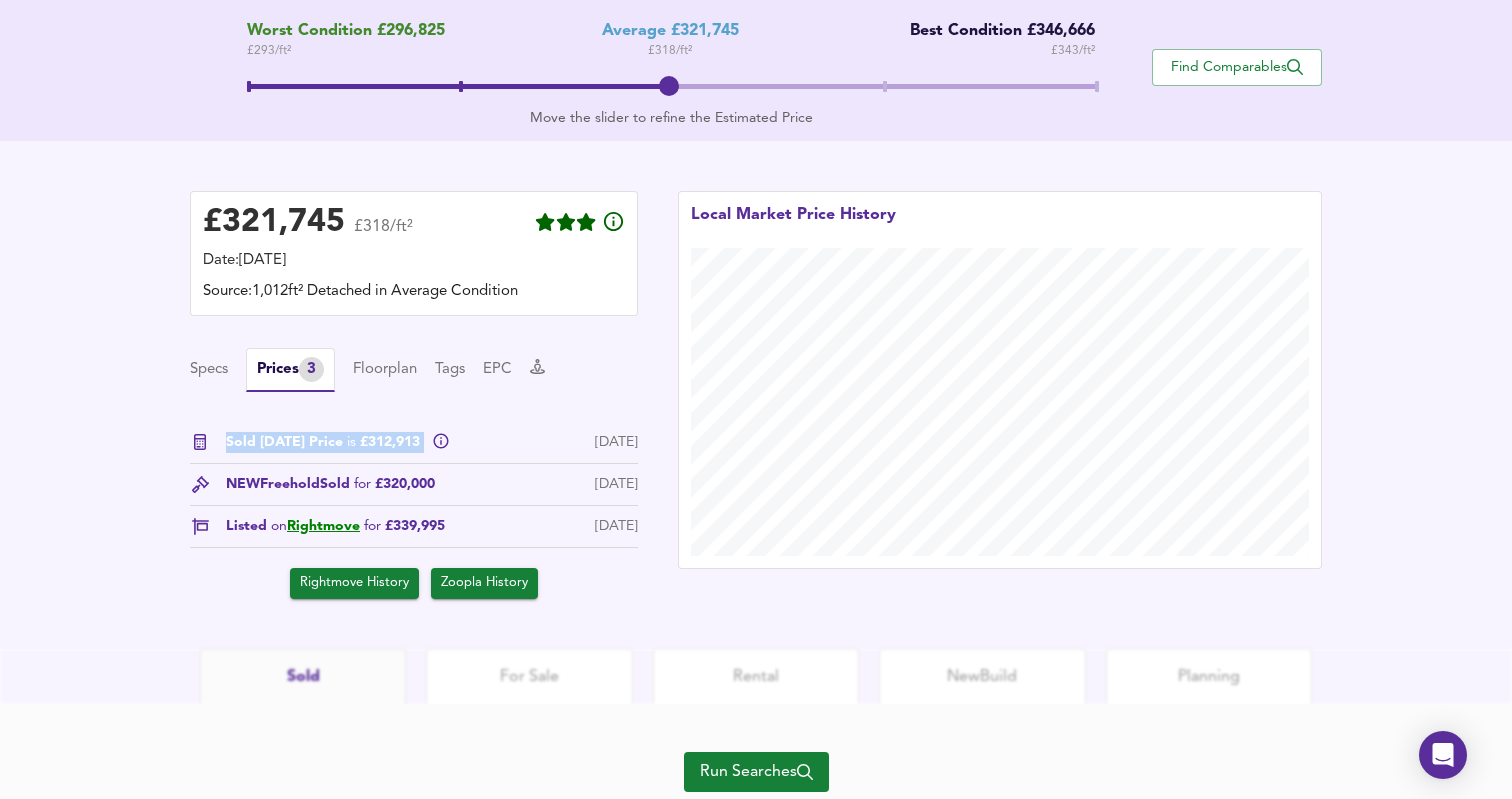 click on "Sold Today Price   is   £312,913" at bounding box center [325, 442] 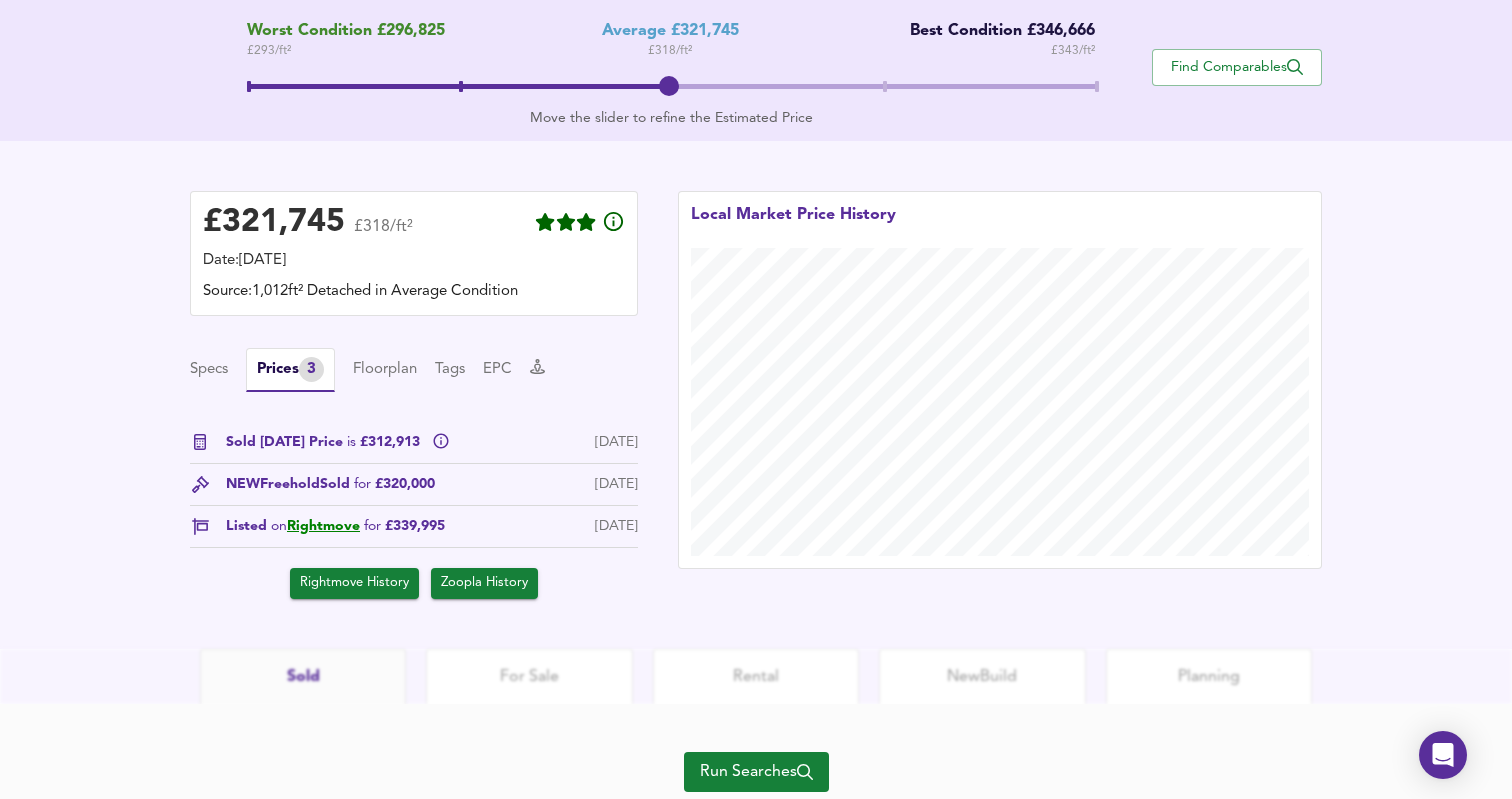 click on "Sold   for   £320,000" at bounding box center [377, 484] 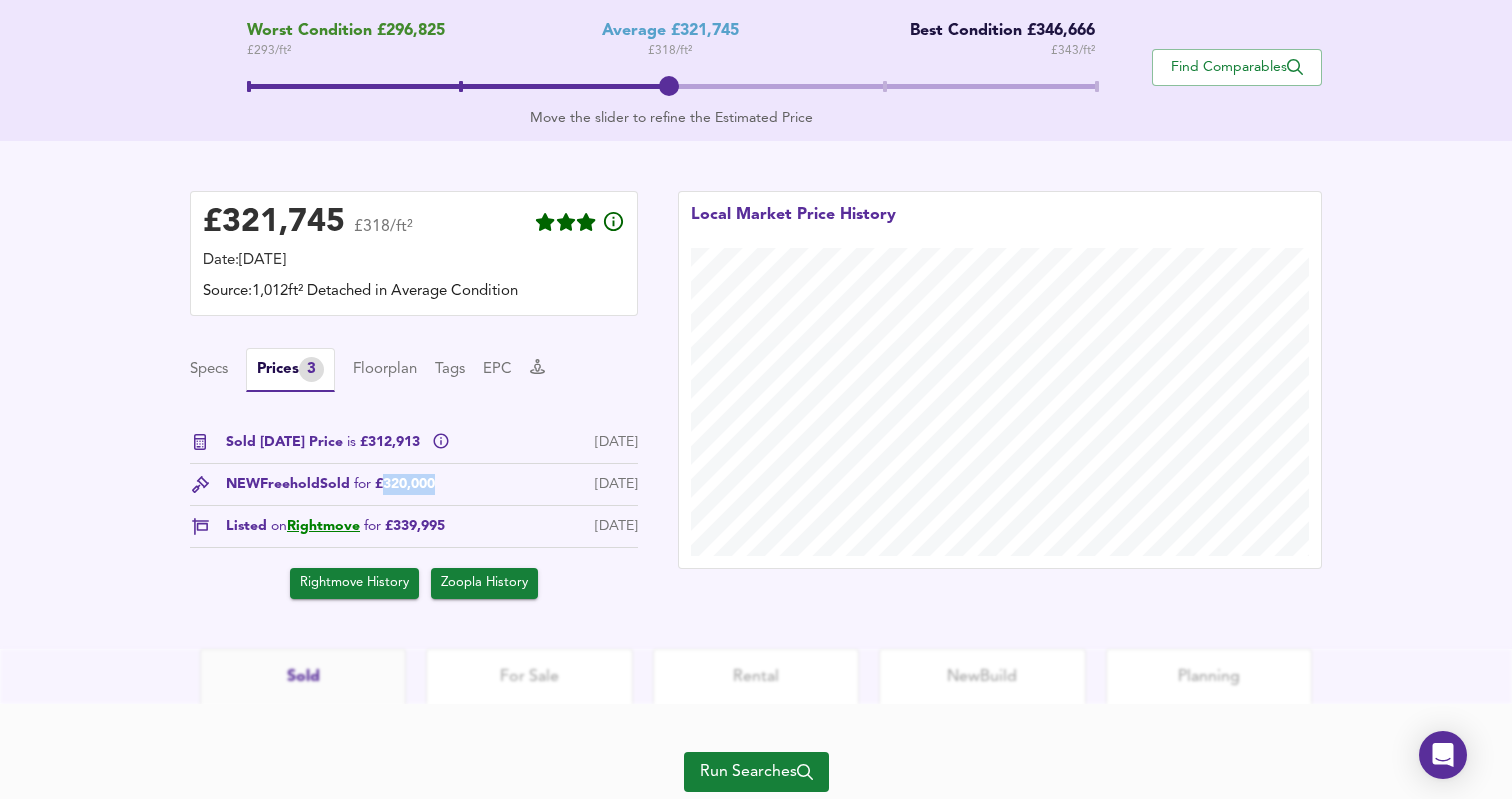 click on "Sold   for   £320,000" at bounding box center [377, 484] 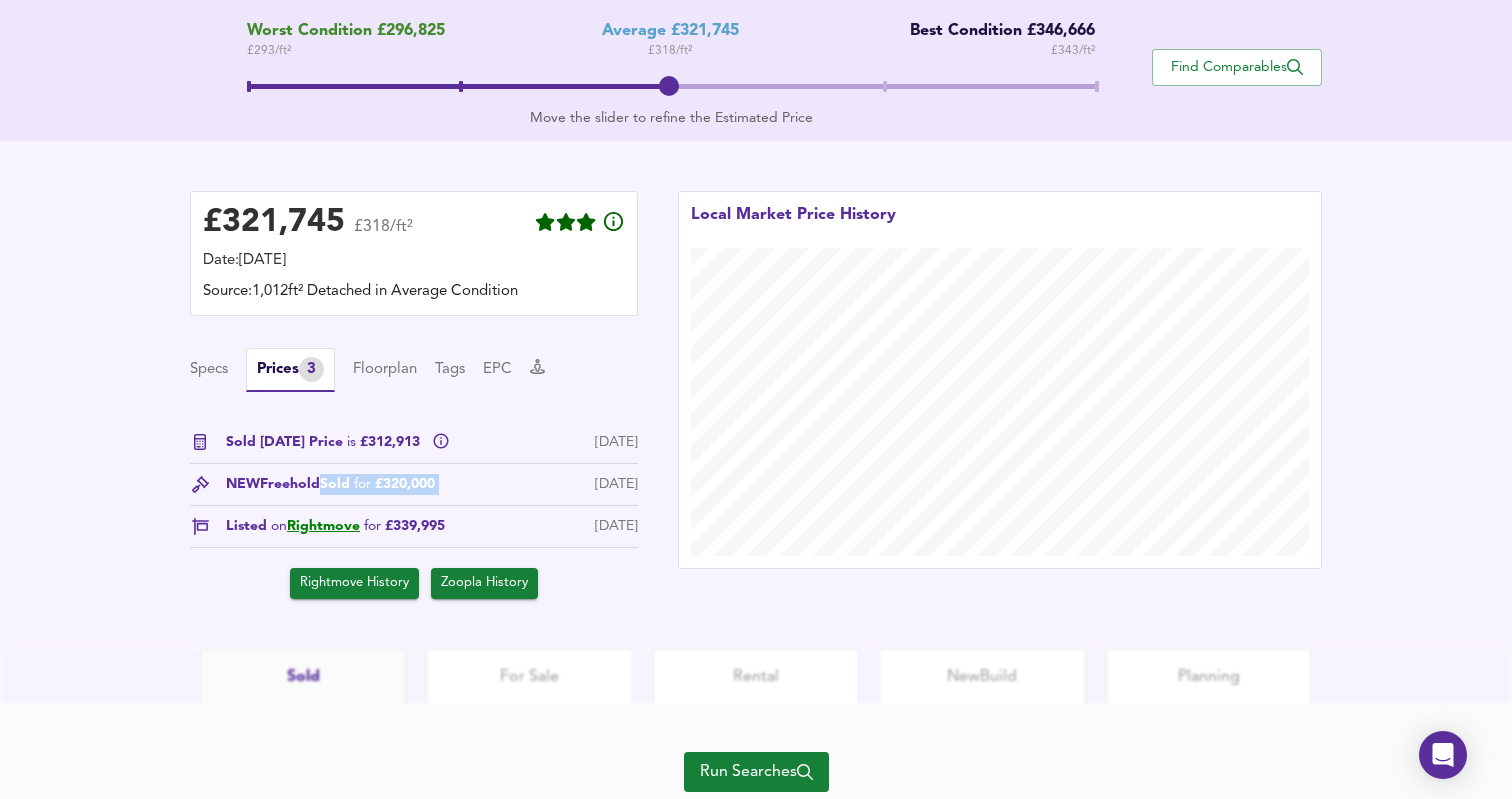 click on "Sold   for   £320,000" at bounding box center (377, 484) 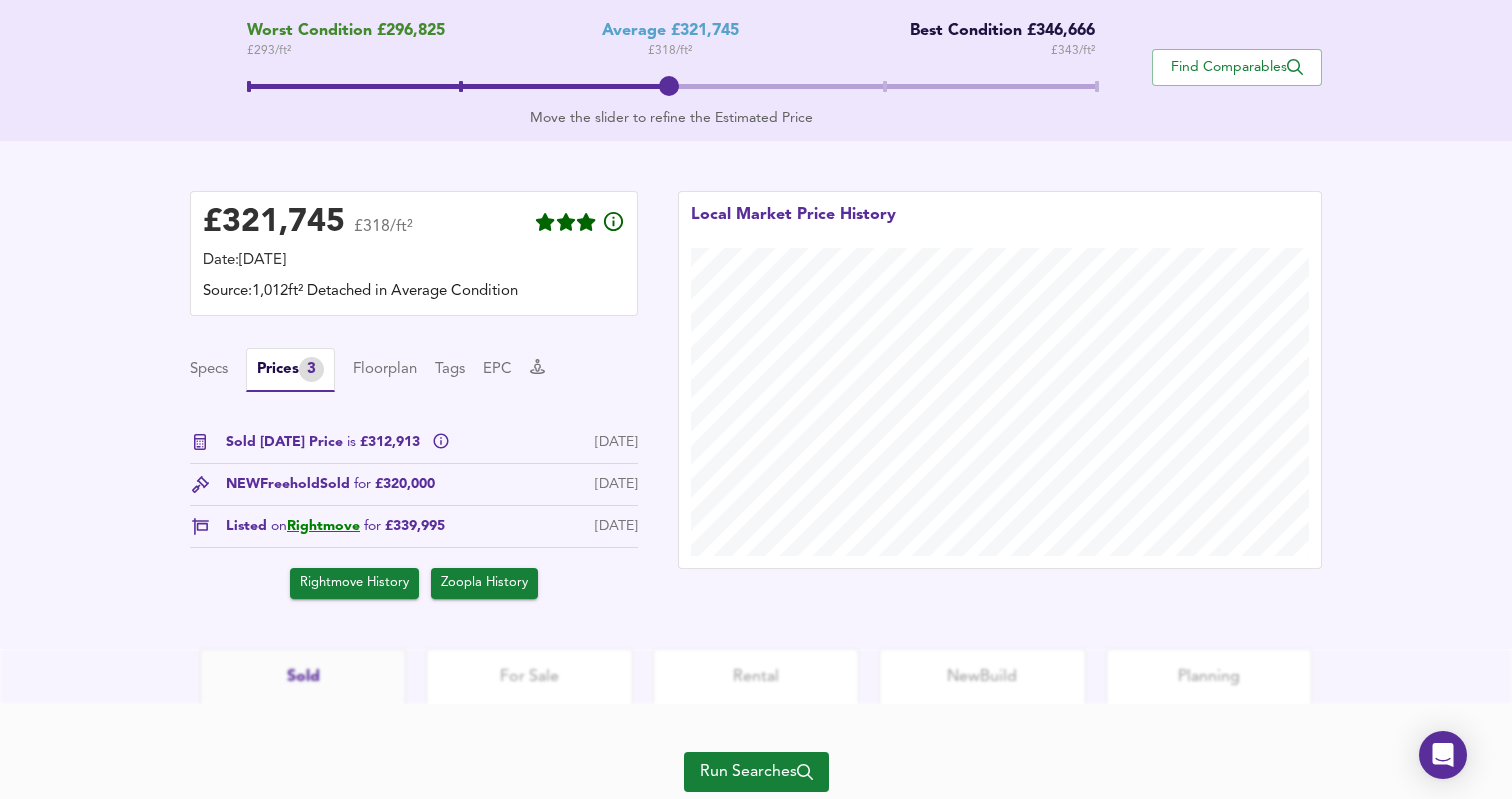click on "NEW  Freehold  Sold   for   £320,000 14 Apr 2023" at bounding box center [414, 490] 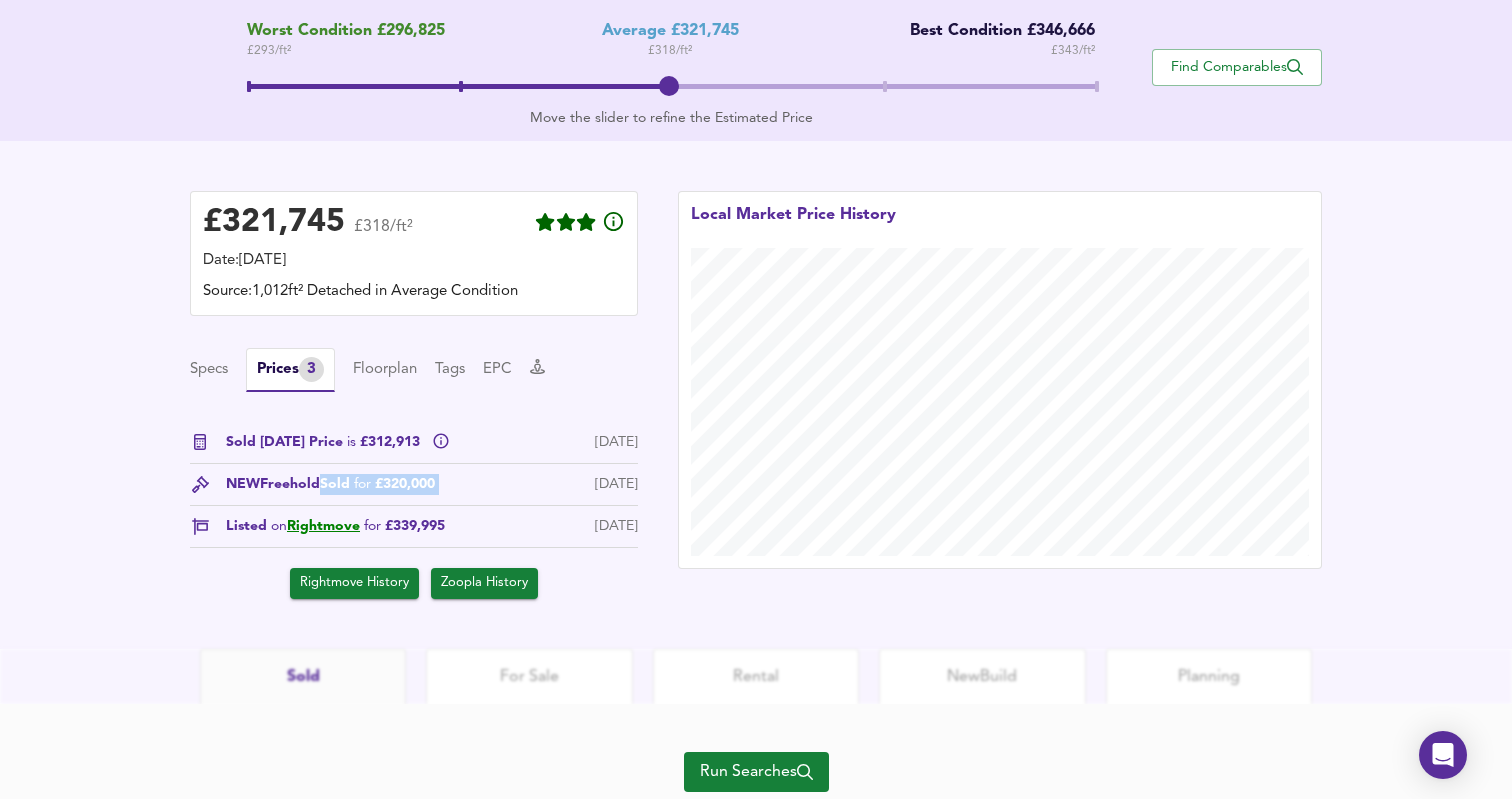 click on "NEW  Freehold  Sold   for   £320,000 14 Apr 2023" at bounding box center (414, 490) 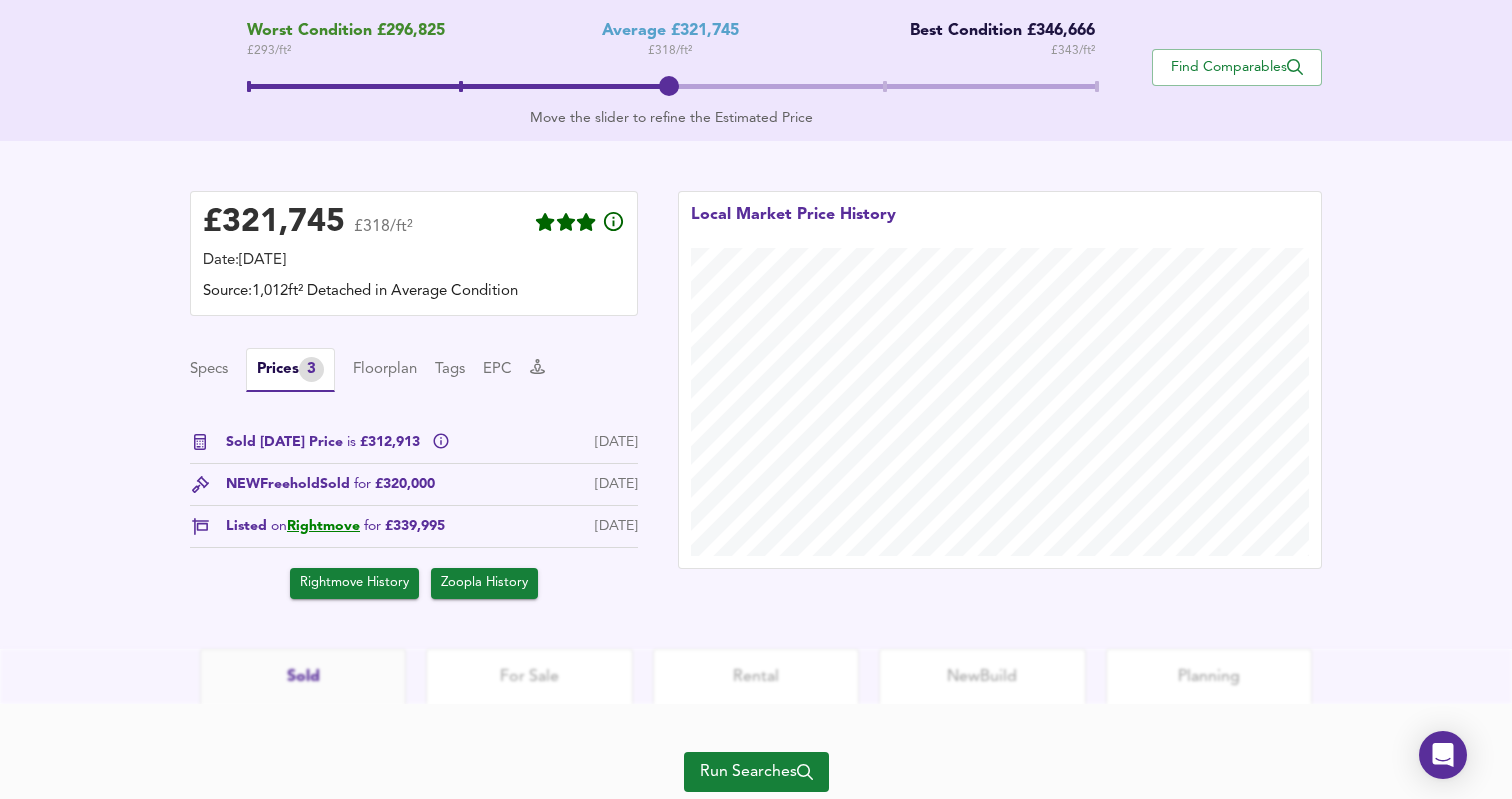 click on "Sold Today Price   is   £312,913      7 Jul 2025 NEW  Freehold  Sold   for   £320,000 14 Apr 2023 Listed   on  Rightmove   for   £339,995 4 Jan 2023 Rightmove History     Zoopla History" at bounding box center (414, 515) 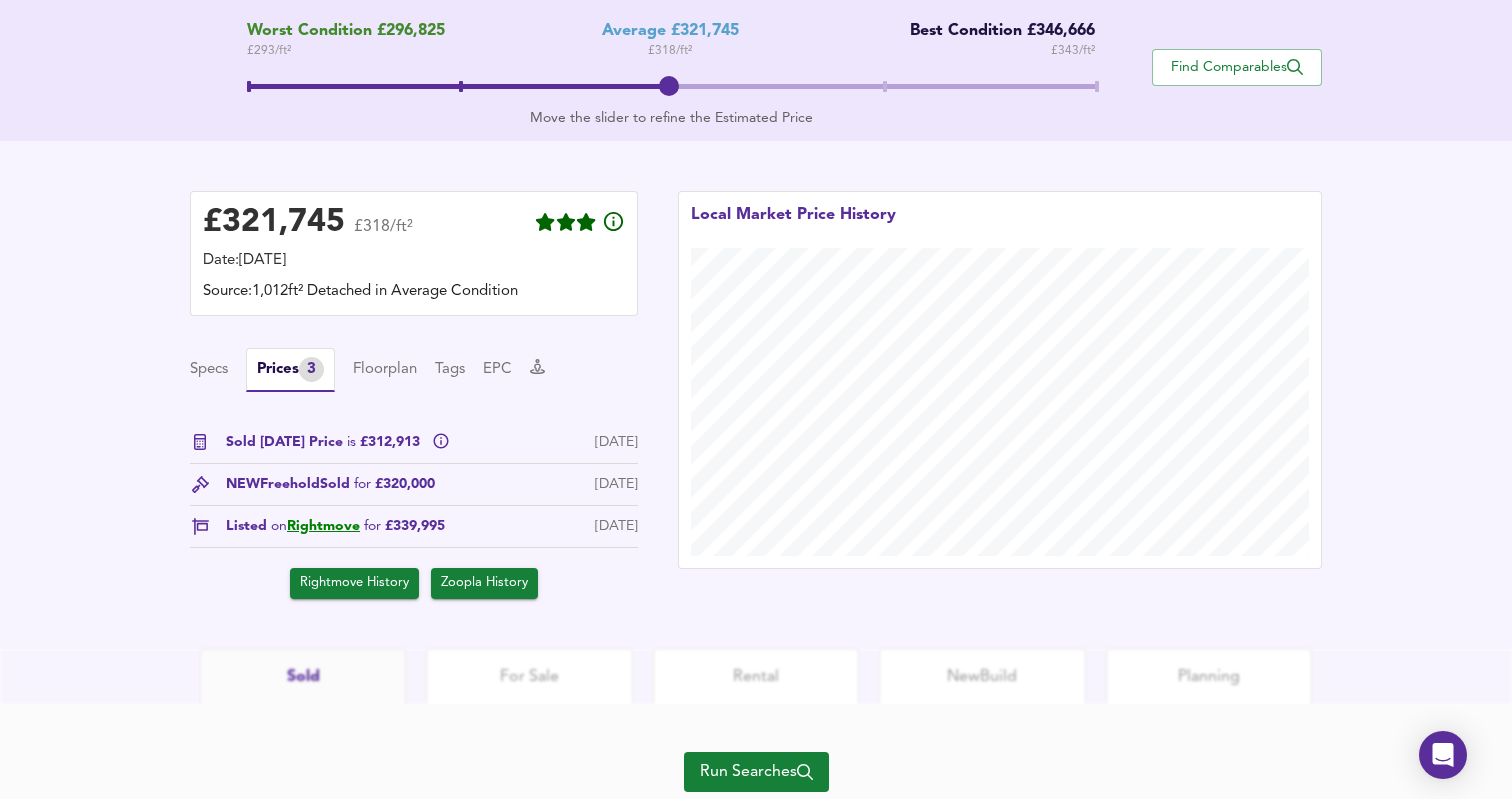 click on "NEW  Freehold  Sold   for   £320,000 14 Apr 2023" at bounding box center [414, 490] 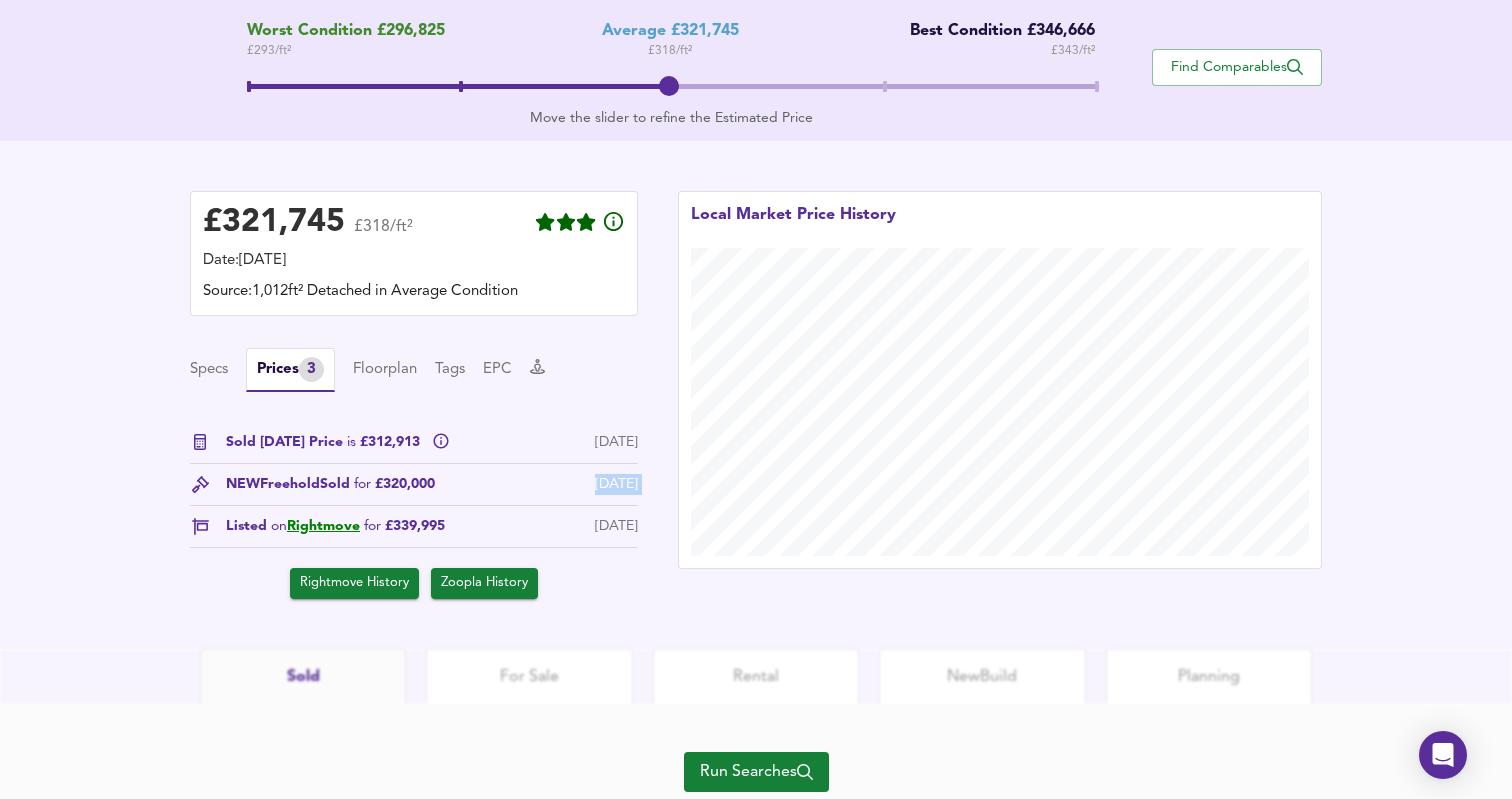 click on "NEW  Freehold  Sold   for   £320,000 14 Apr 2023" at bounding box center [414, 490] 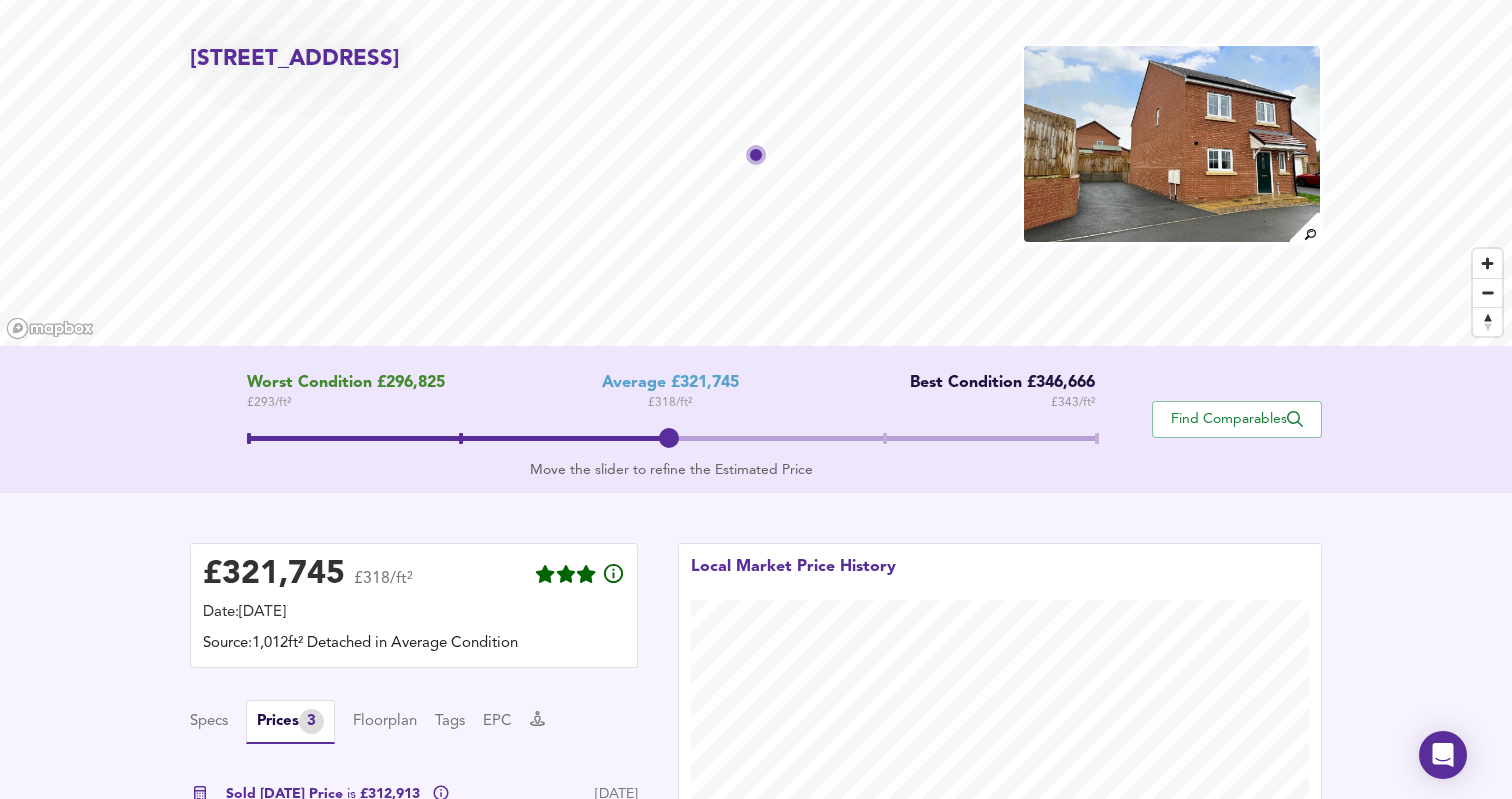 scroll, scrollTop: 0, scrollLeft: 0, axis: both 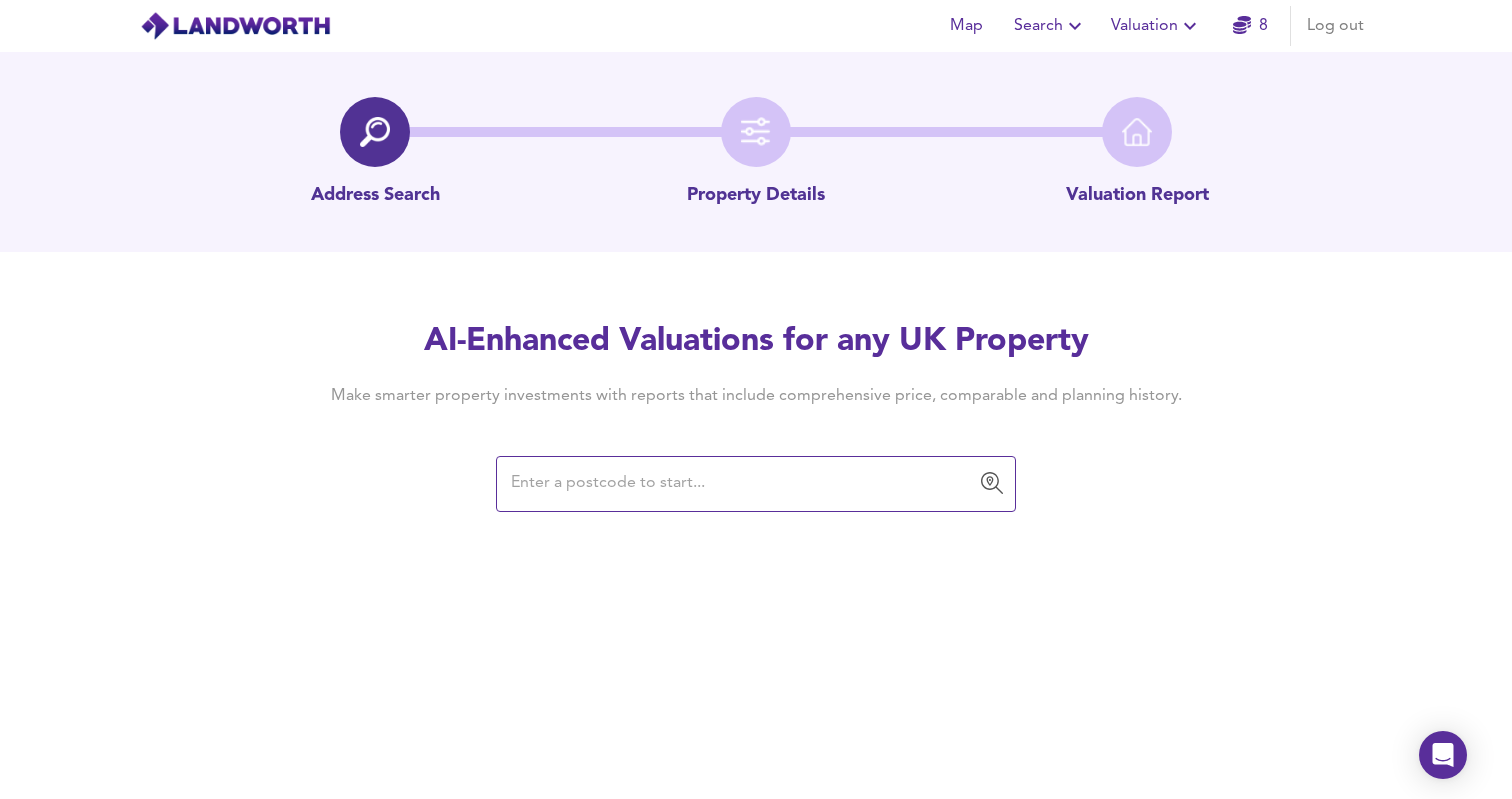 click on "​" at bounding box center [756, 484] 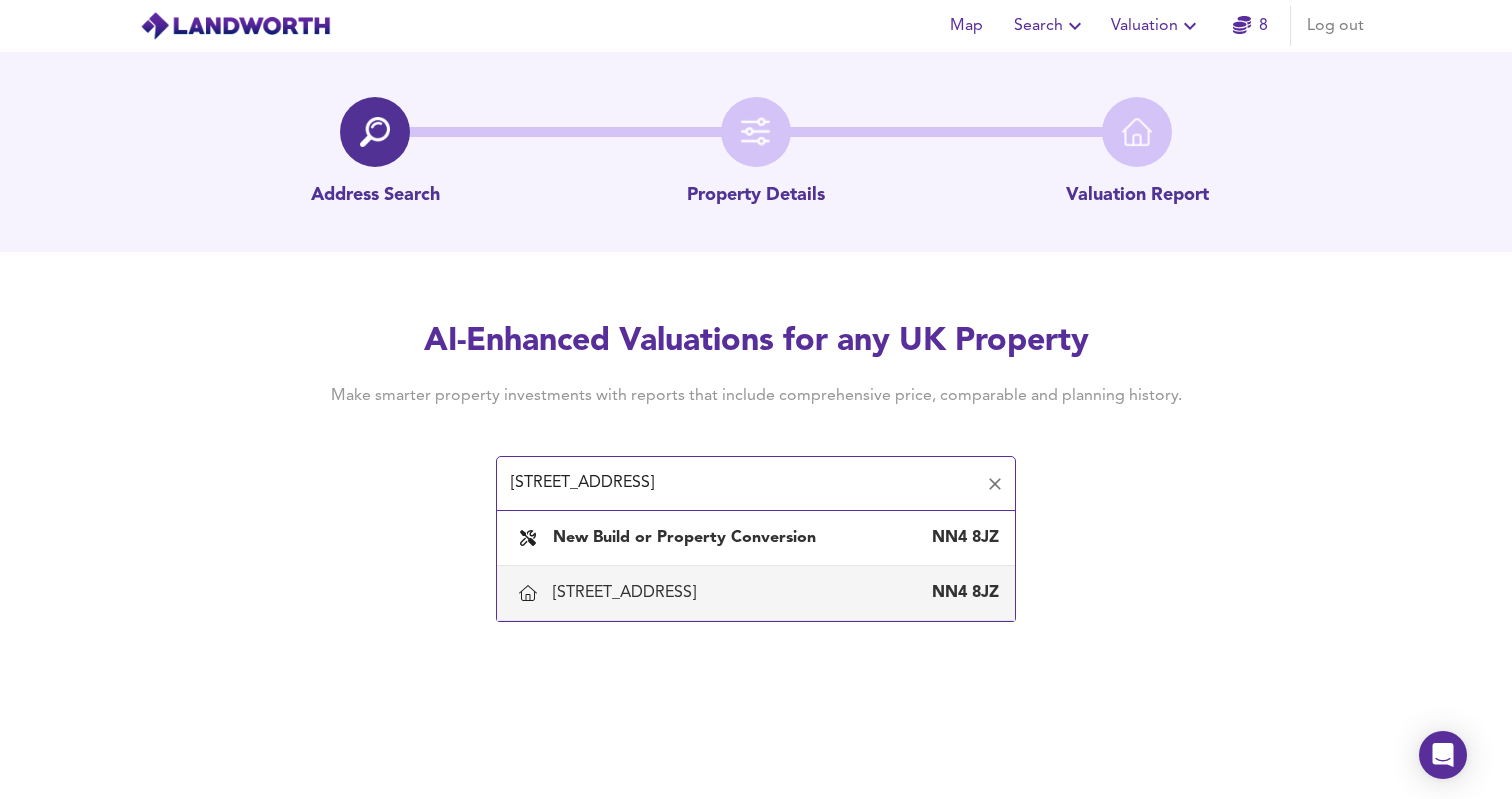 click on "4 Harvester Way, Northampton, West Northamptonshire" at bounding box center (628, 593) 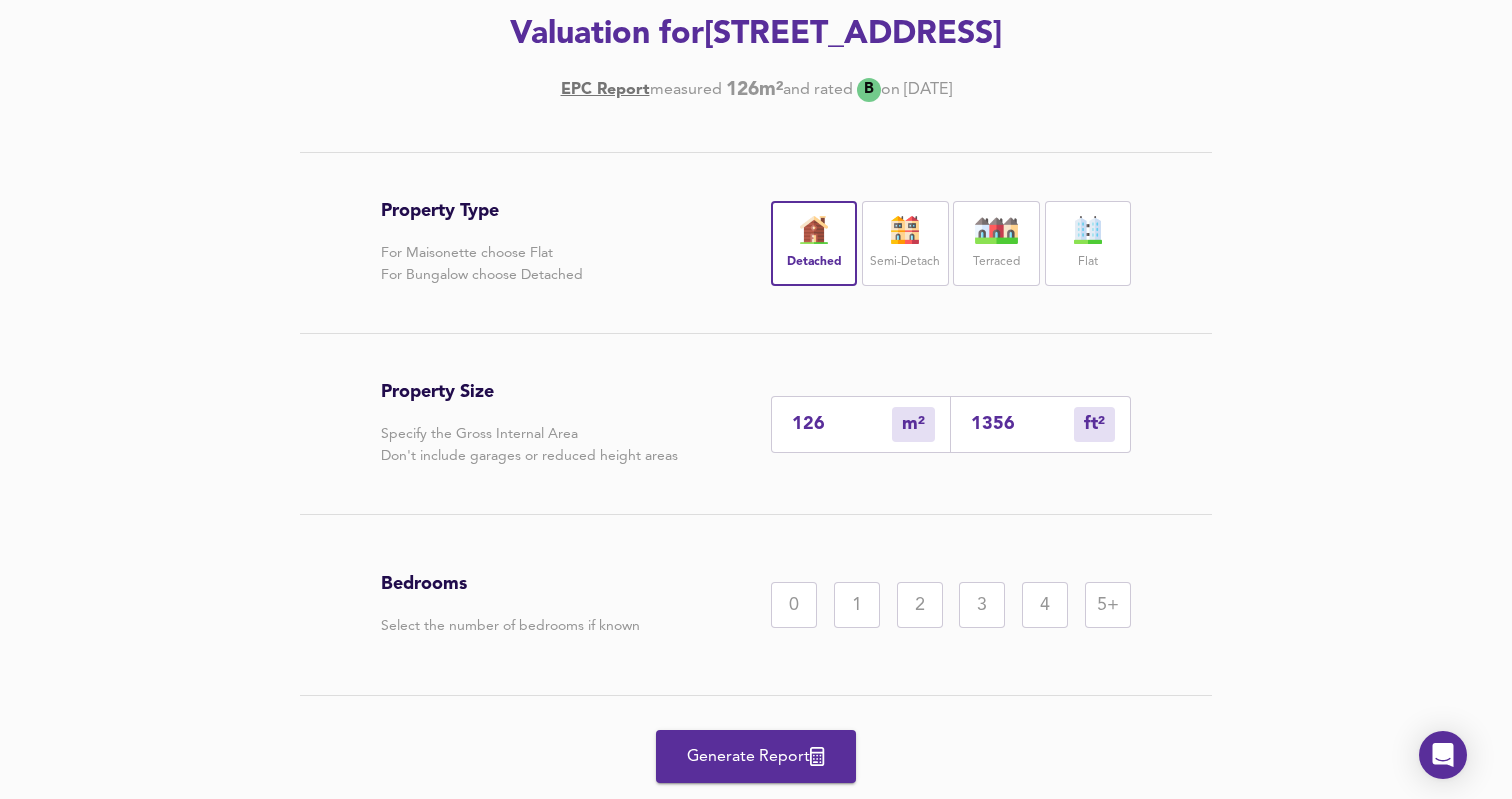 scroll, scrollTop: 391, scrollLeft: 0, axis: vertical 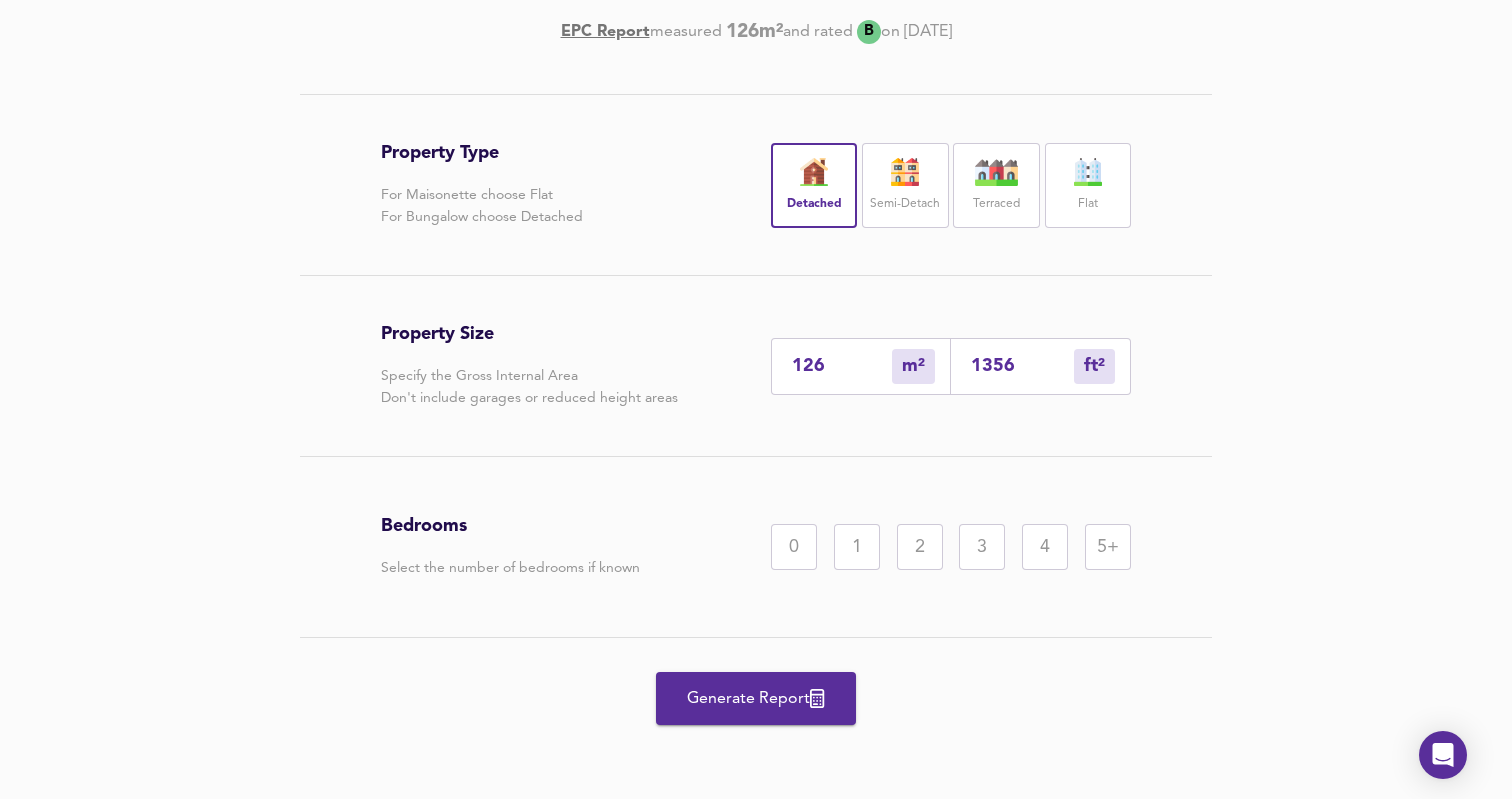 click on "4" at bounding box center (1045, 547) 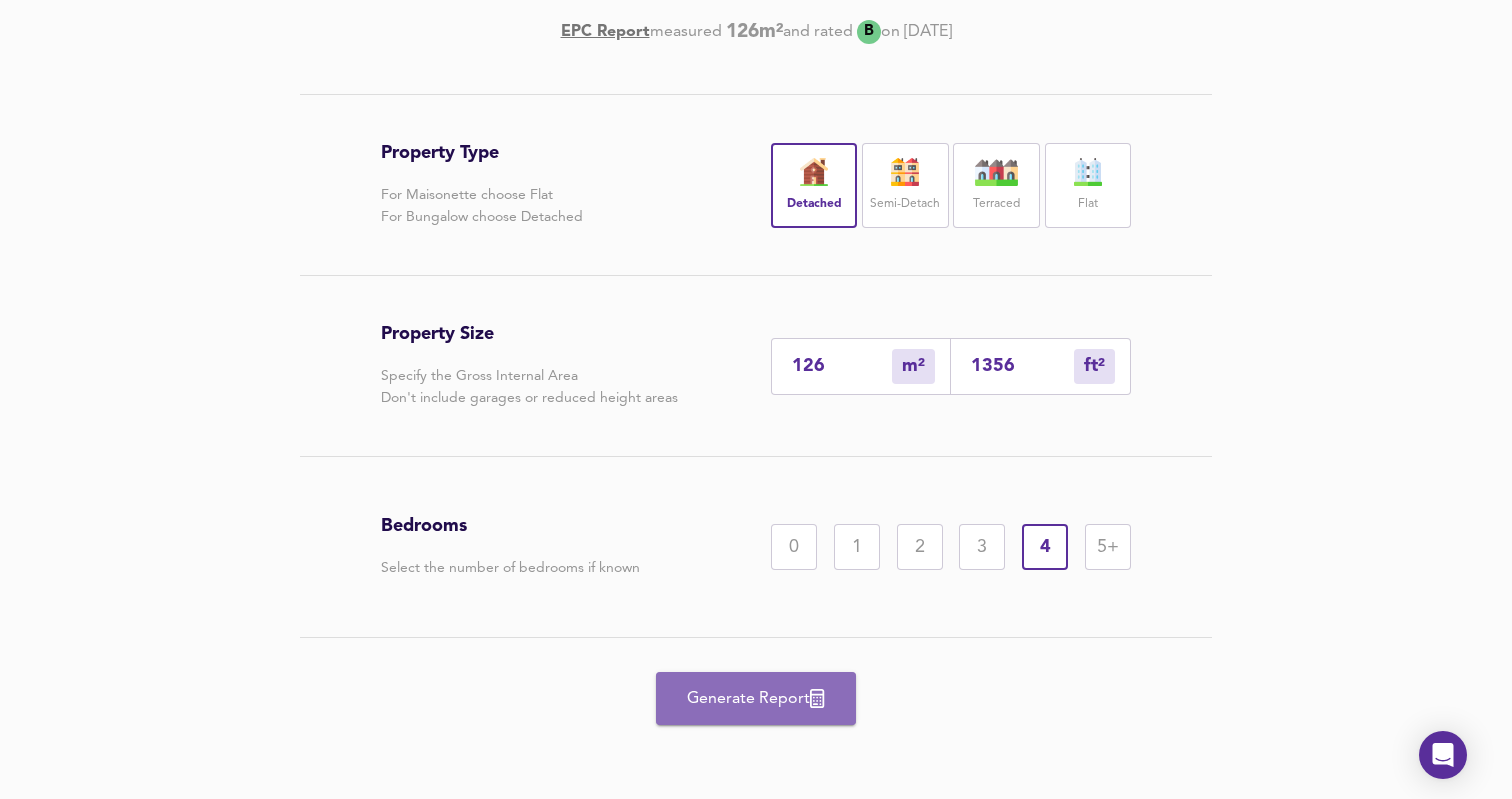 click on "Generate Report" at bounding box center [756, 699] 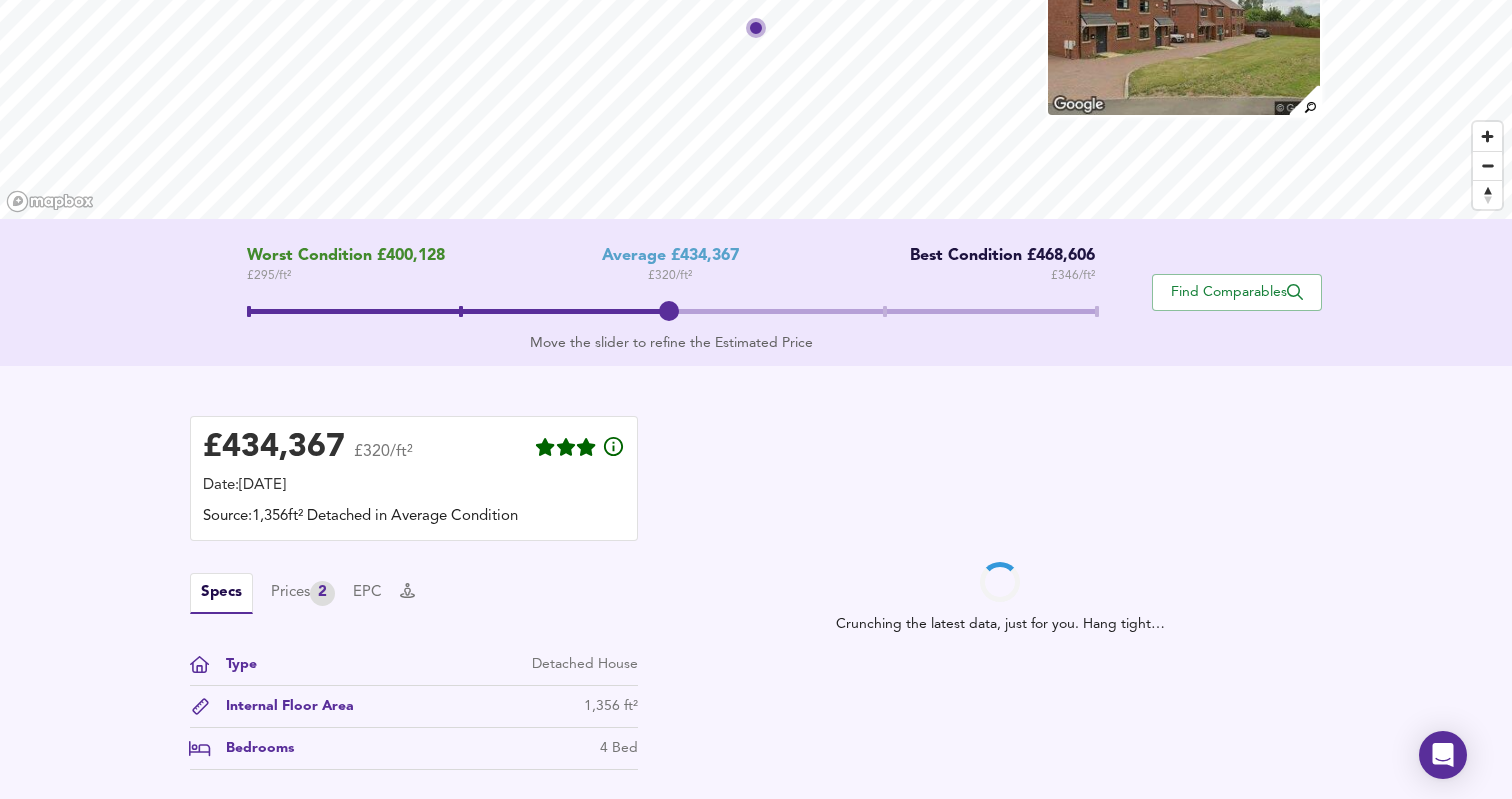 scroll, scrollTop: 273, scrollLeft: 0, axis: vertical 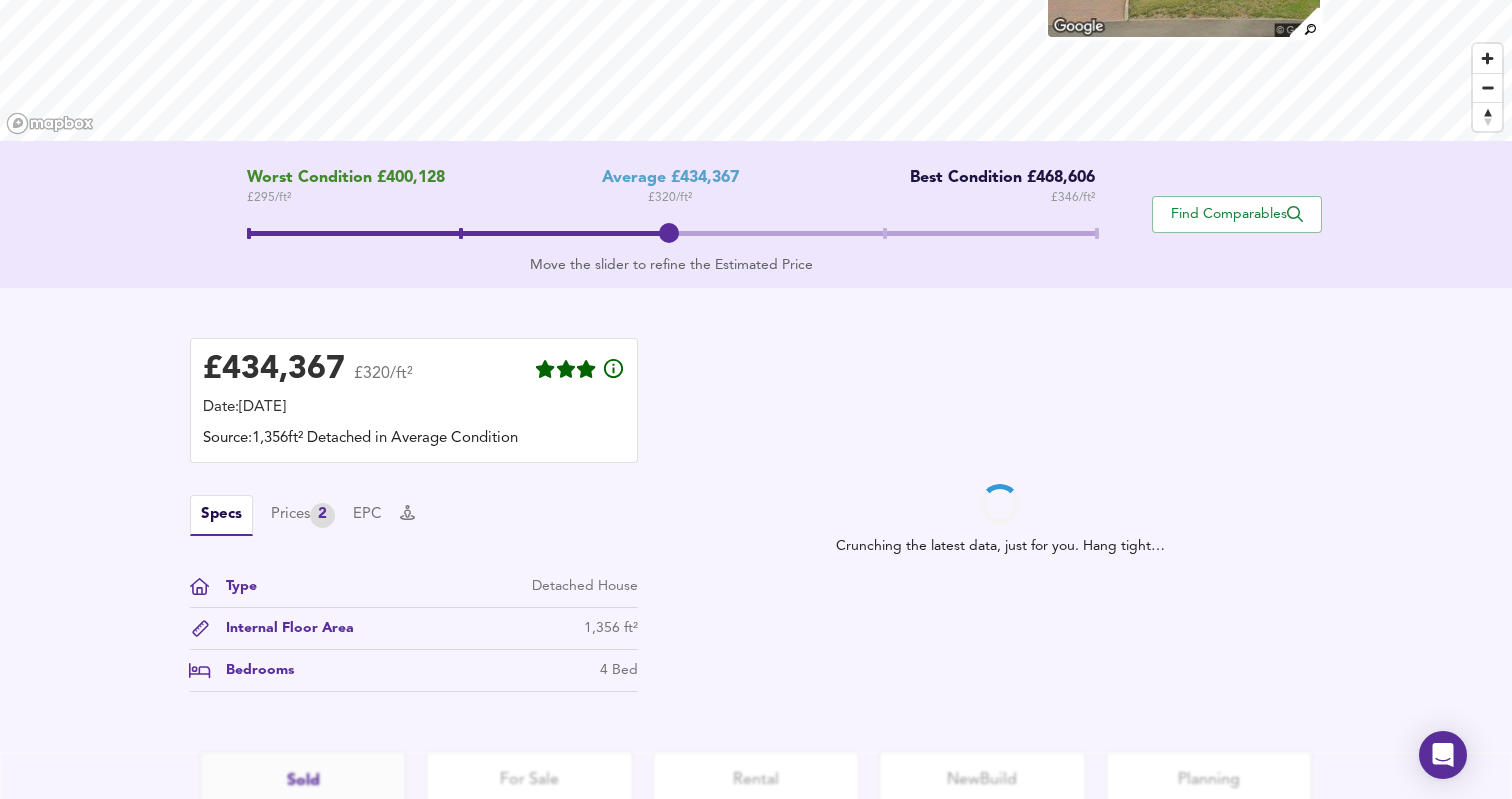 click on "Specs Prices   2 EPC Type Detached House Internal Floor Area 1,356 ft² Bedrooms 4 Bed" at bounding box center (414, 593) 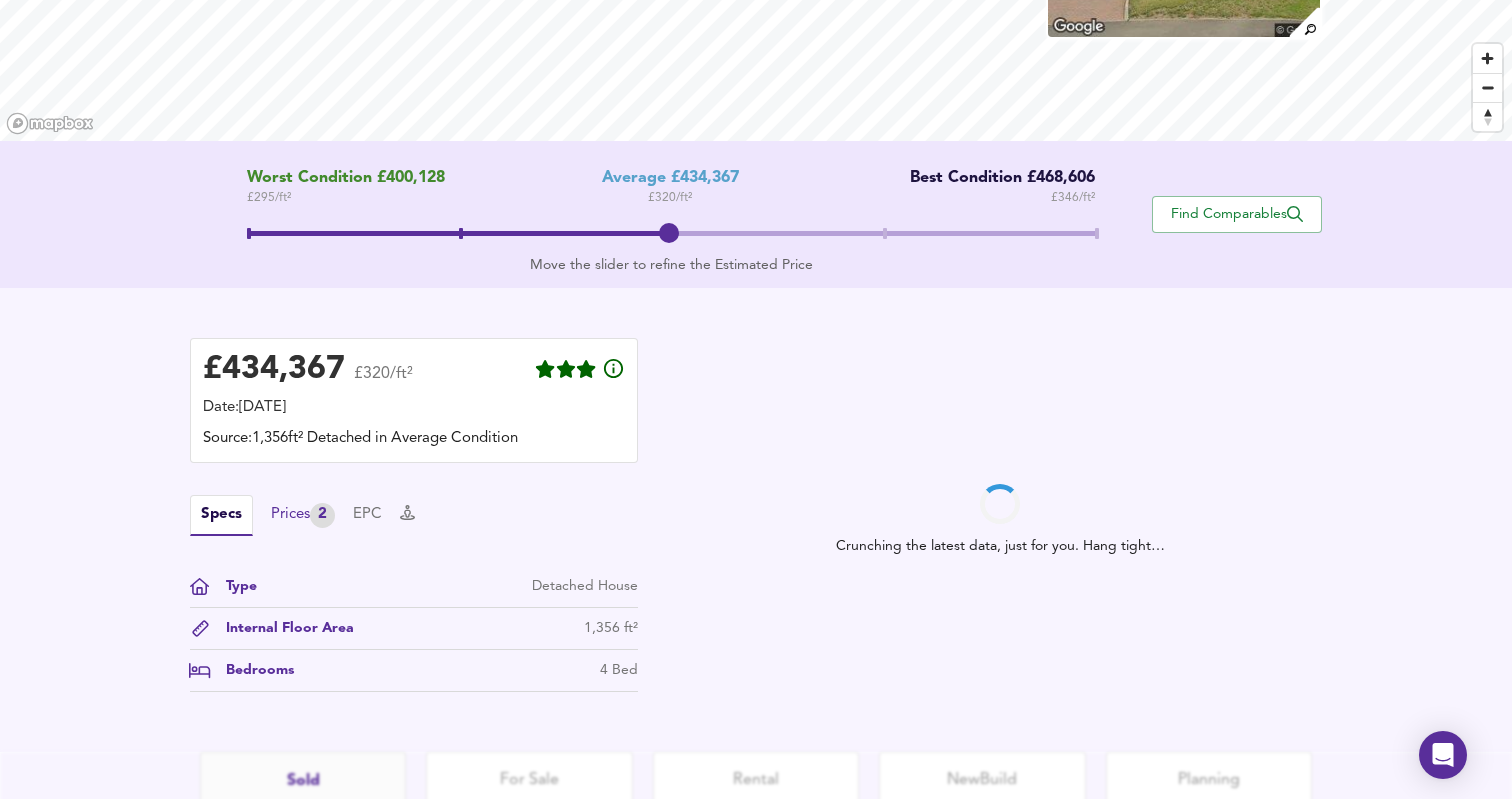 click on "Prices   2" at bounding box center (303, 515) 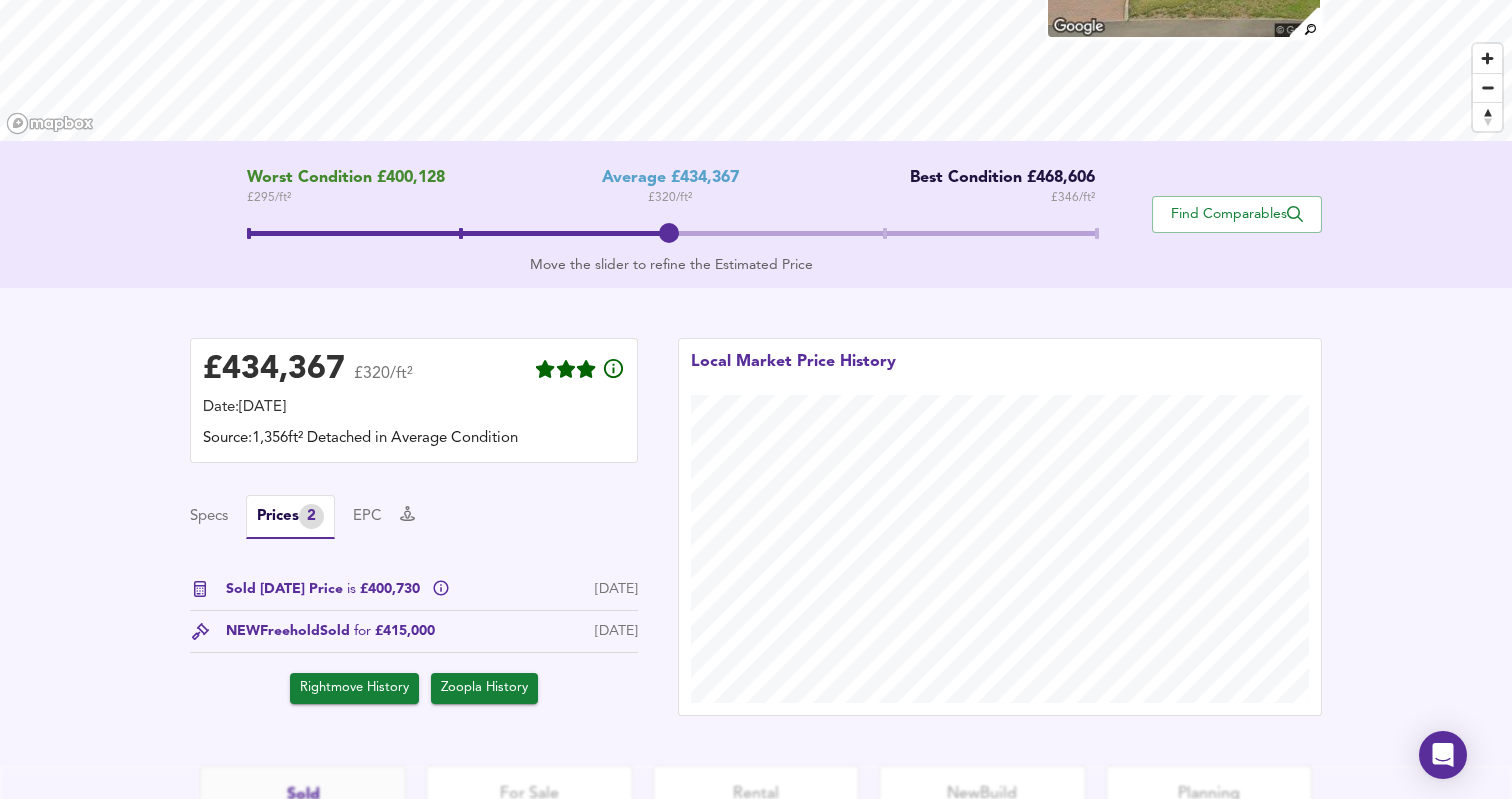 click on "Sold Today Price   is   £400,730" at bounding box center (325, 589) 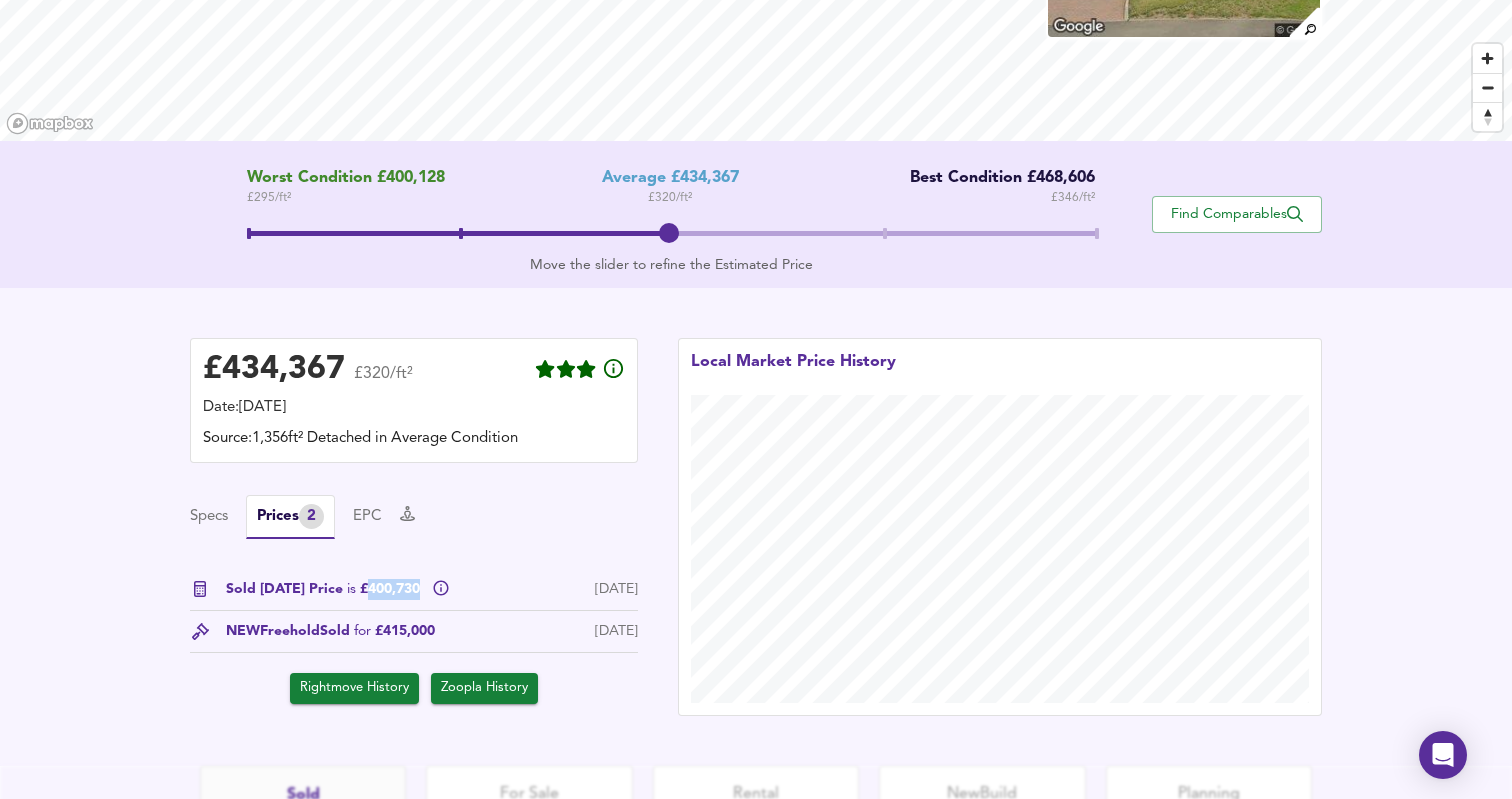 click on "Sold Today Price   is   £400,730" at bounding box center (325, 589) 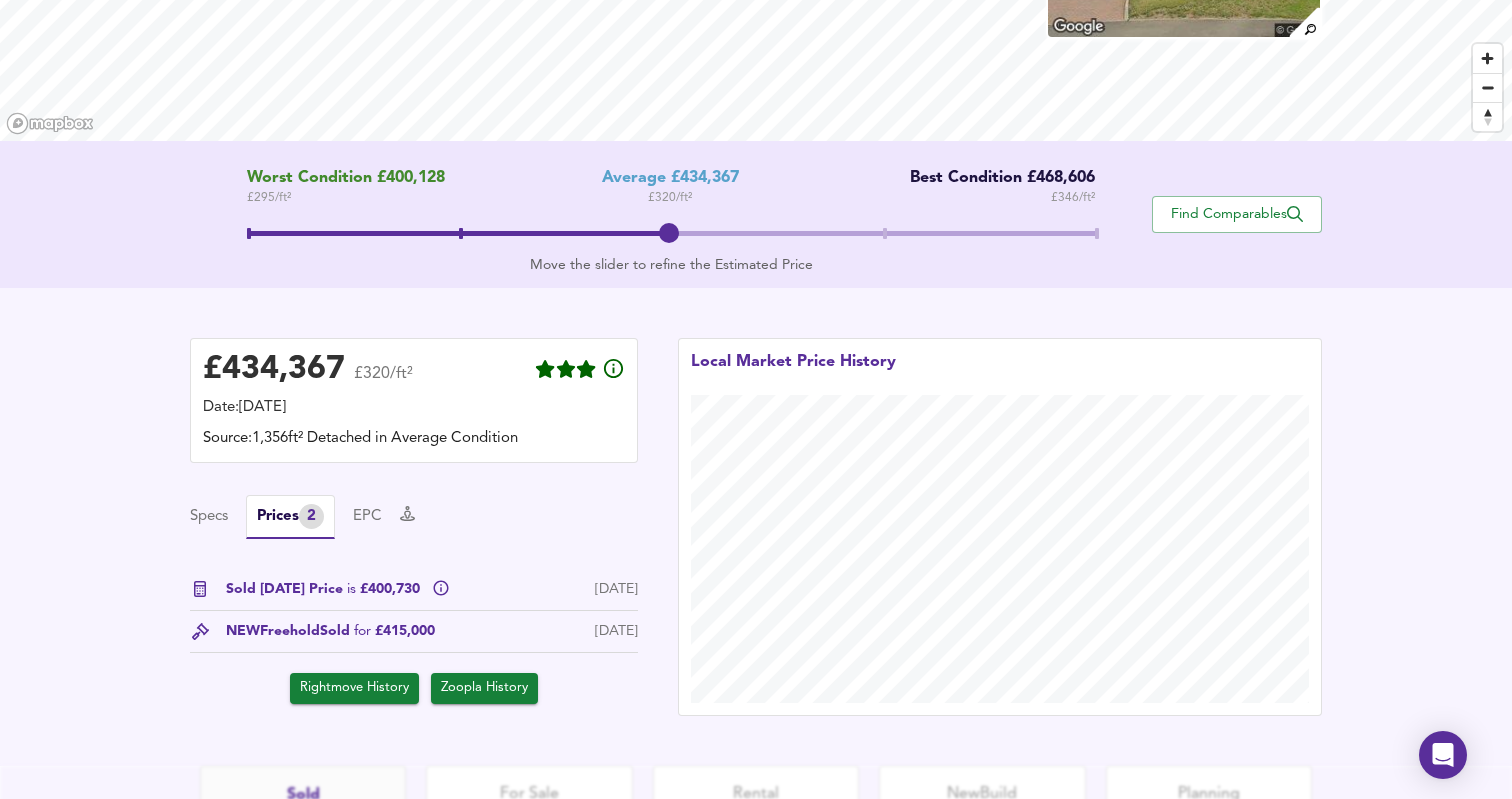 click on "Sold Today Price   is   £400,730      7 Jul 2025 NEW  Freehold  Sold   for   £415,000 7 Jul 2023 Rightmove History     Zoopla History" at bounding box center [414, 641] 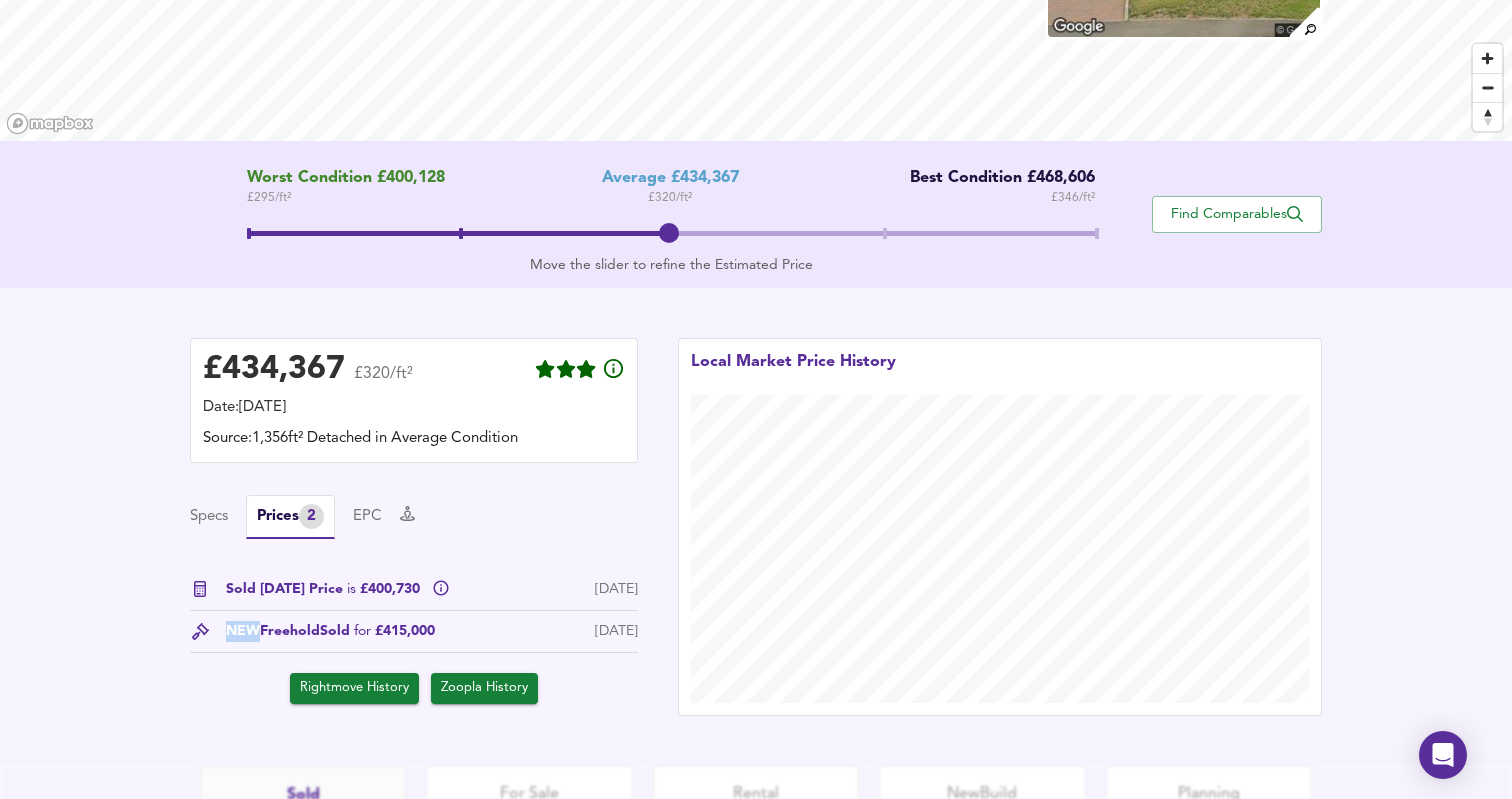 click on "Sold Today Price   is   £400,730      7 Jul 2025 NEW  Freehold  Sold   for   £415,000 7 Jul 2023 Rightmove History     Zoopla History" at bounding box center [414, 641] 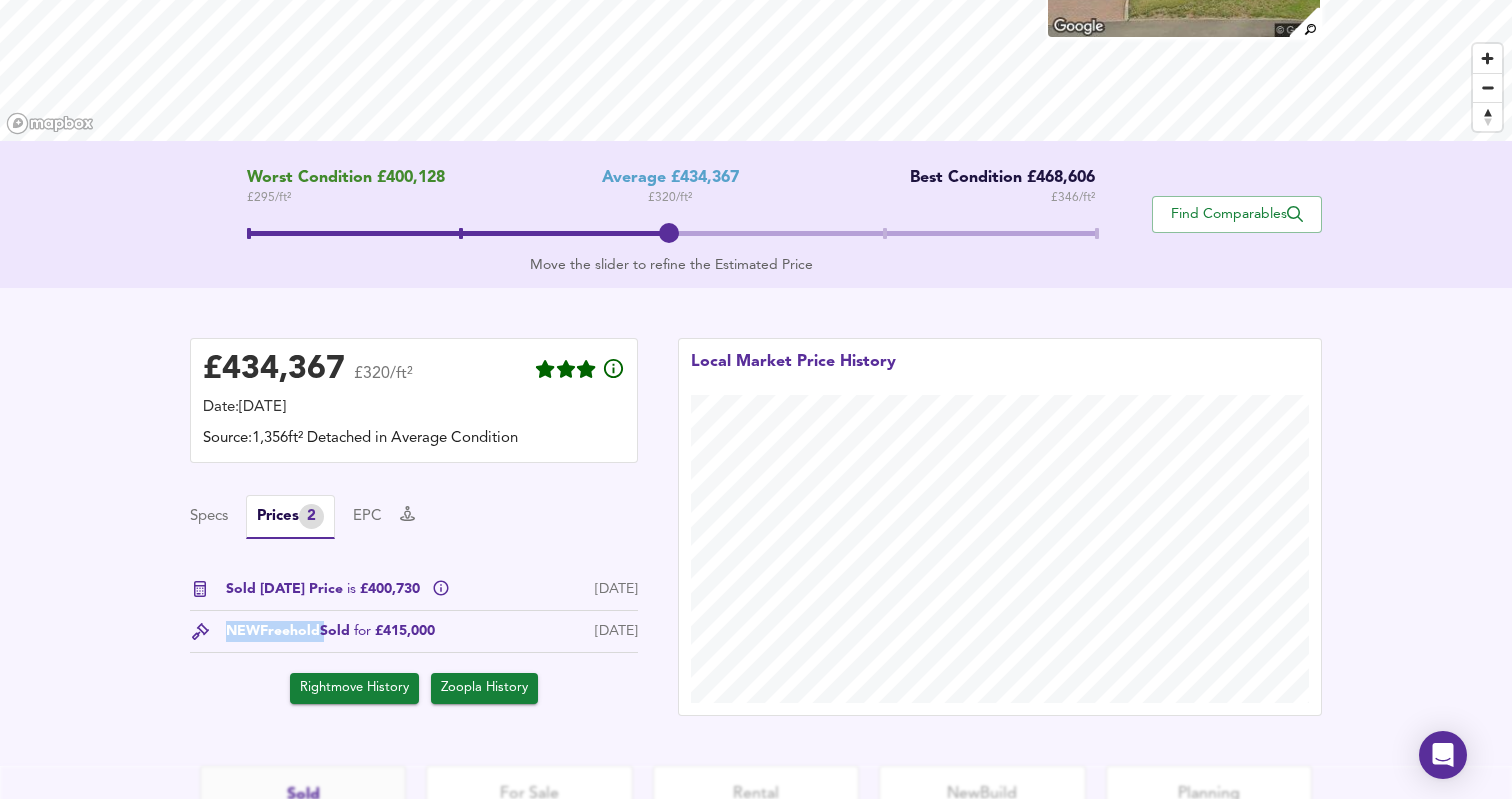 click on "Sold Today Price   is   £400,730      7 Jul 2025 NEW  Freehold  Sold   for   £415,000 7 Jul 2023 Rightmove History     Zoopla History" at bounding box center (414, 641) 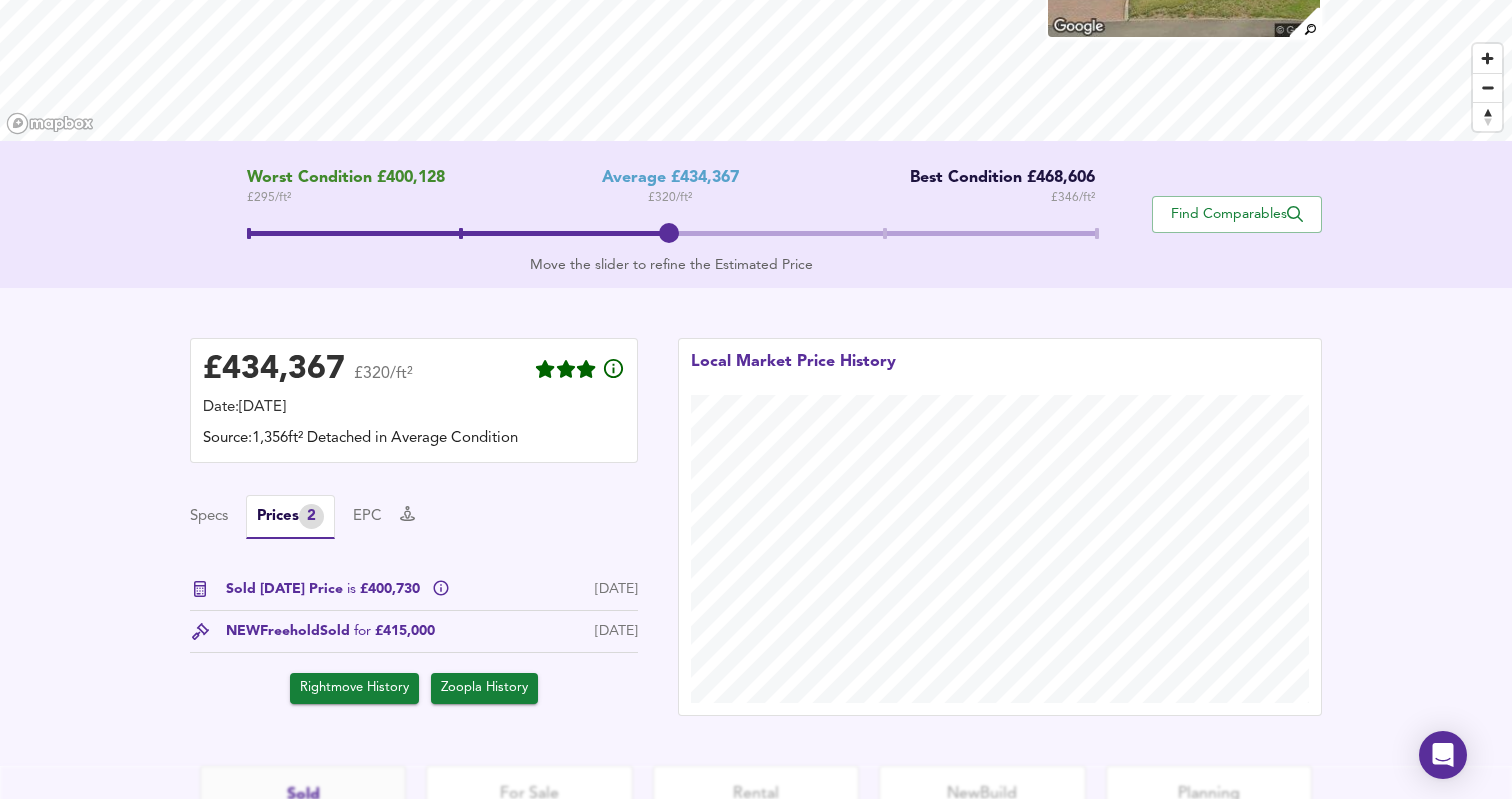 click on "Sold   for   £415,000" at bounding box center (377, 631) 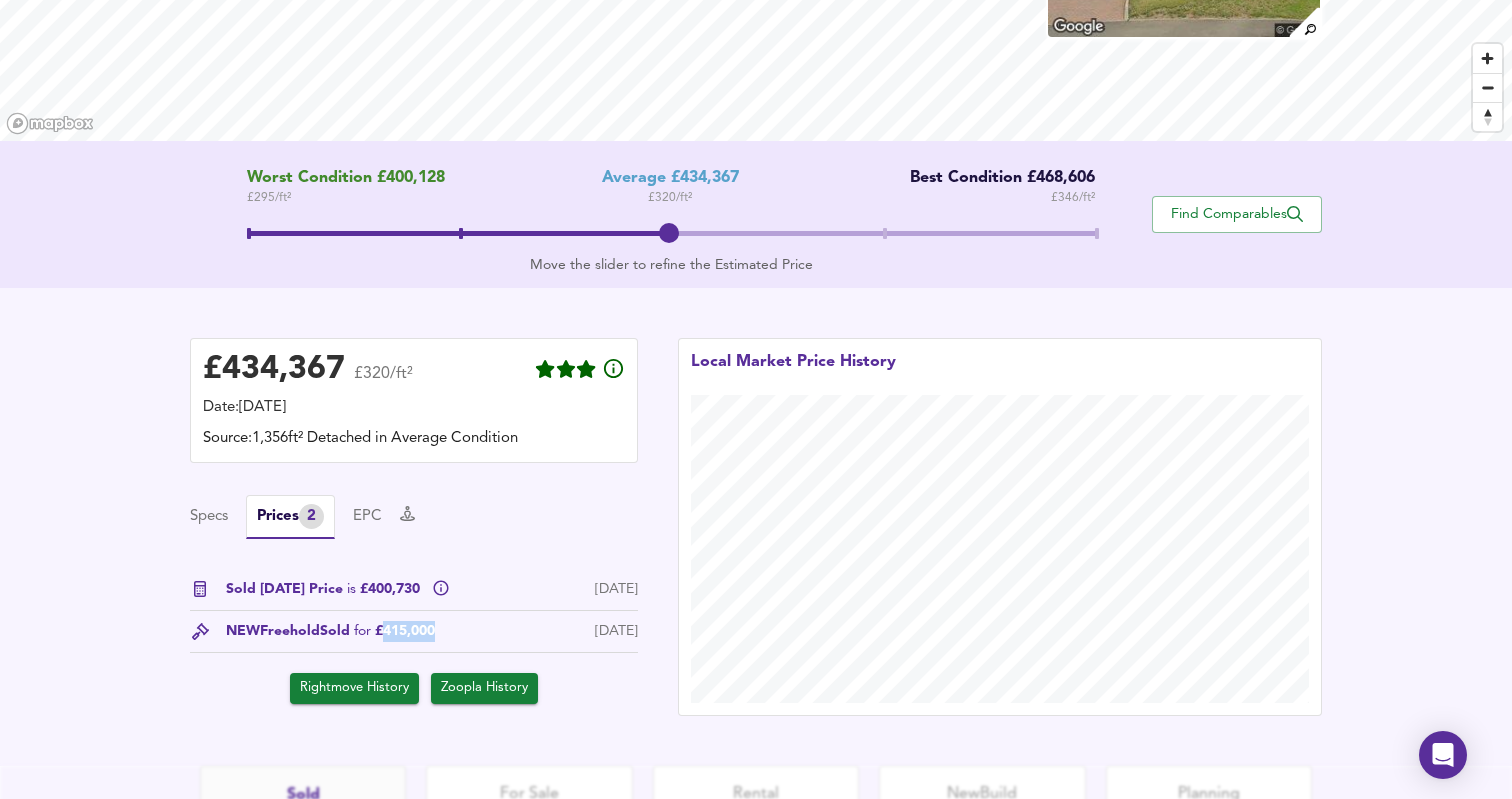 click on "Sold   for   £415,000" at bounding box center [377, 631] 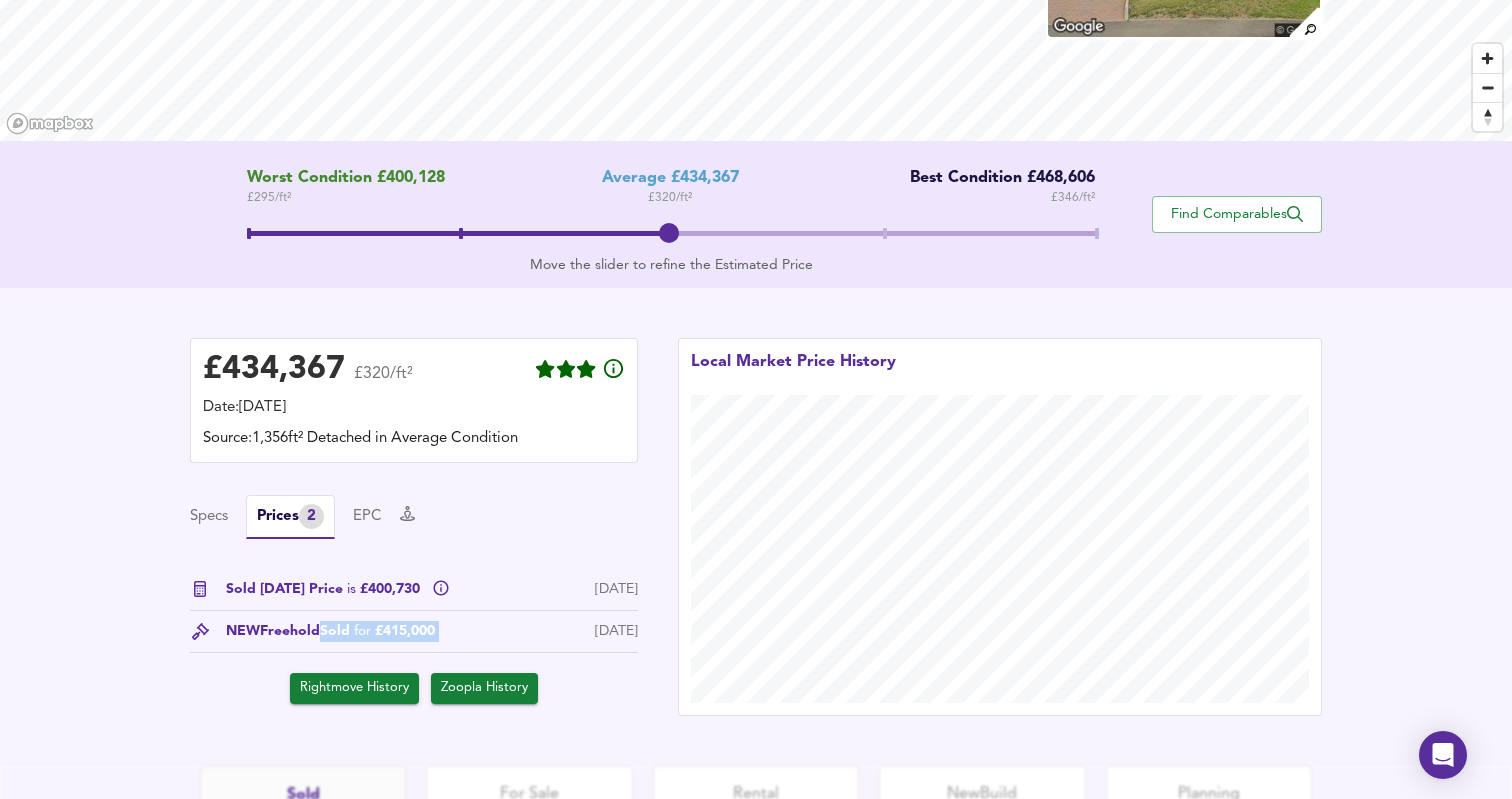click on "Sold   for   £415,000" at bounding box center (377, 631) 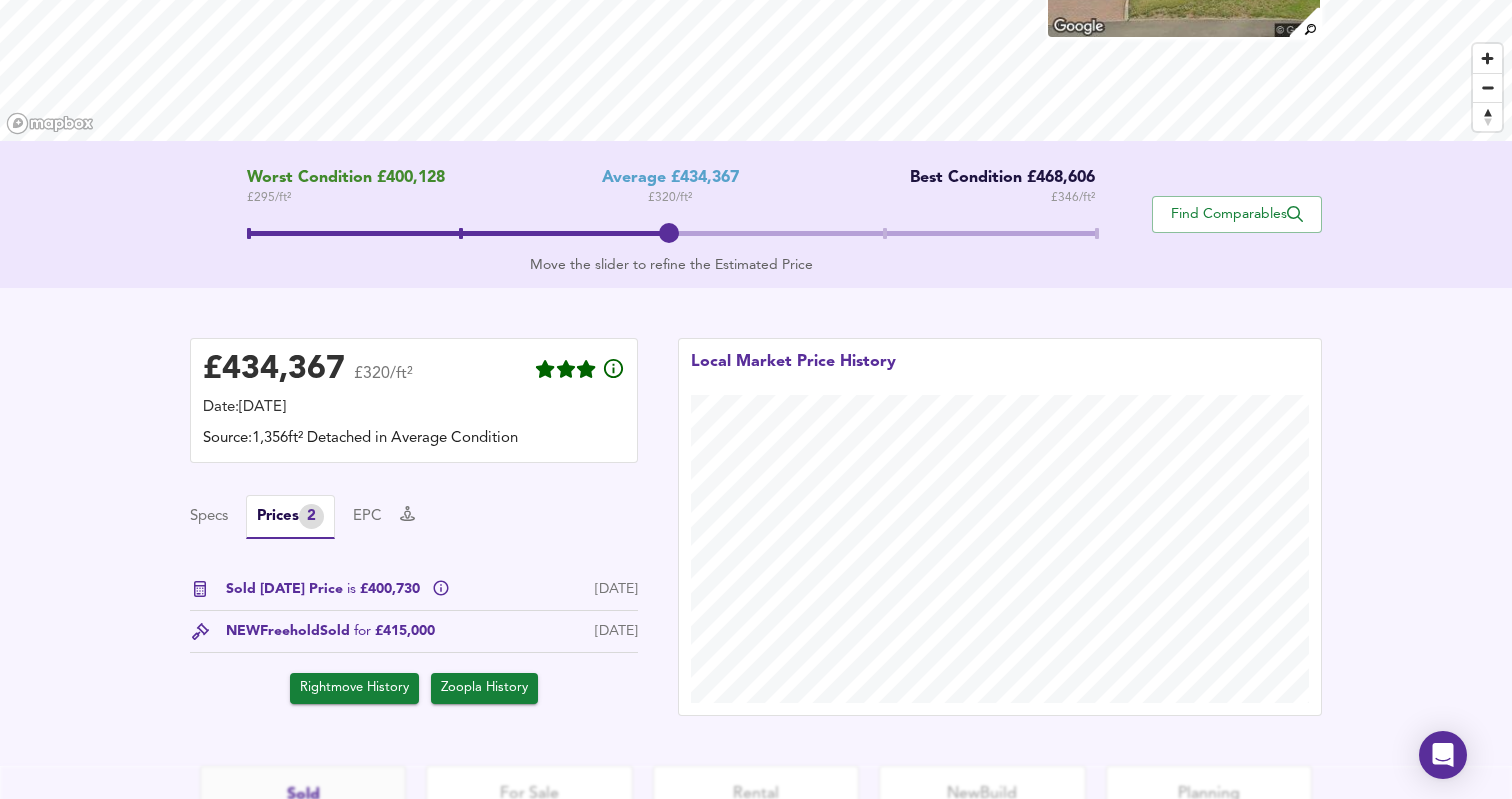 click on "NEW  Freehold  Sold   for   £415,000 7 Jul 2023" at bounding box center [414, 637] 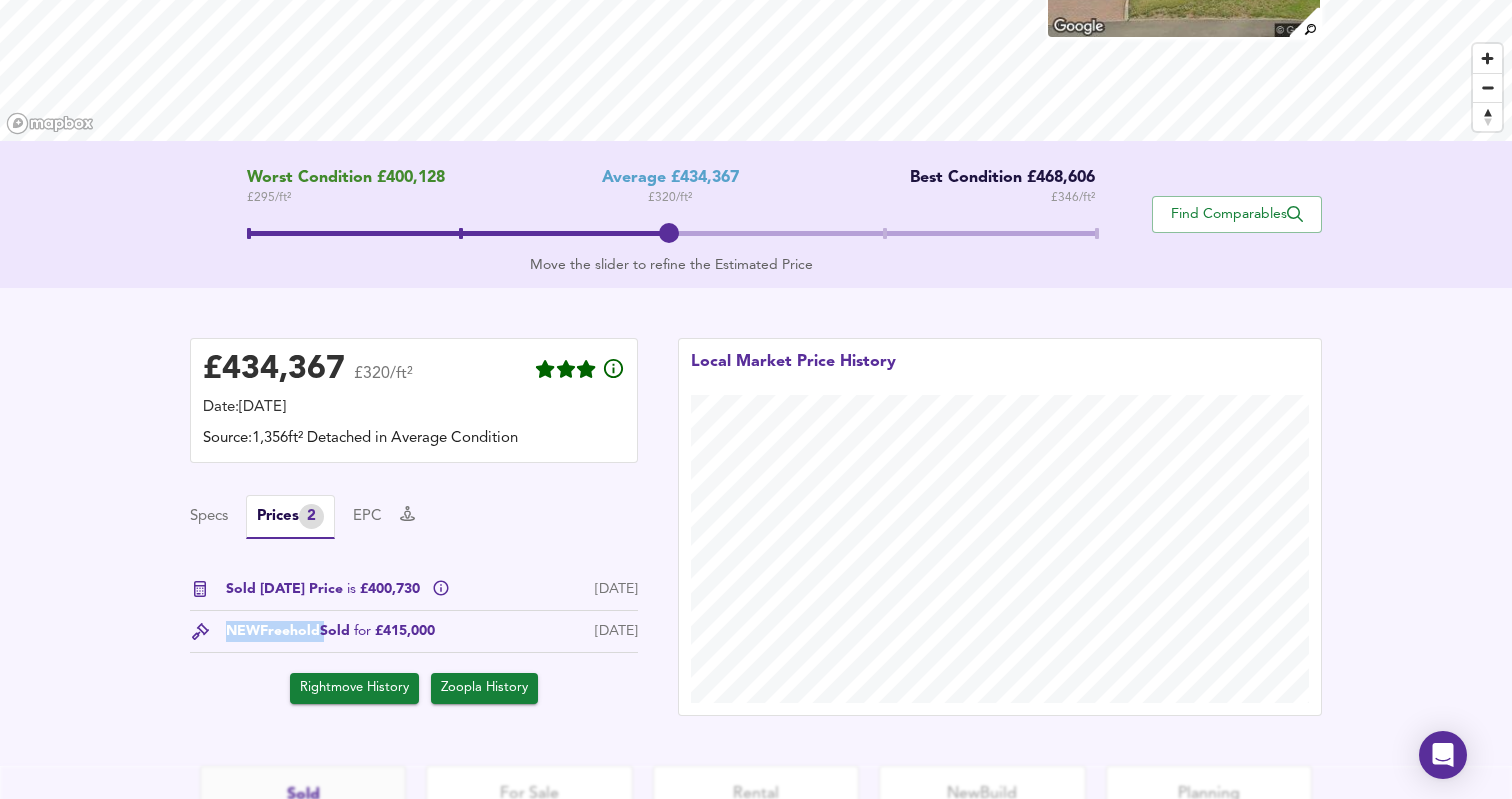 click on "NEW  Freehold  Sold   for   £415,000 7 Jul 2023" at bounding box center [414, 637] 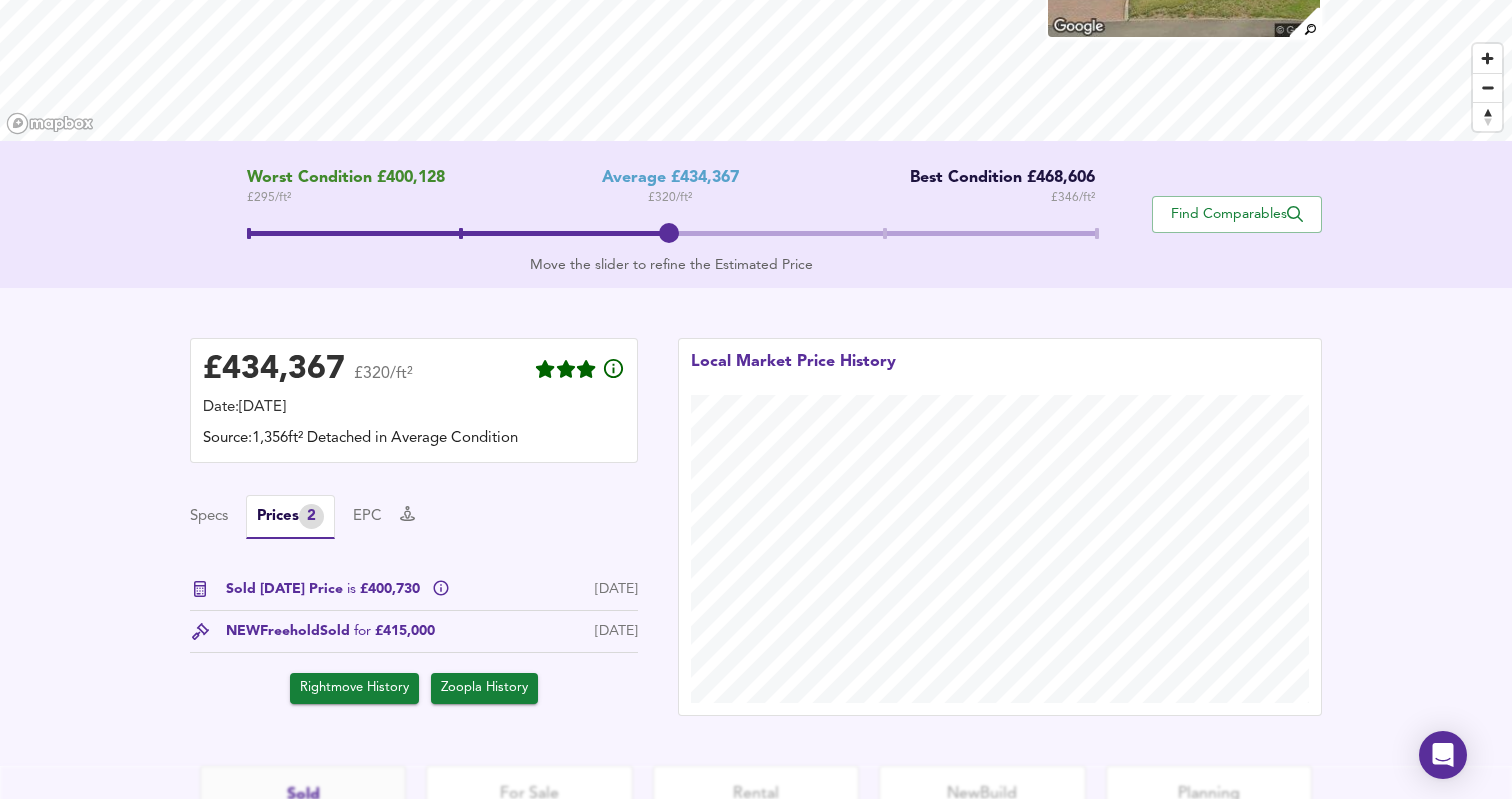 click on "Specs Prices   2 EPC Sold Today Price   is   £400,730      7 Jul 2025 NEW  Freehold  Sold   for   £415,000 7 Jul 2023 Rightmove History     Zoopla History" at bounding box center [414, 599] 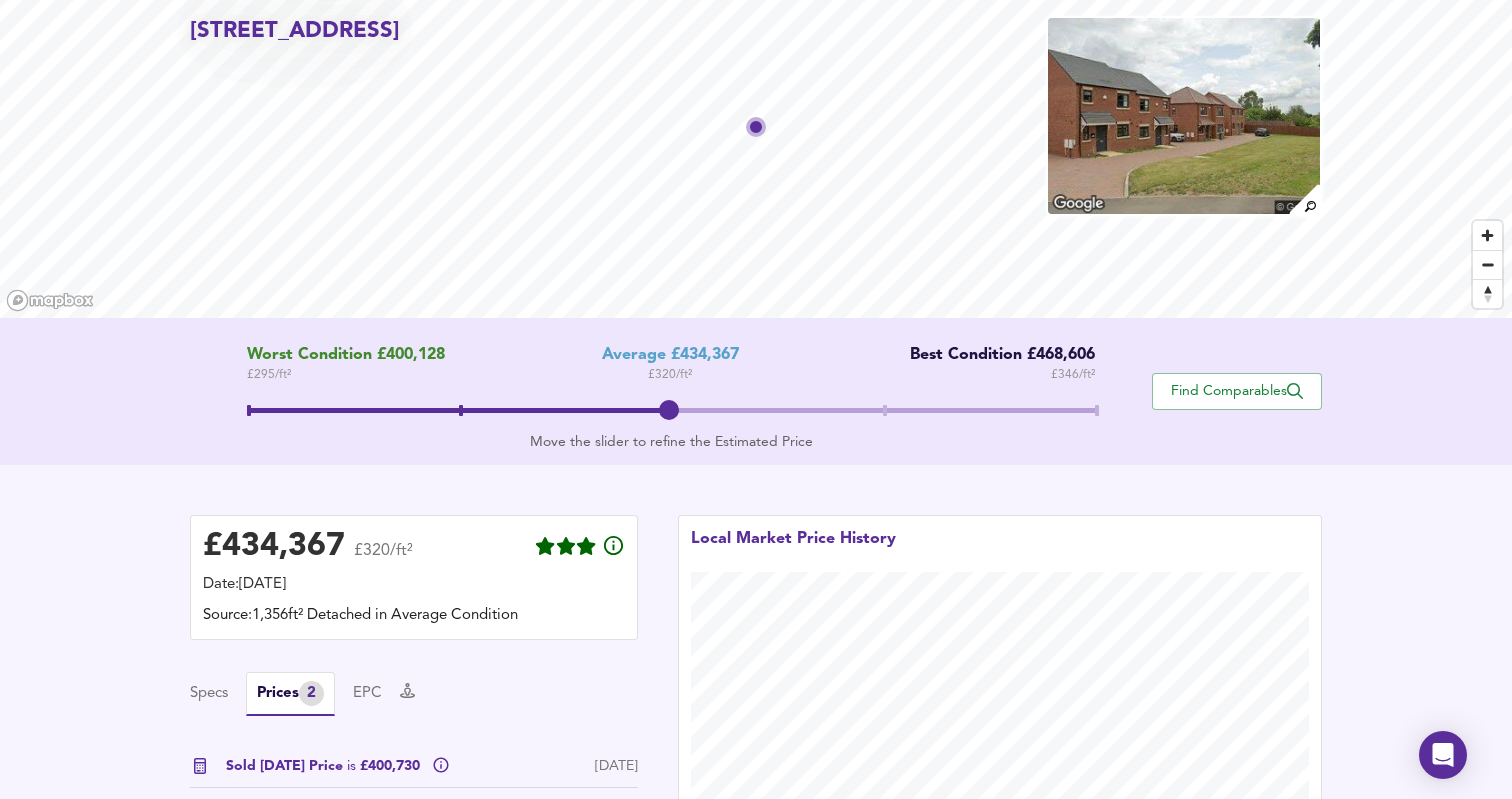scroll, scrollTop: 0, scrollLeft: 0, axis: both 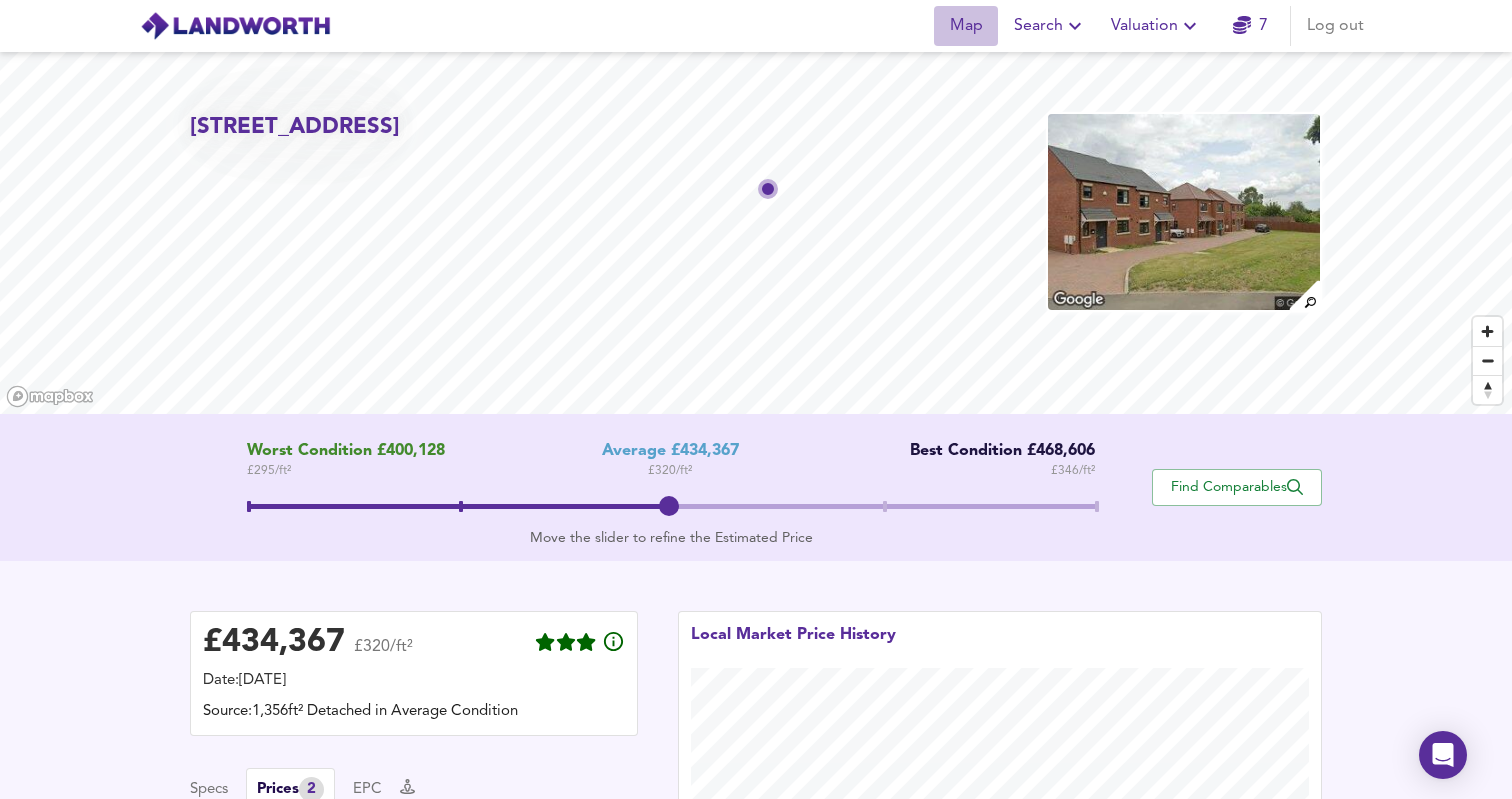 click on "Map" at bounding box center (966, 26) 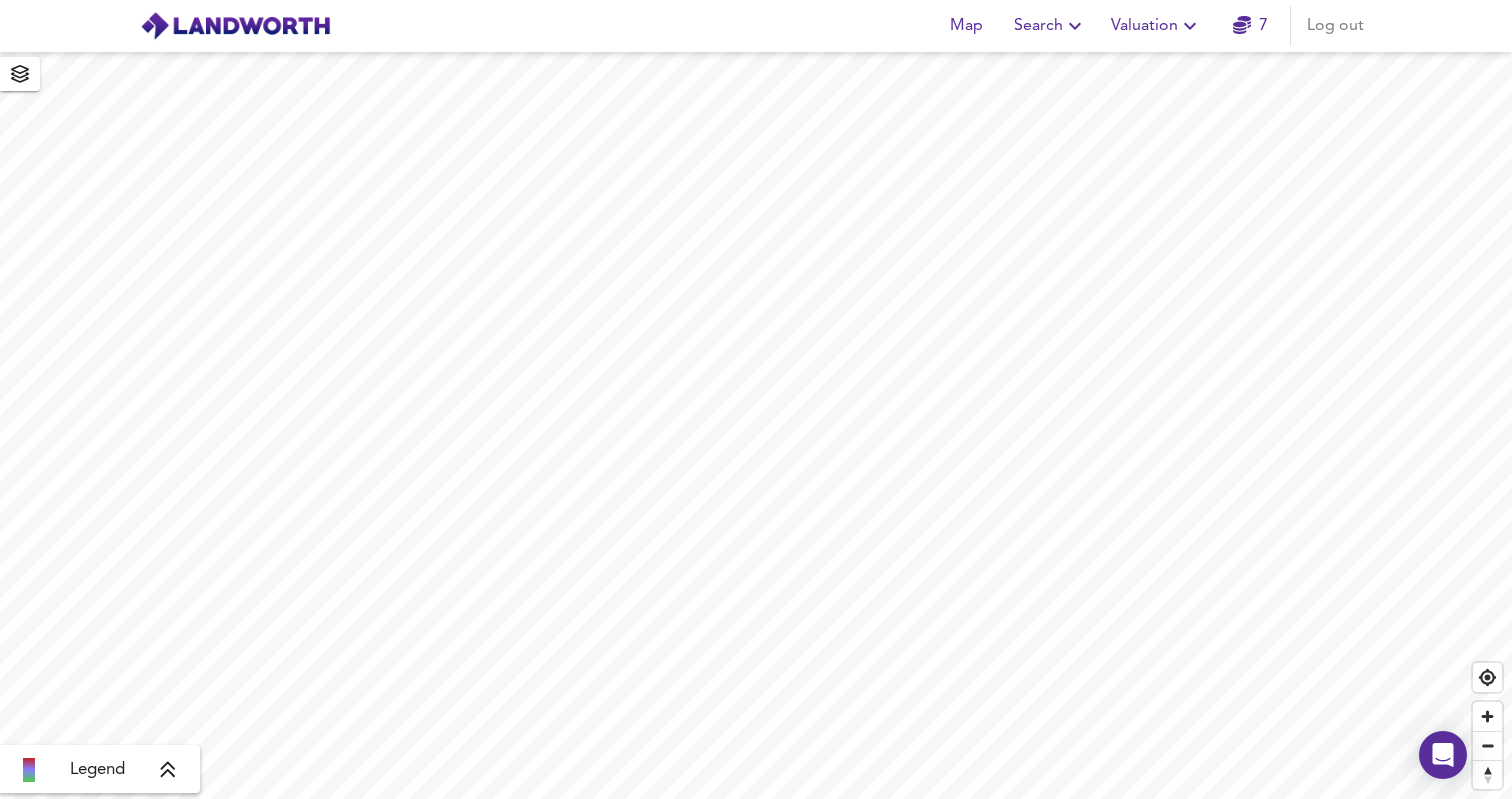 click on "Search" at bounding box center (1050, 26) 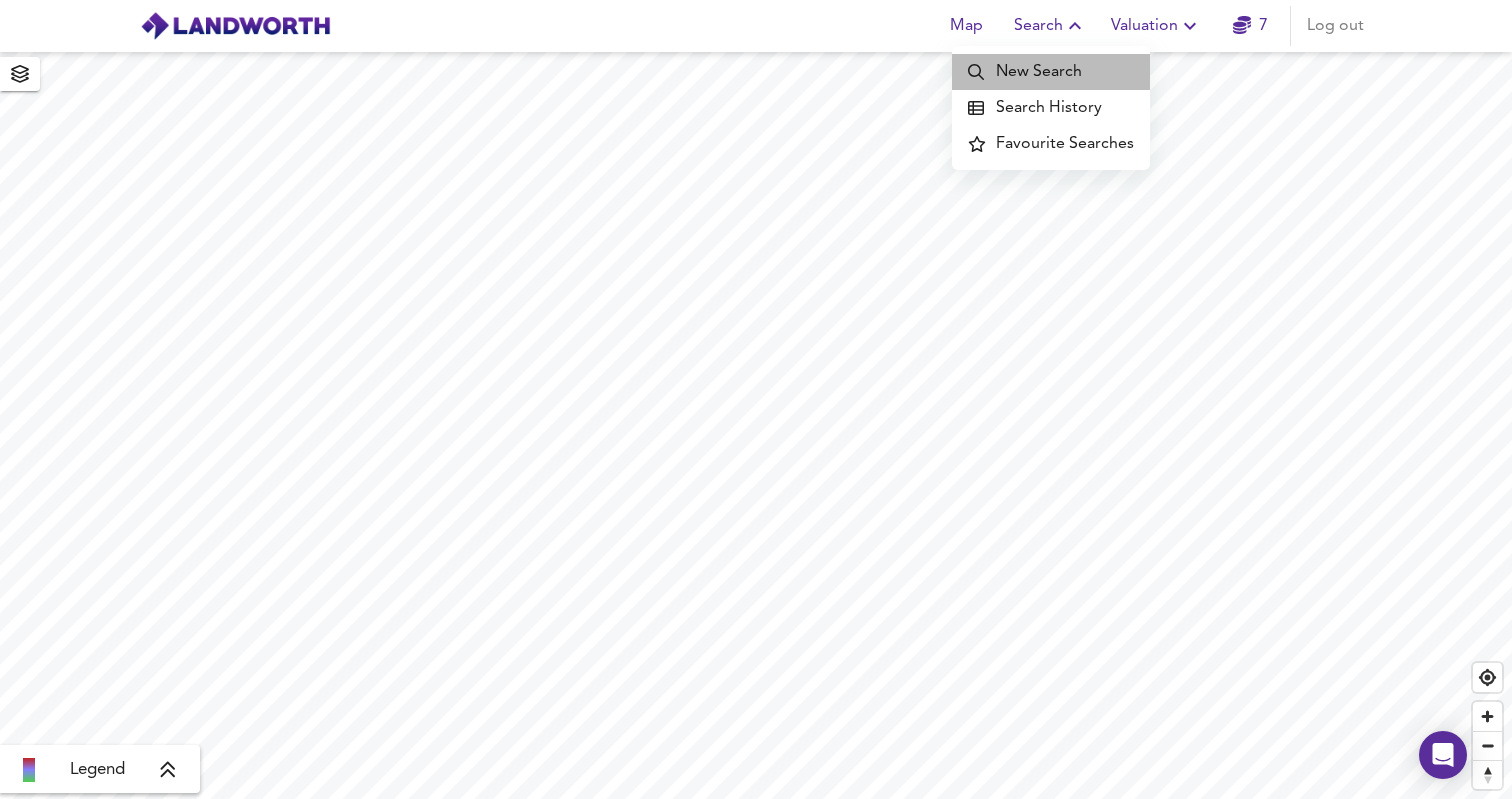 click on "New Search" at bounding box center (1051, 72) 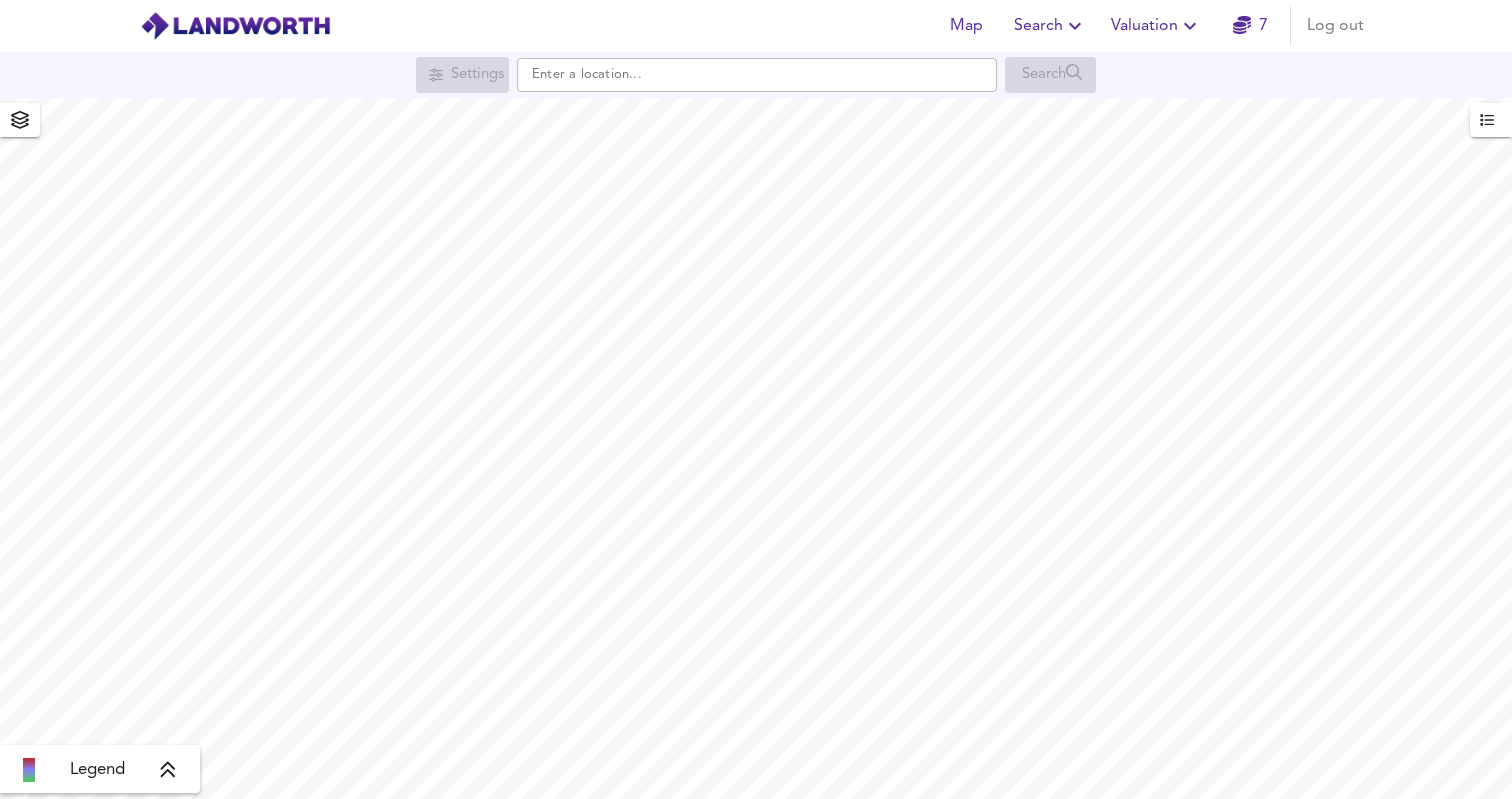 scroll, scrollTop: 0, scrollLeft: 0, axis: both 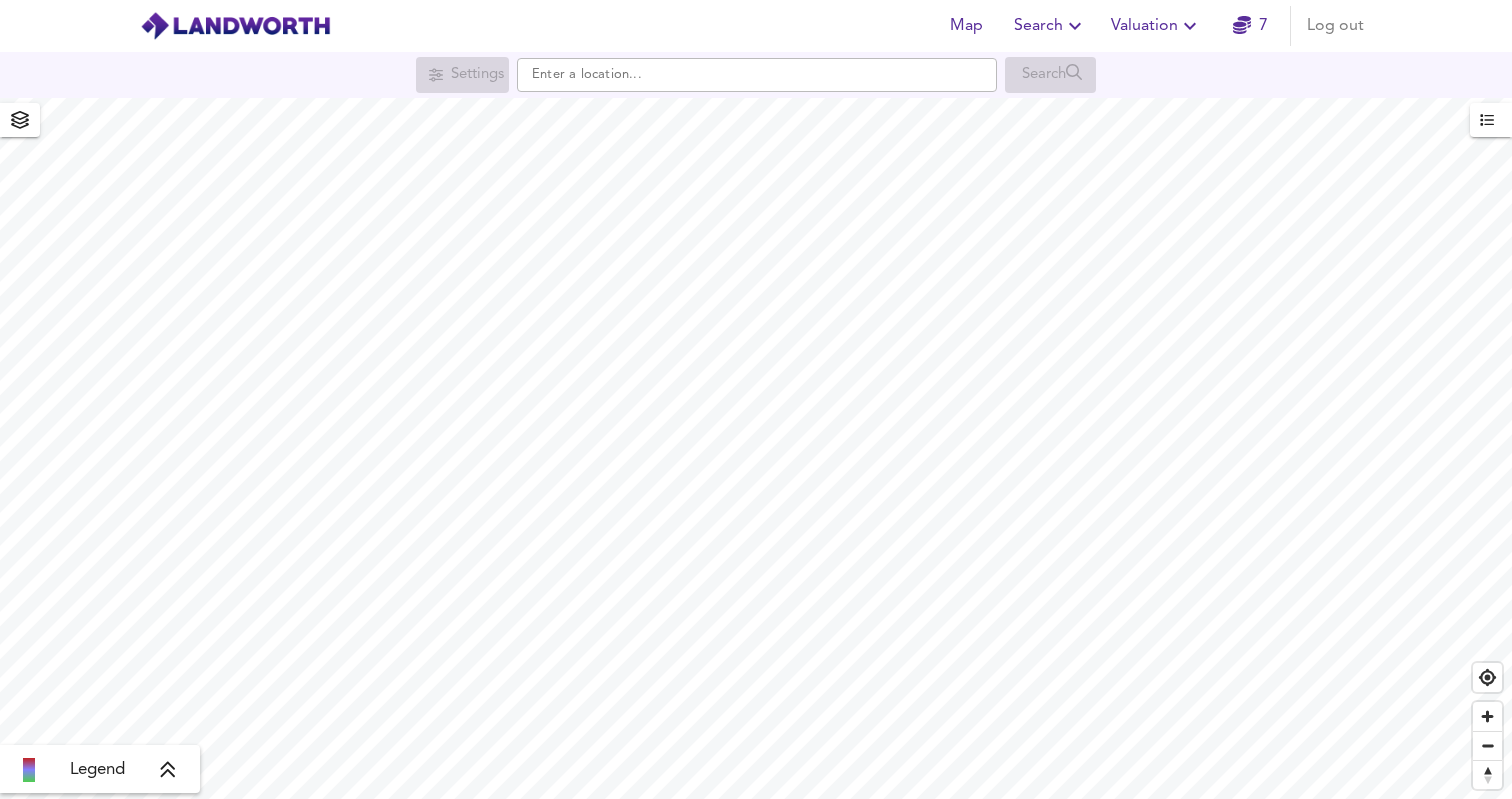 click on "7" at bounding box center [1250, 26] 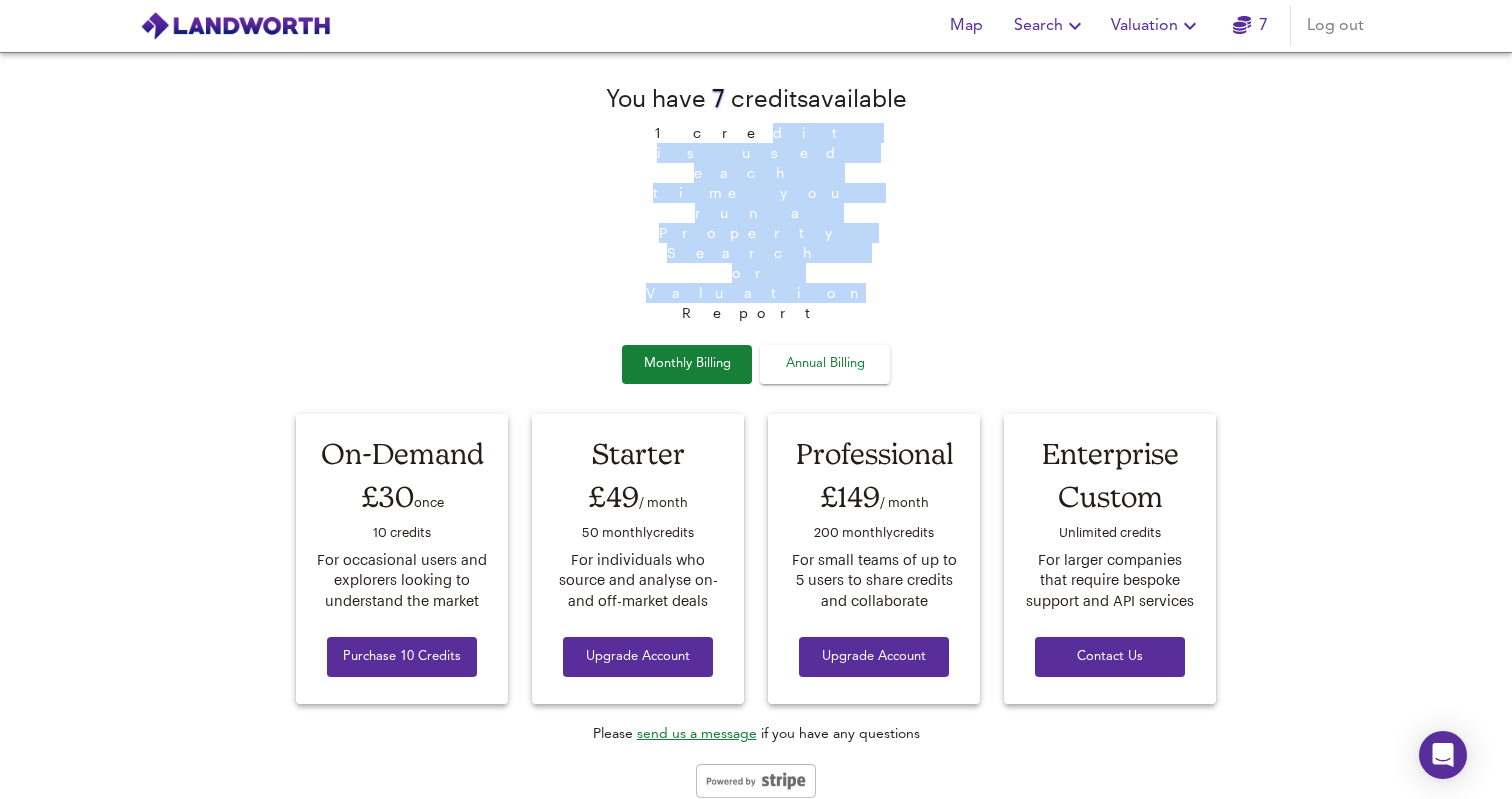 drag, startPoint x: 675, startPoint y: 208, endPoint x: 826, endPoint y: 218, distance: 151.33076 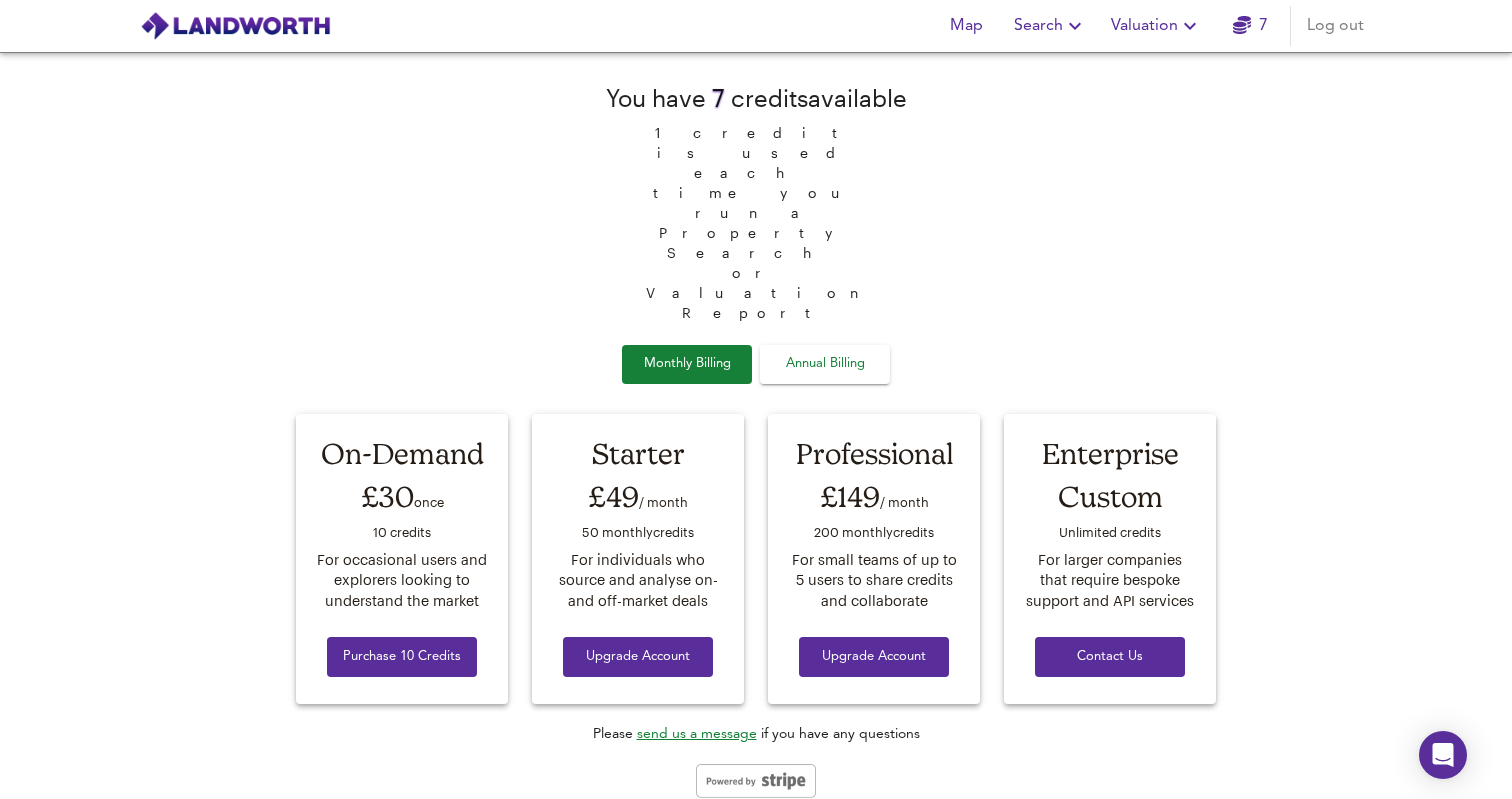 click at bounding box center (235, 26) 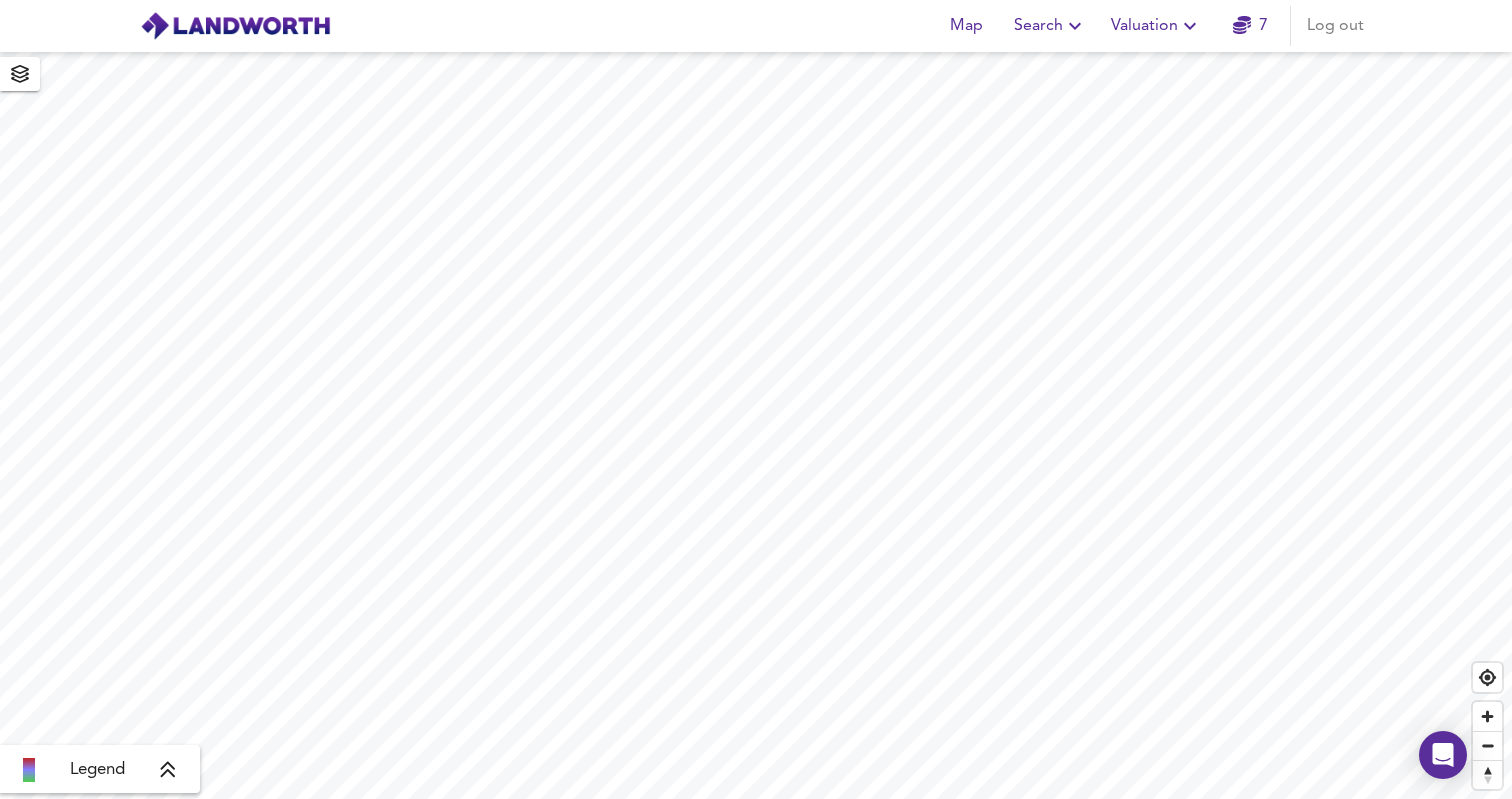 click on "Search" at bounding box center (1050, 26) 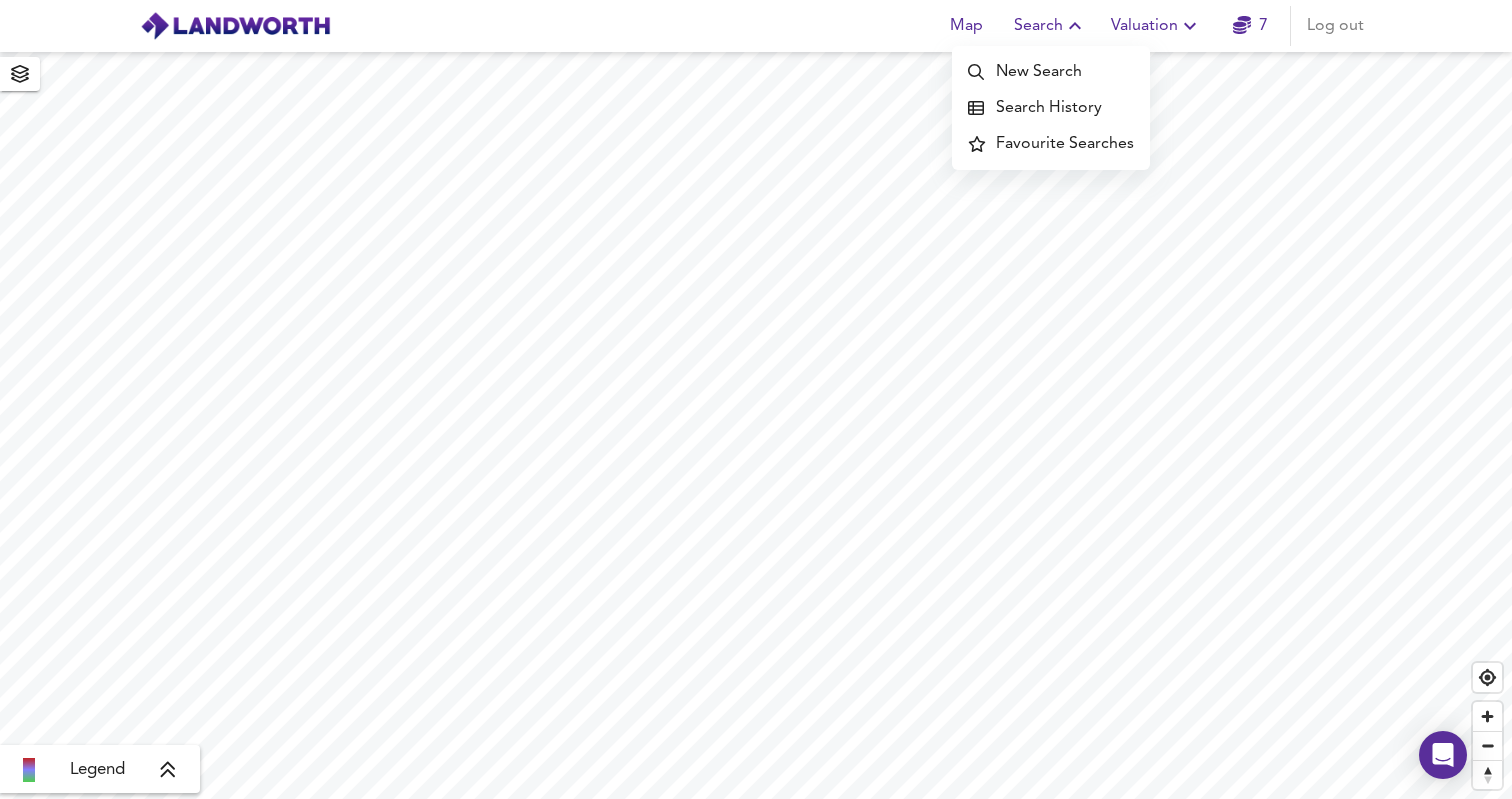 click on "Search History" at bounding box center [1051, 108] 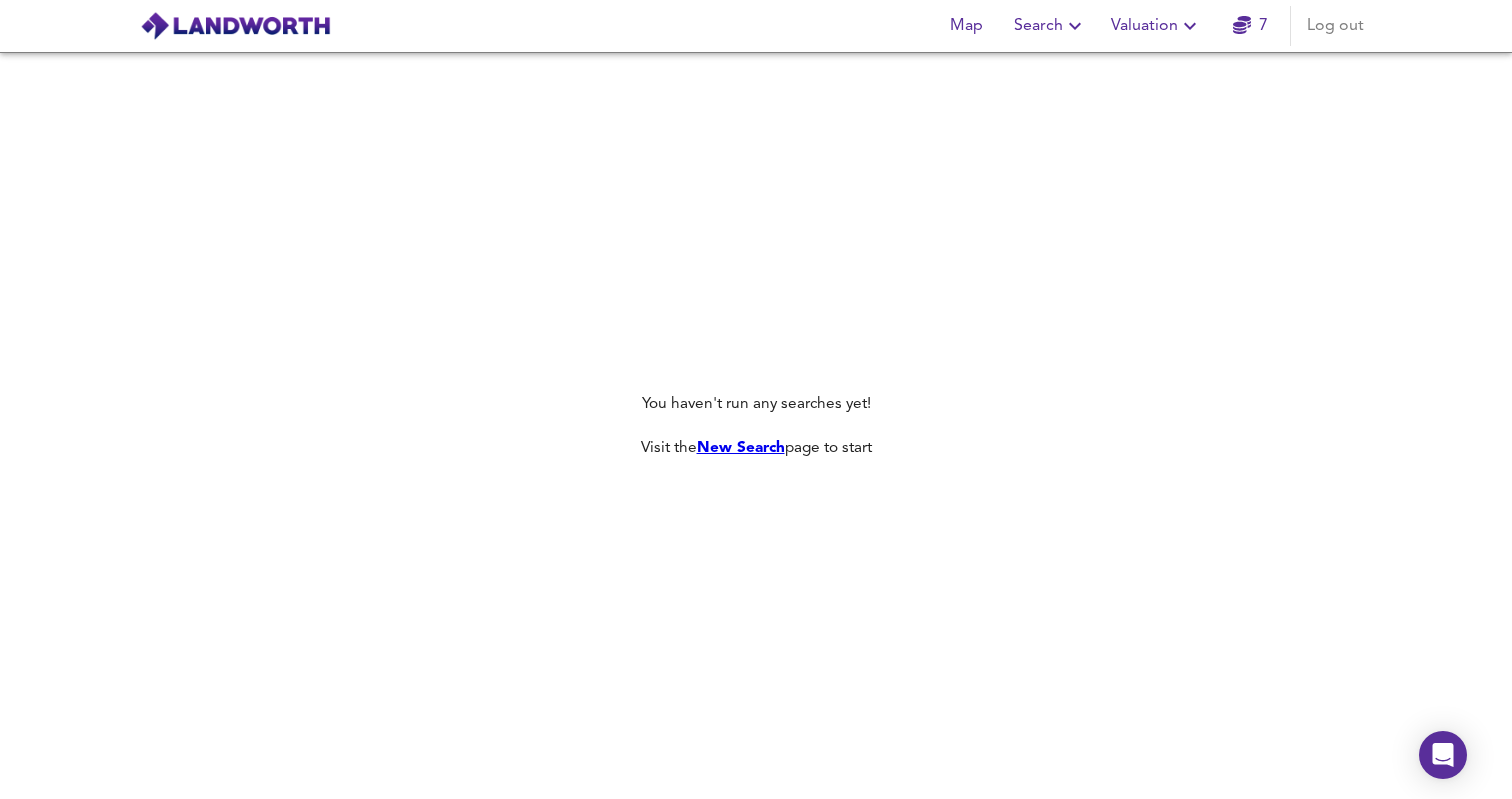 click on "Search" at bounding box center (1050, 26) 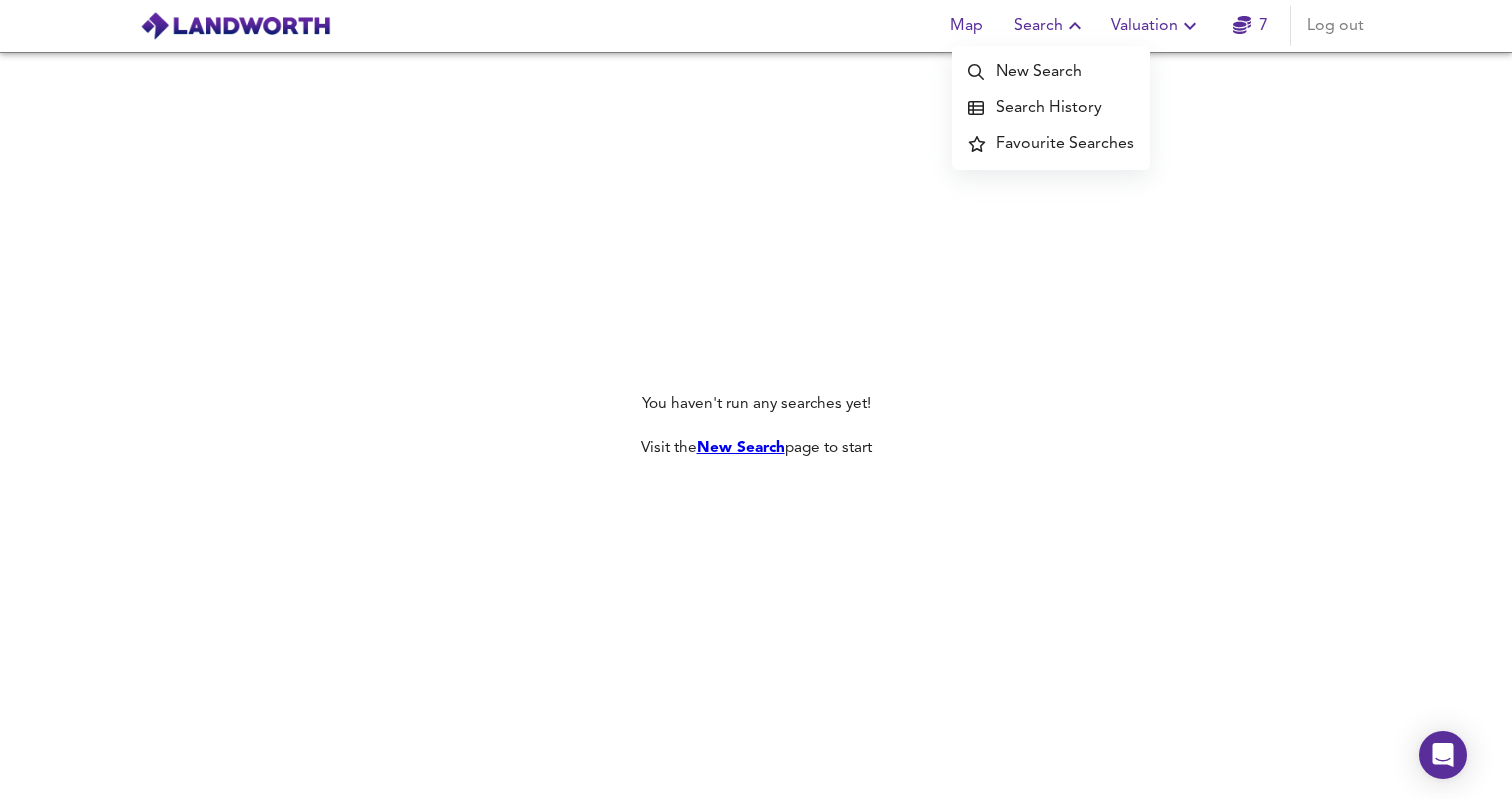 click on "You haven't run any searches yet! Visit the  New Search  page to start" at bounding box center [756, 425] 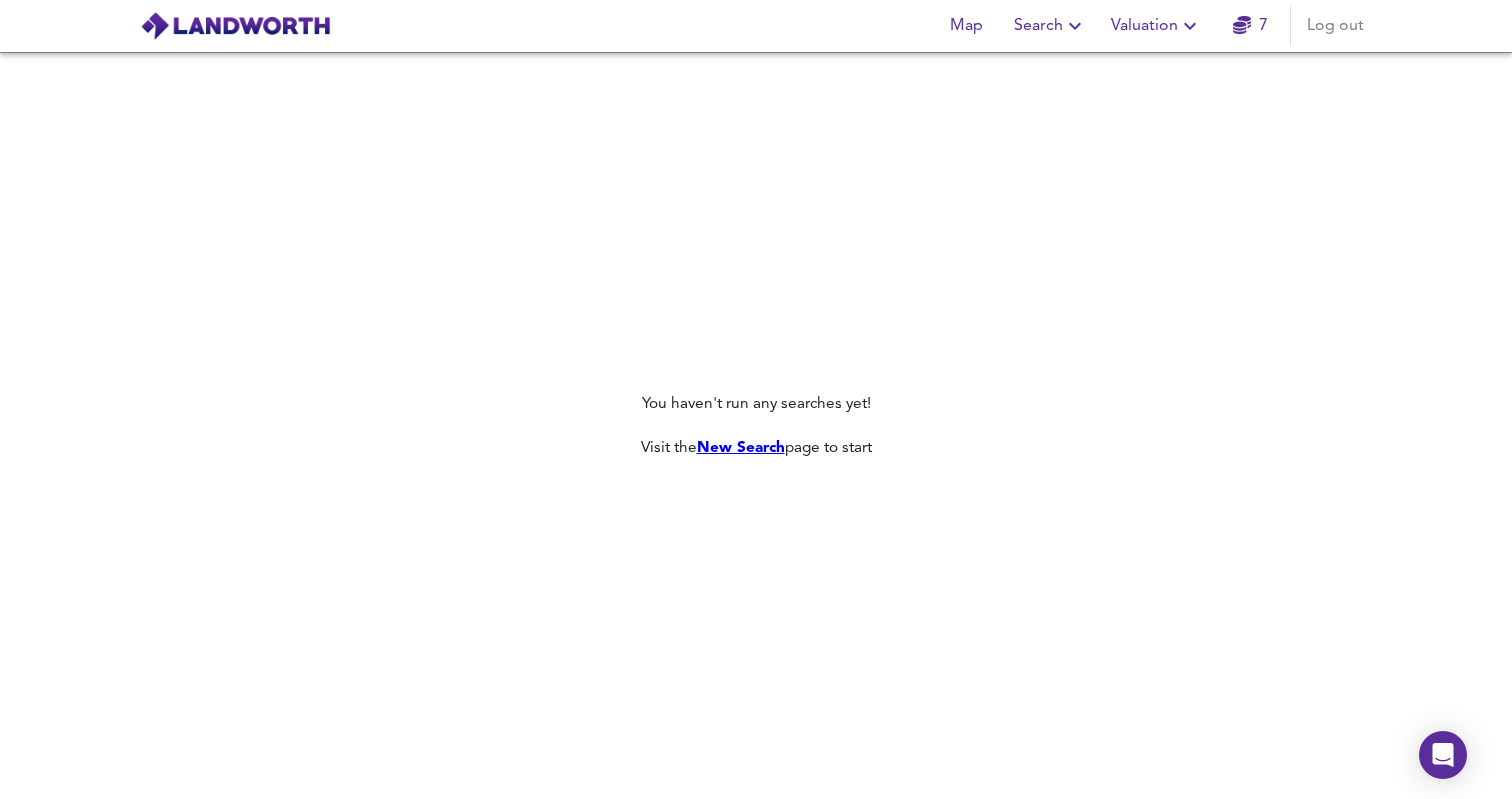 click at bounding box center [235, 26] 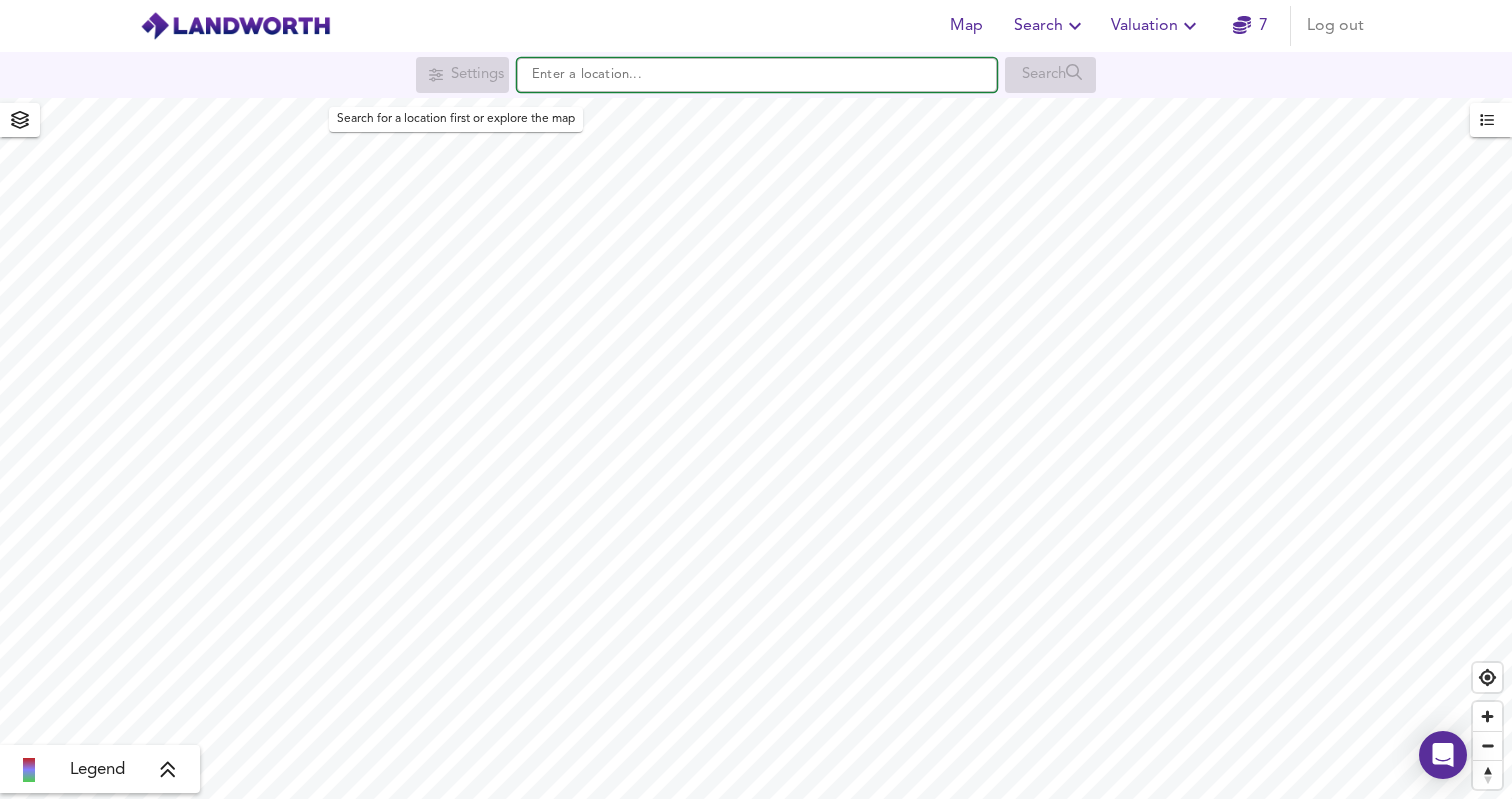 click at bounding box center [757, 75] 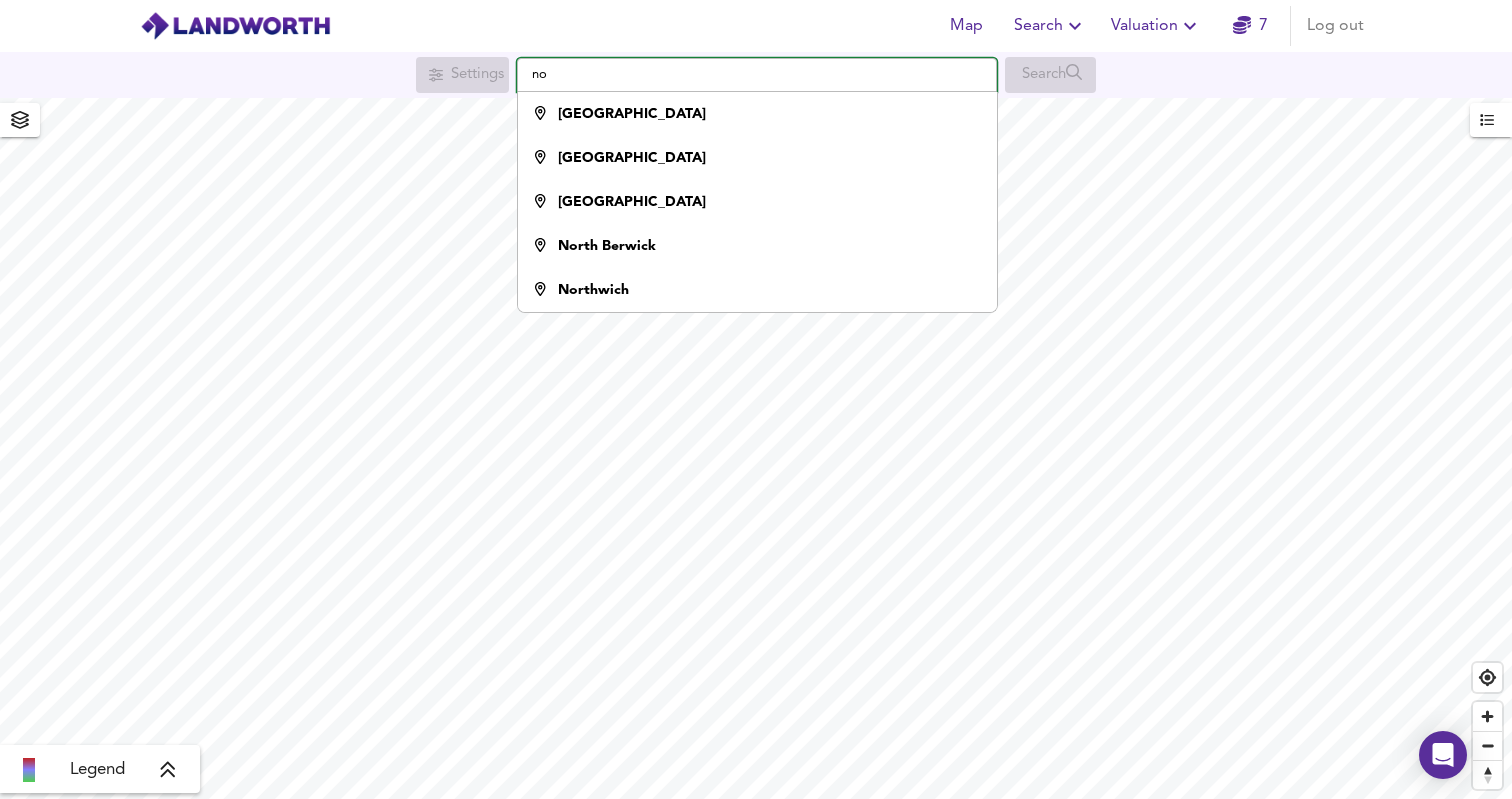 type on "n" 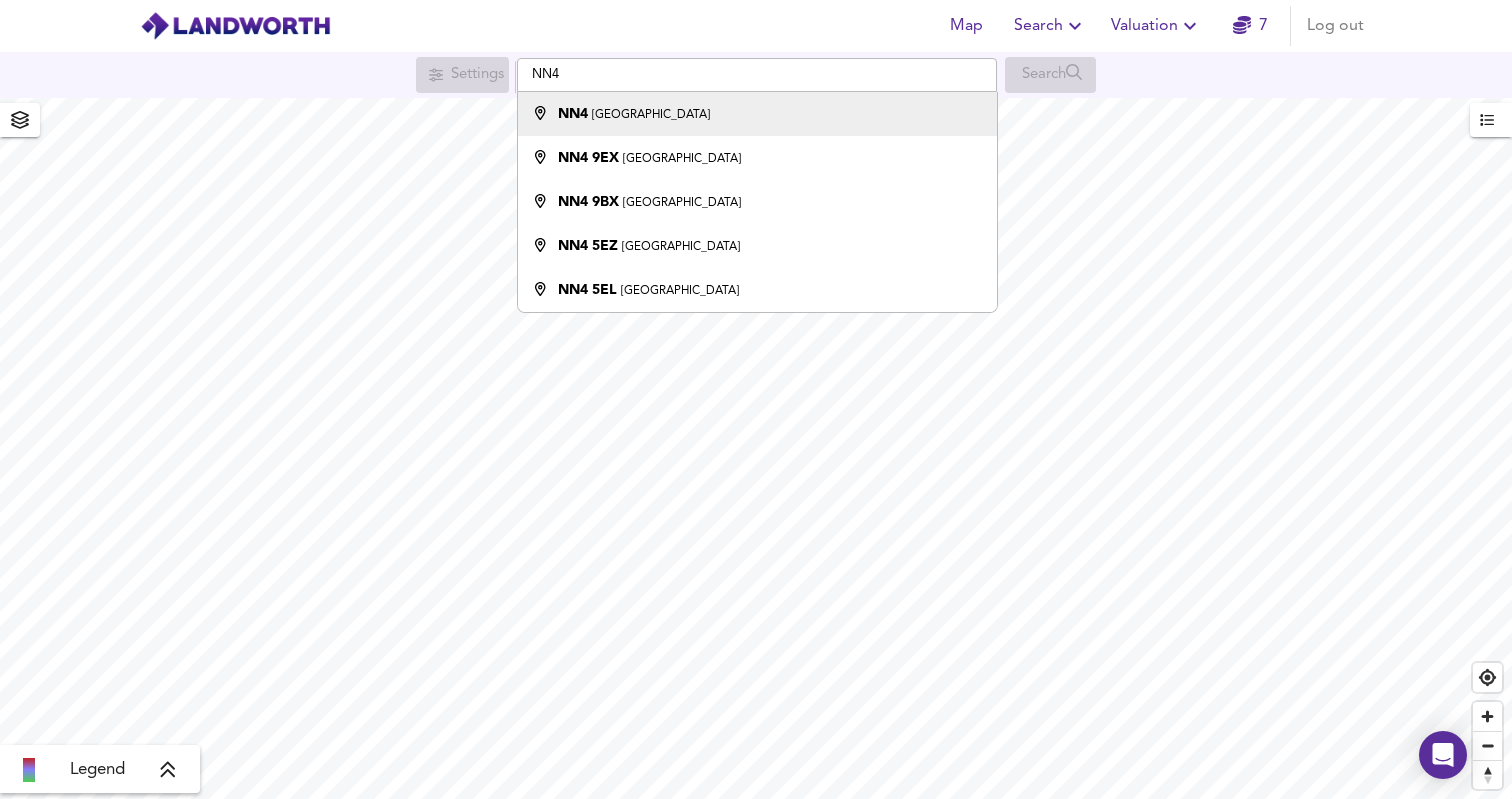 click on "[GEOGRAPHIC_DATA]" at bounding box center [651, 115] 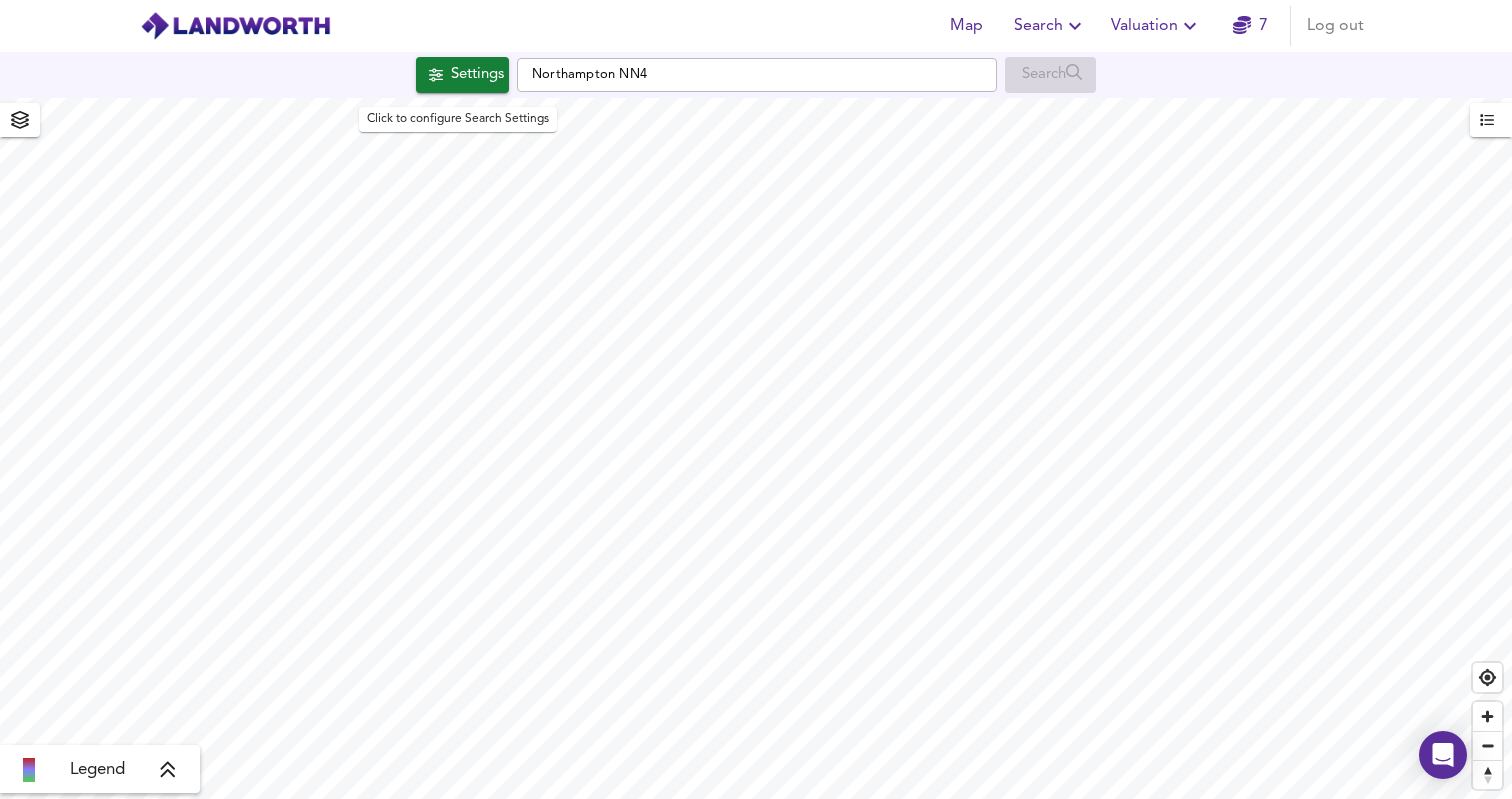 checkbox on "false" 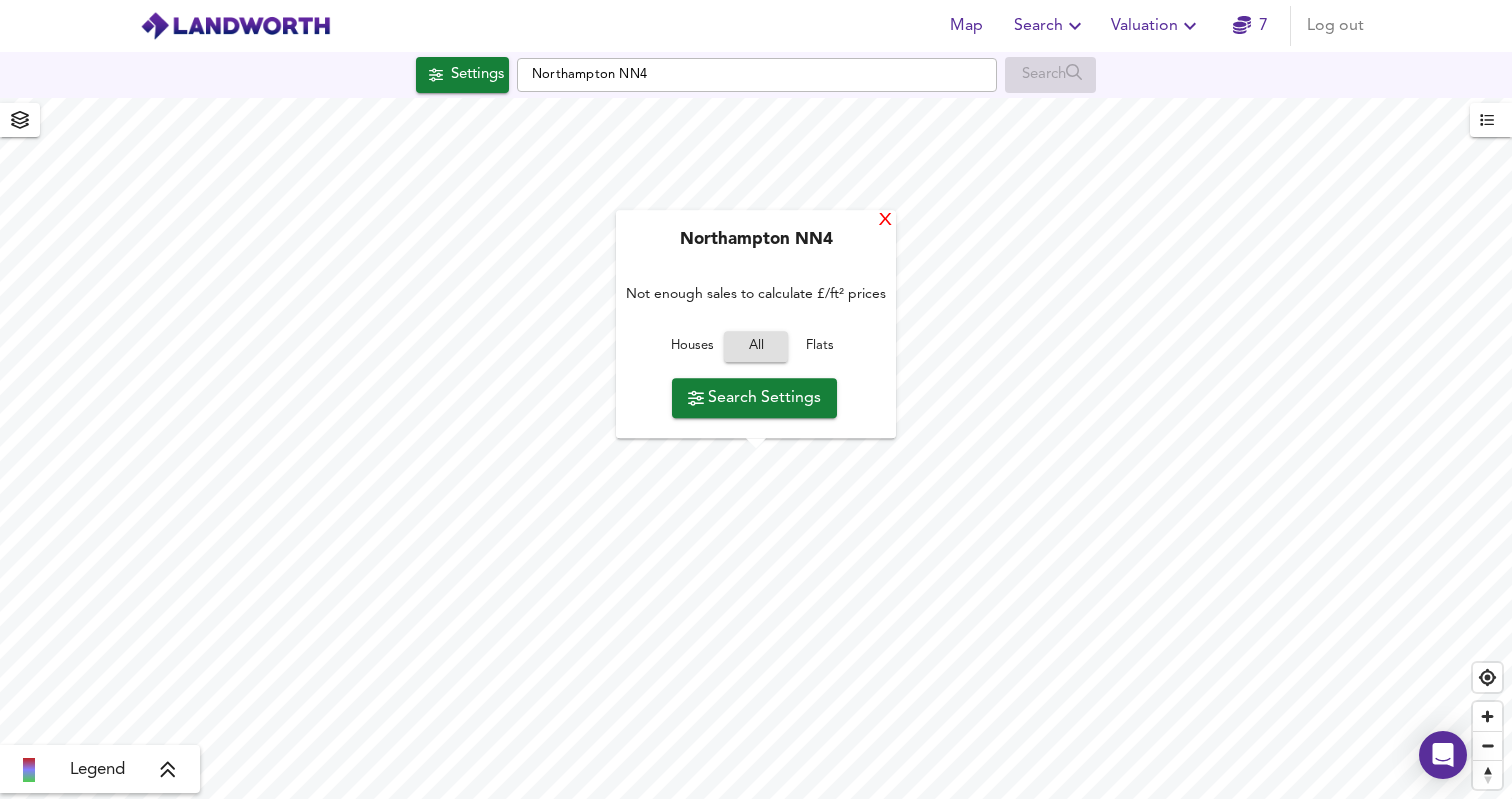 click on "X" at bounding box center [885, 221] 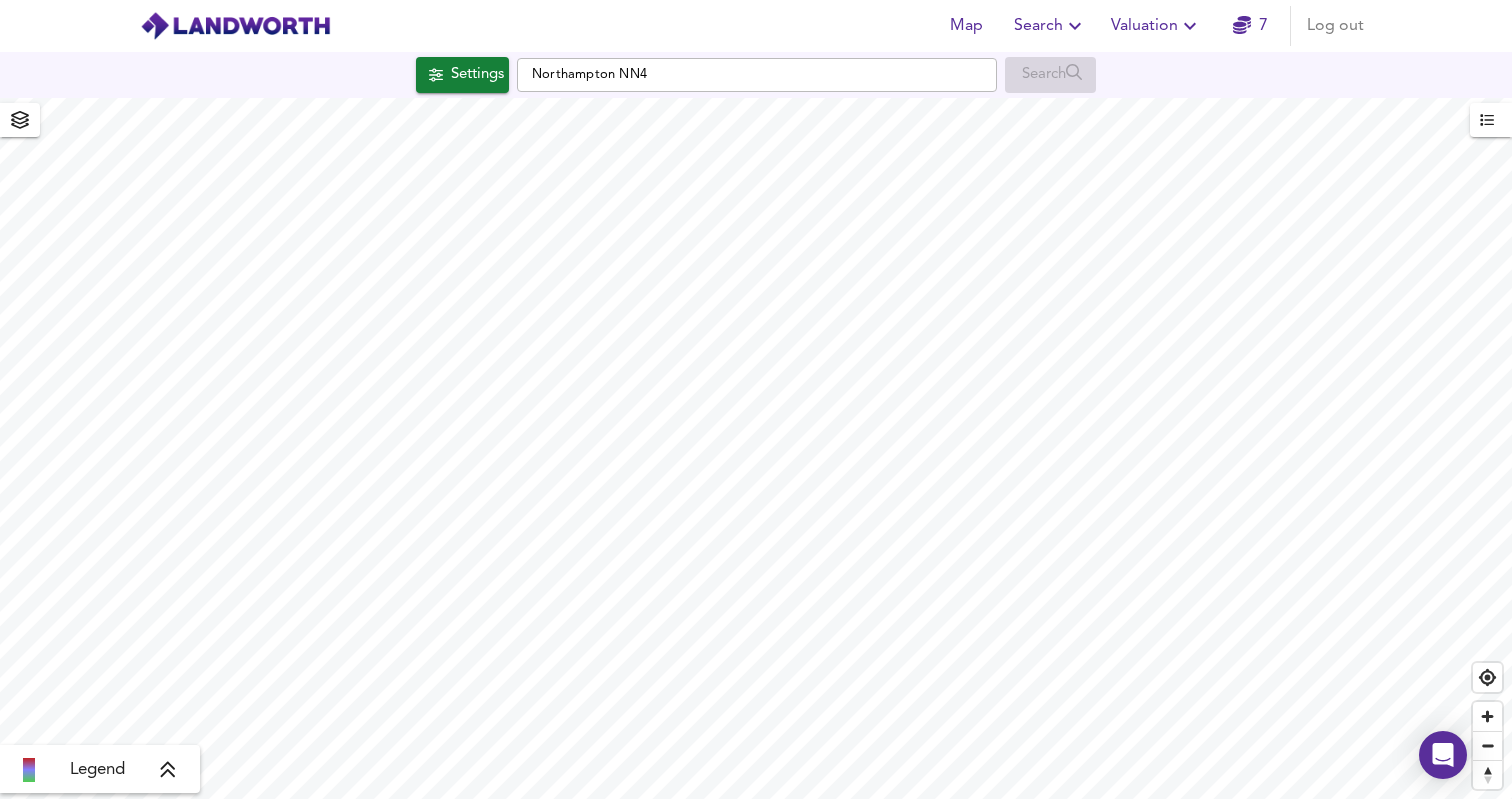 type on "321" 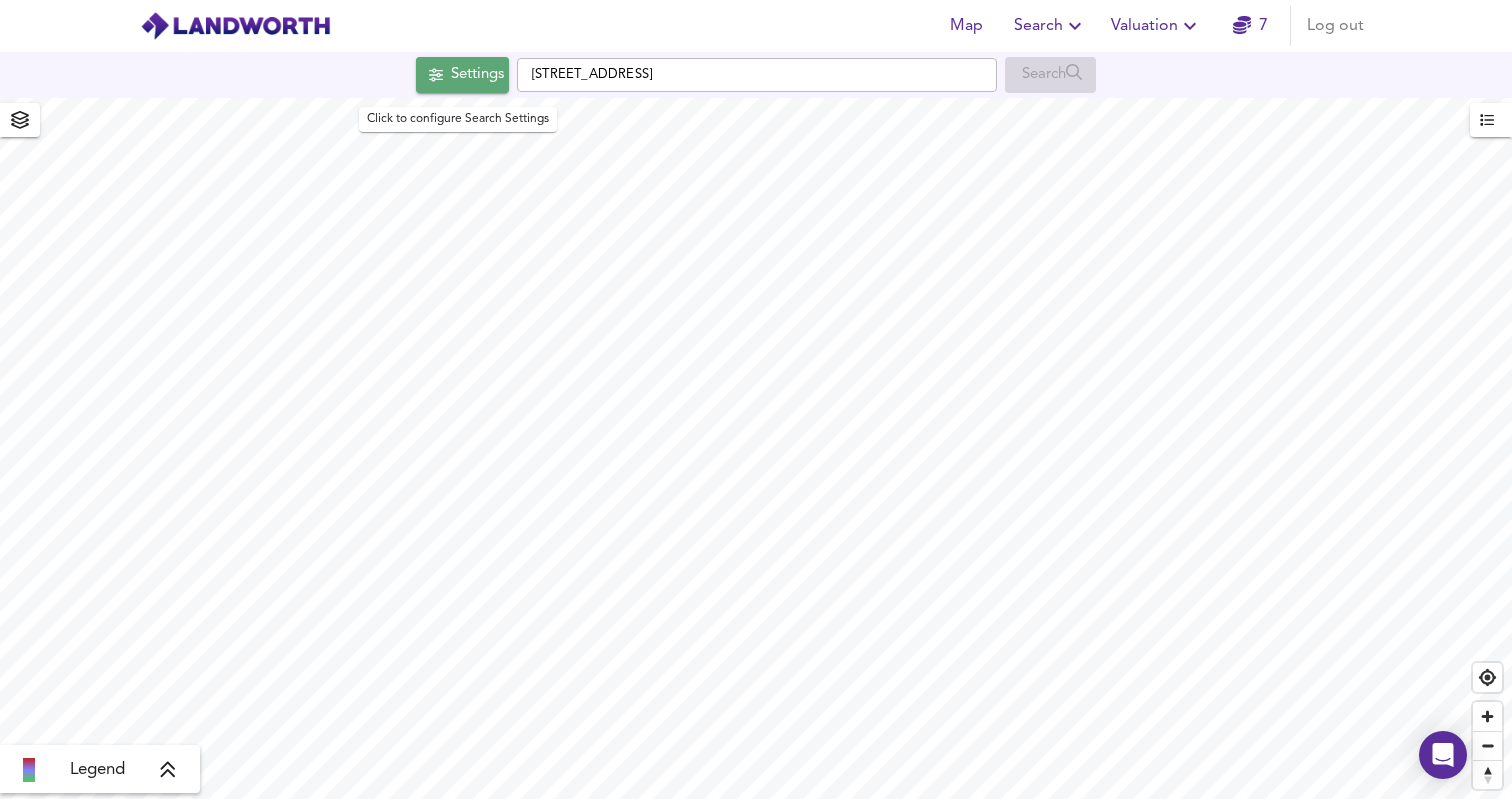 click on "Settings" at bounding box center [477, 75] 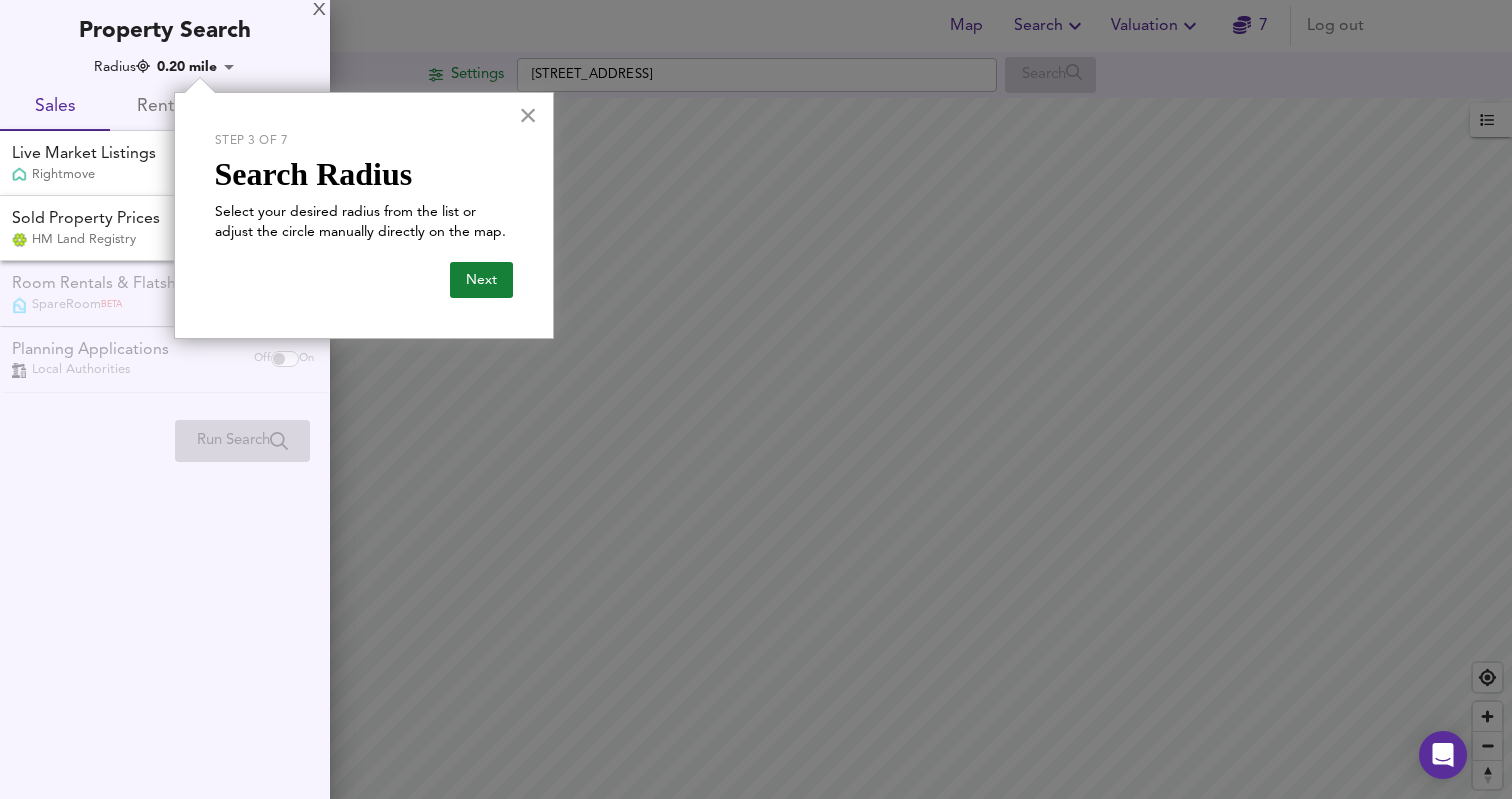 click on "×" at bounding box center (528, 115) 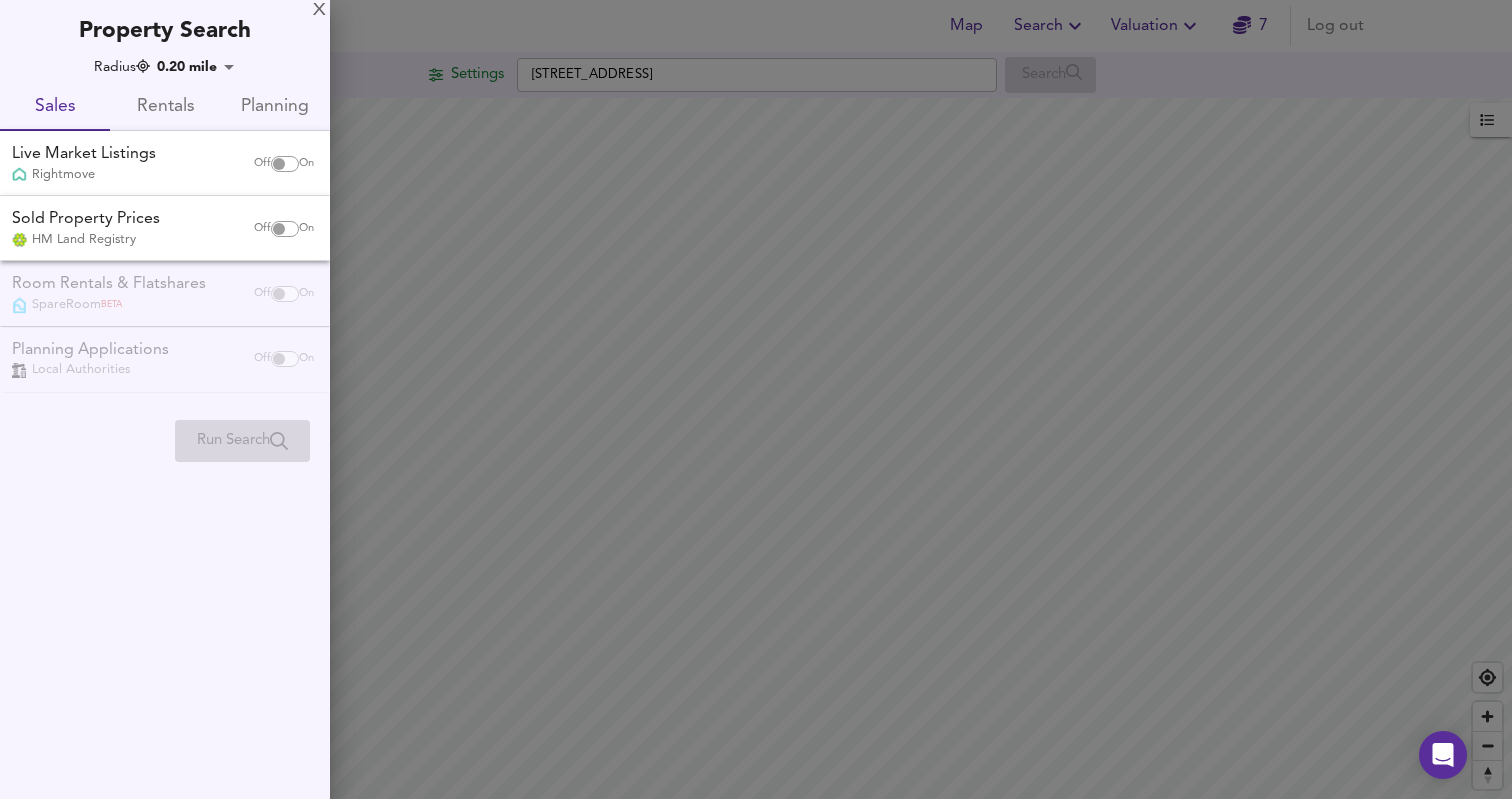 click at bounding box center [279, 164] 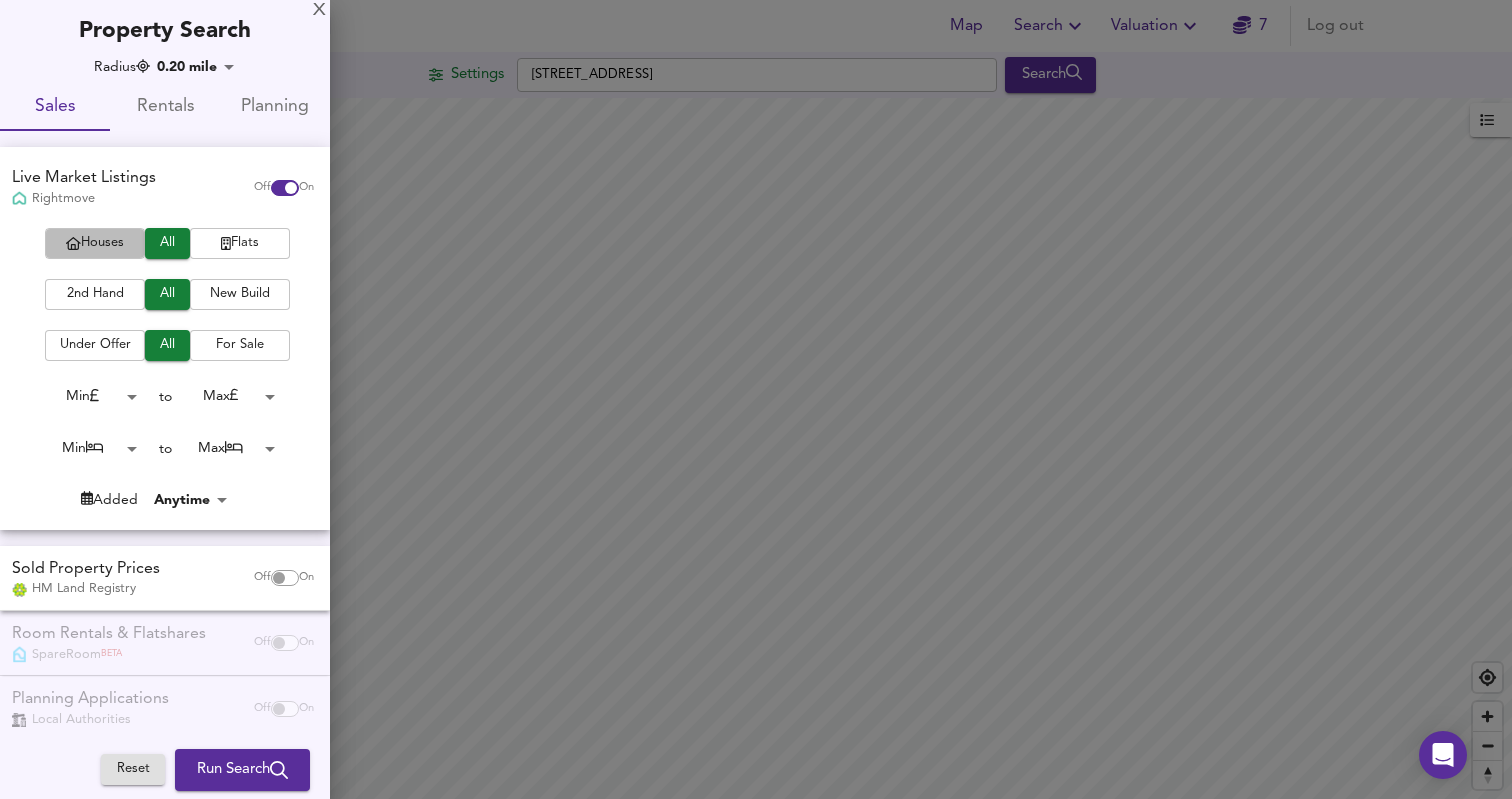 click on "Houses" at bounding box center (95, 243) 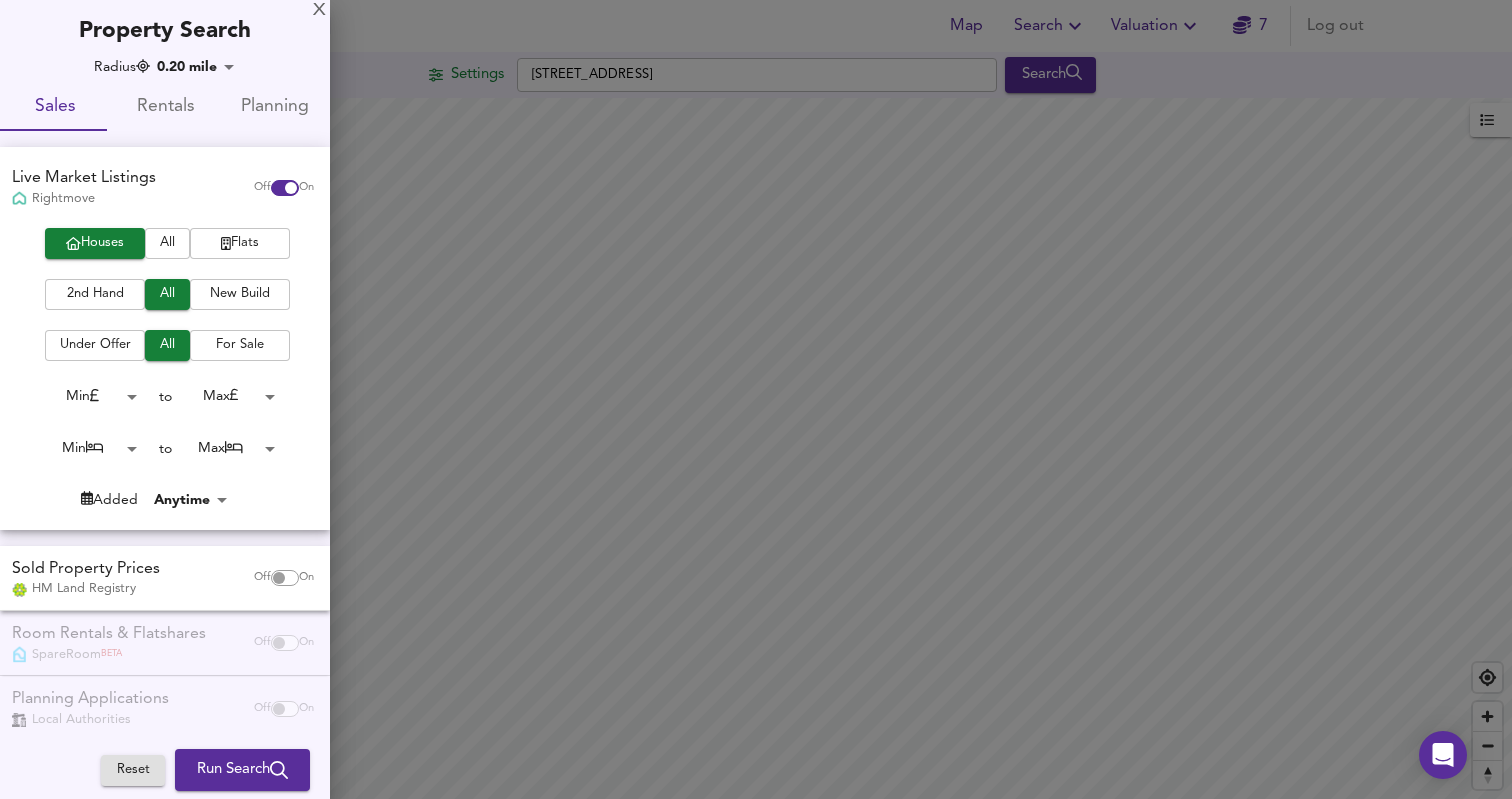 click on "Run Search" at bounding box center [242, 770] 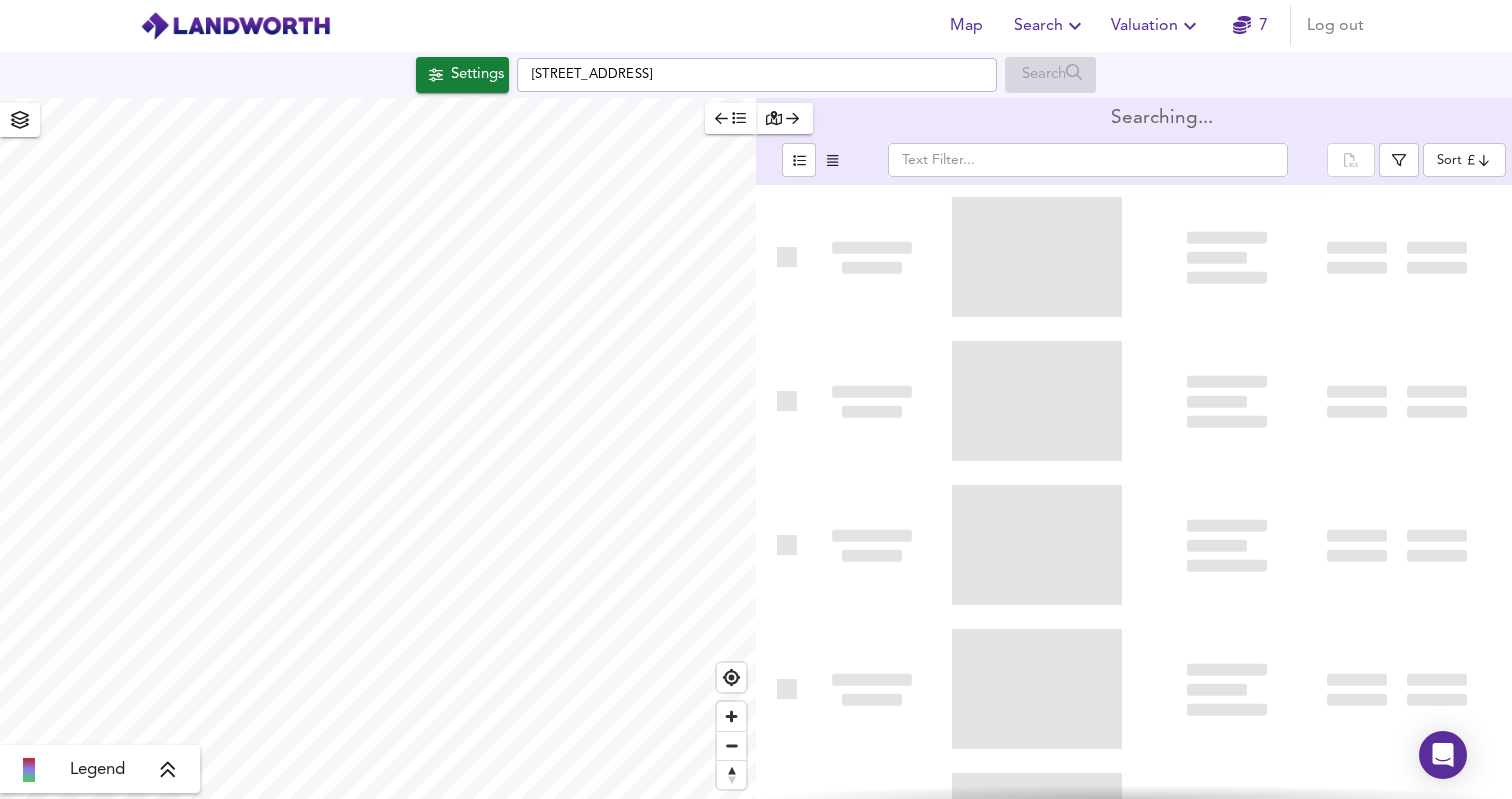 type on "bestdeal" 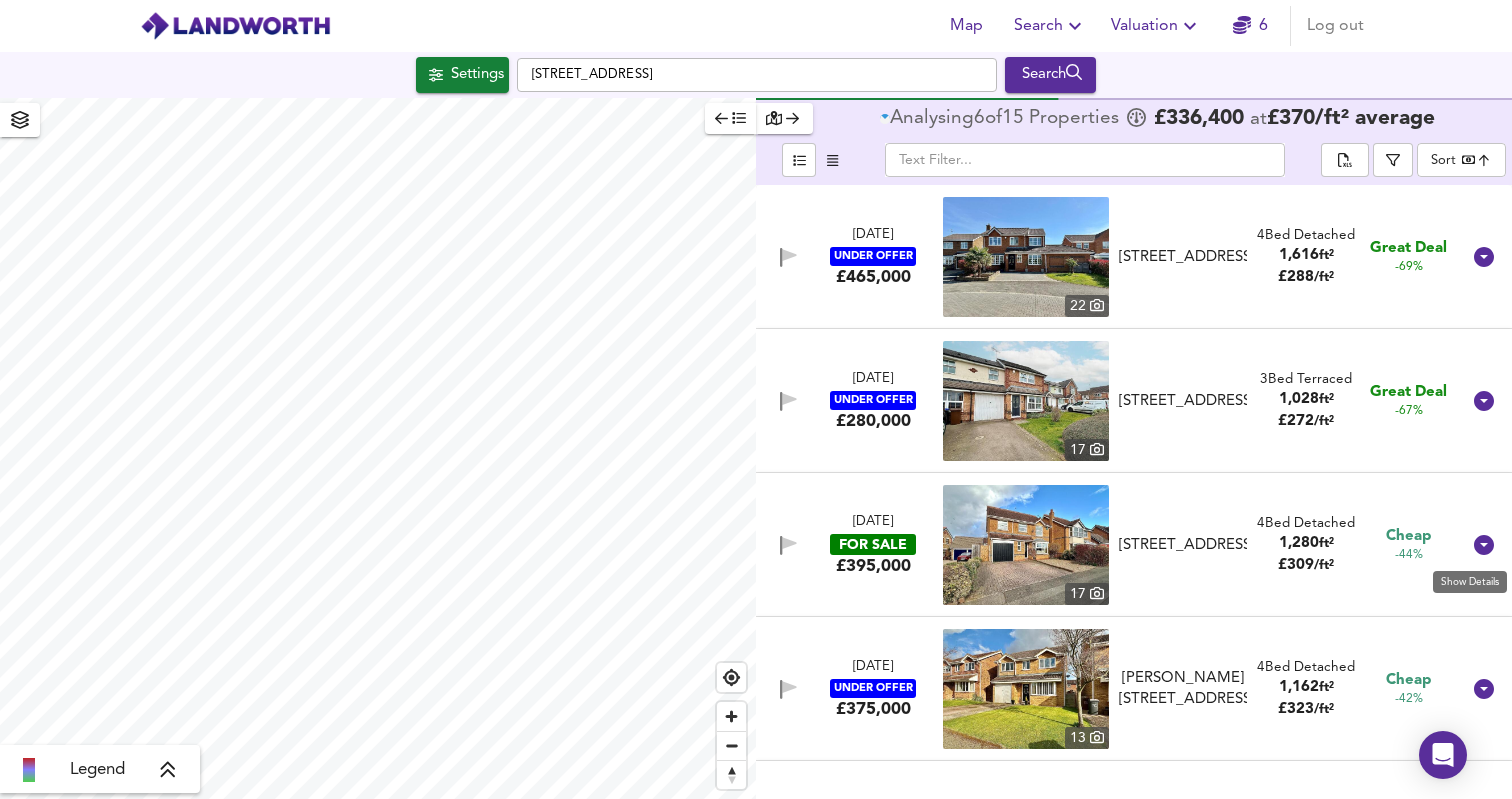 click 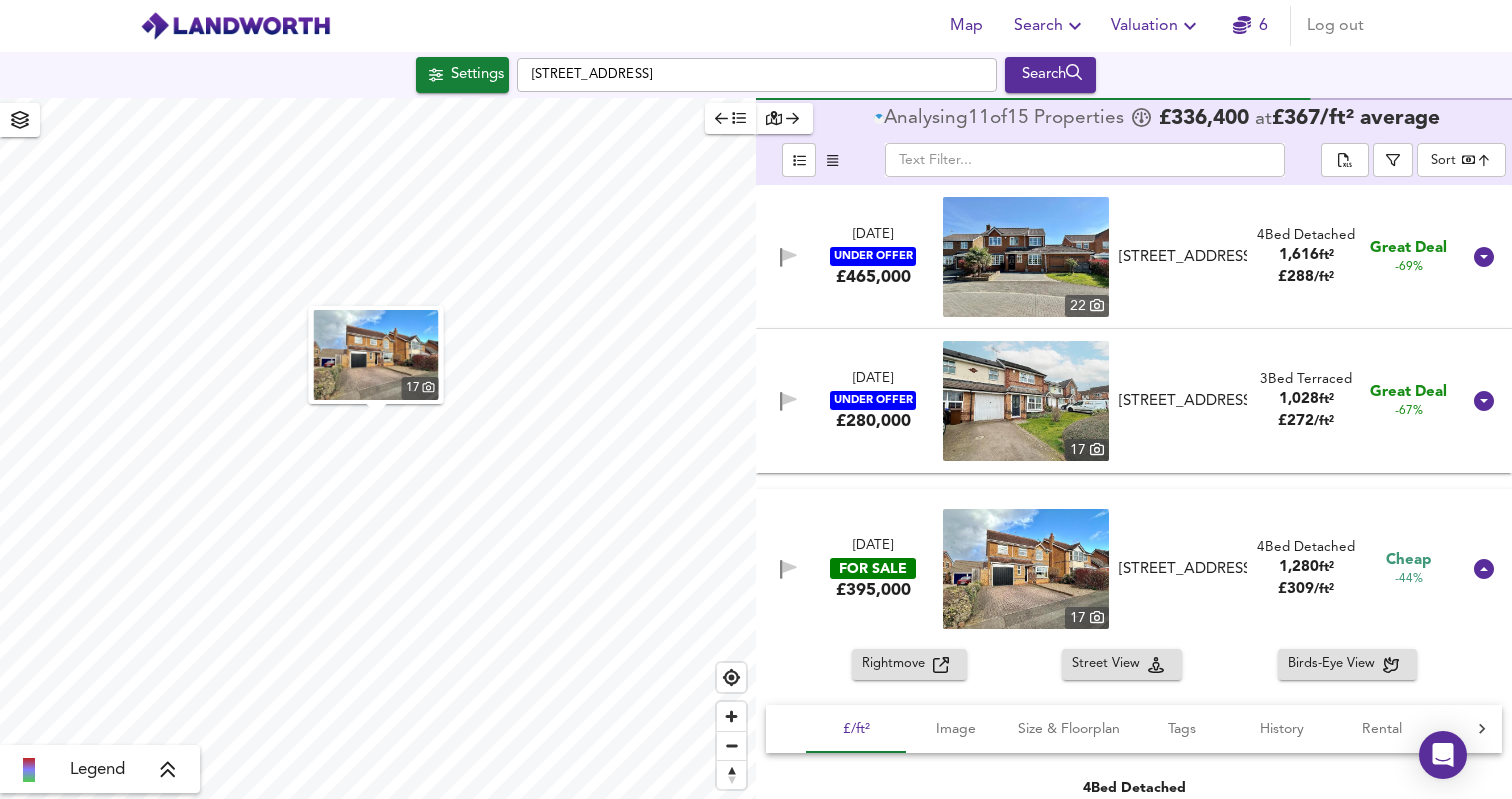 click 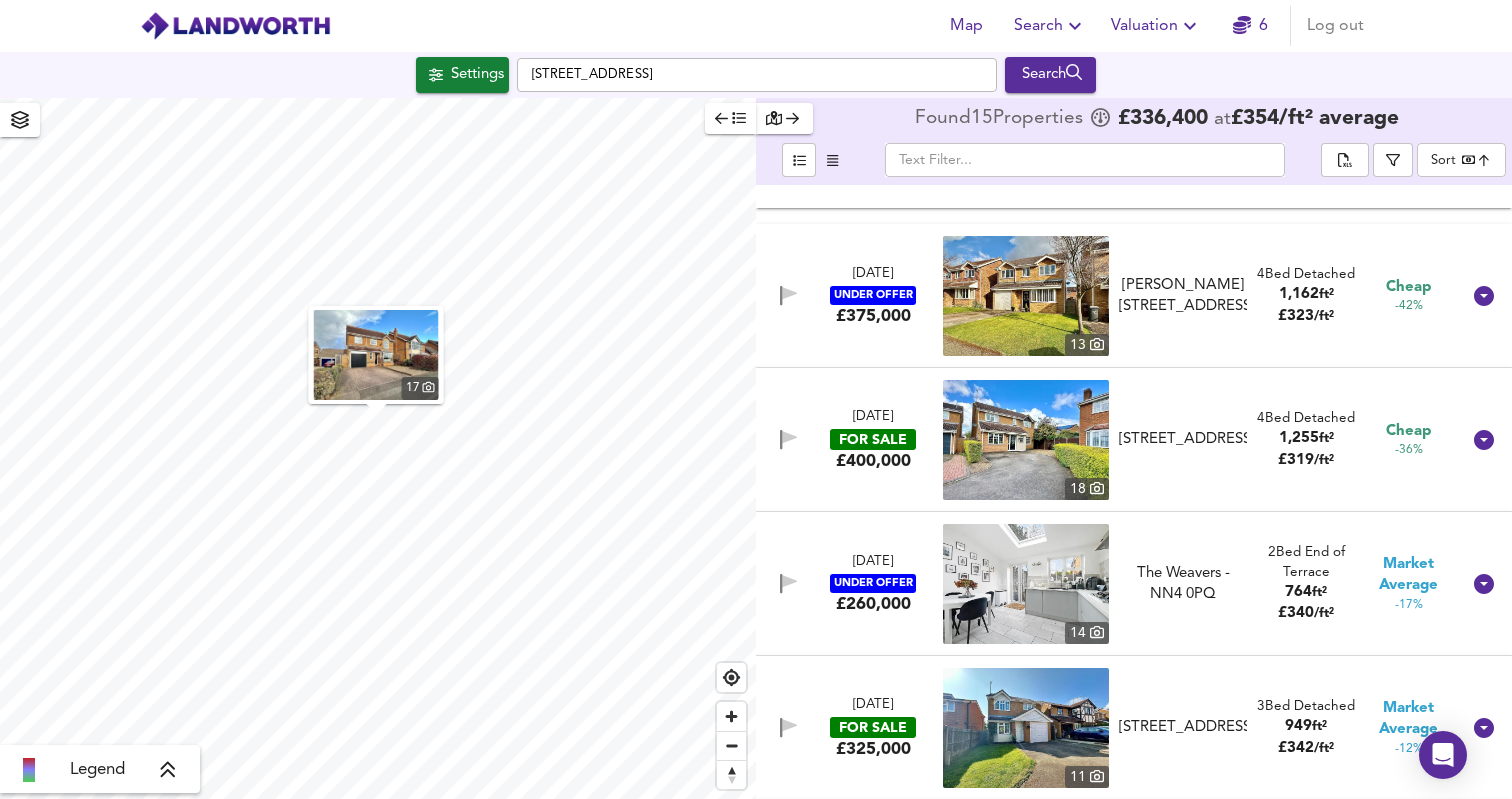 scroll, scrollTop: 976, scrollLeft: 0, axis: vertical 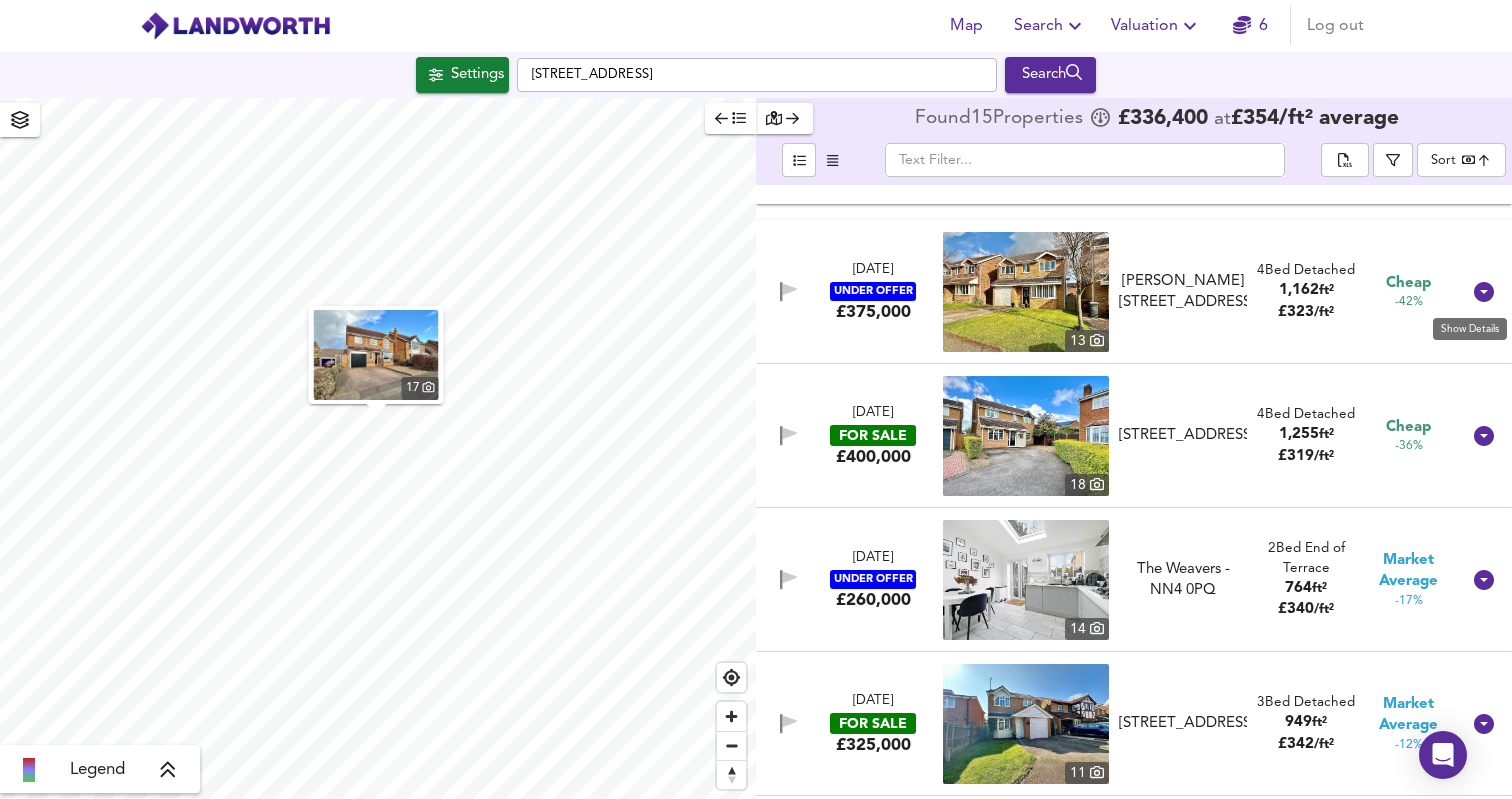 click 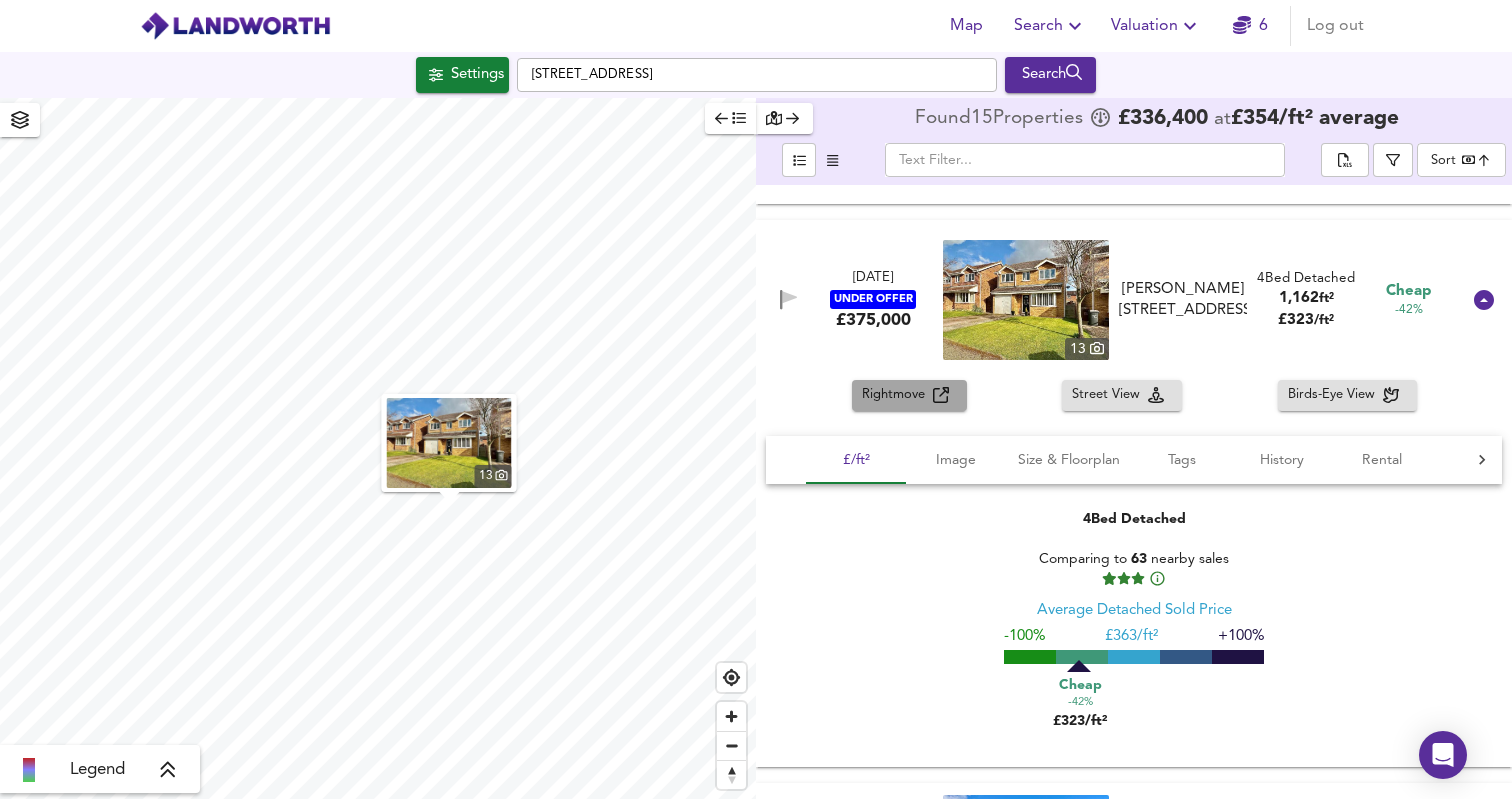 click 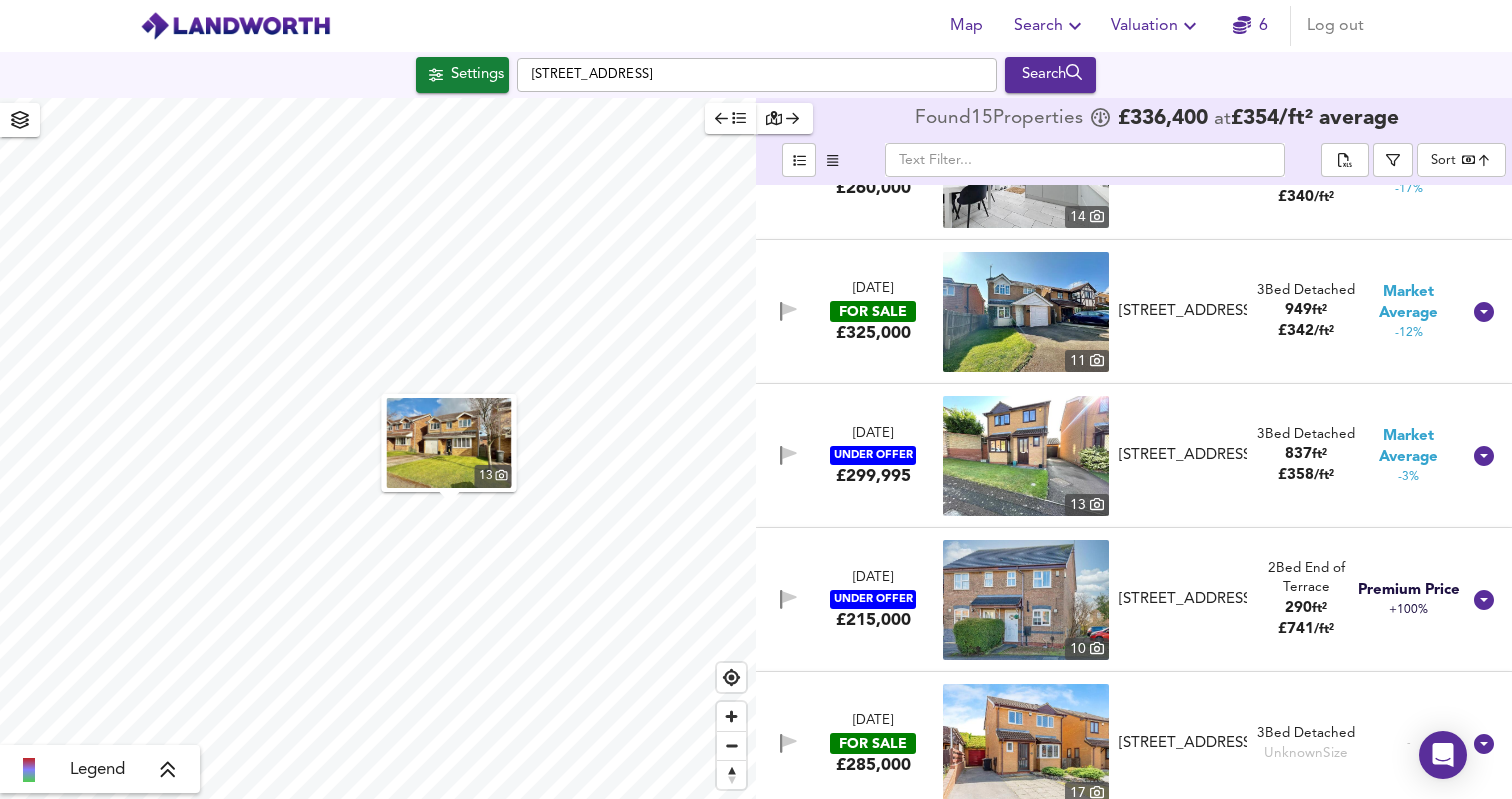 scroll, scrollTop: 1832, scrollLeft: 0, axis: vertical 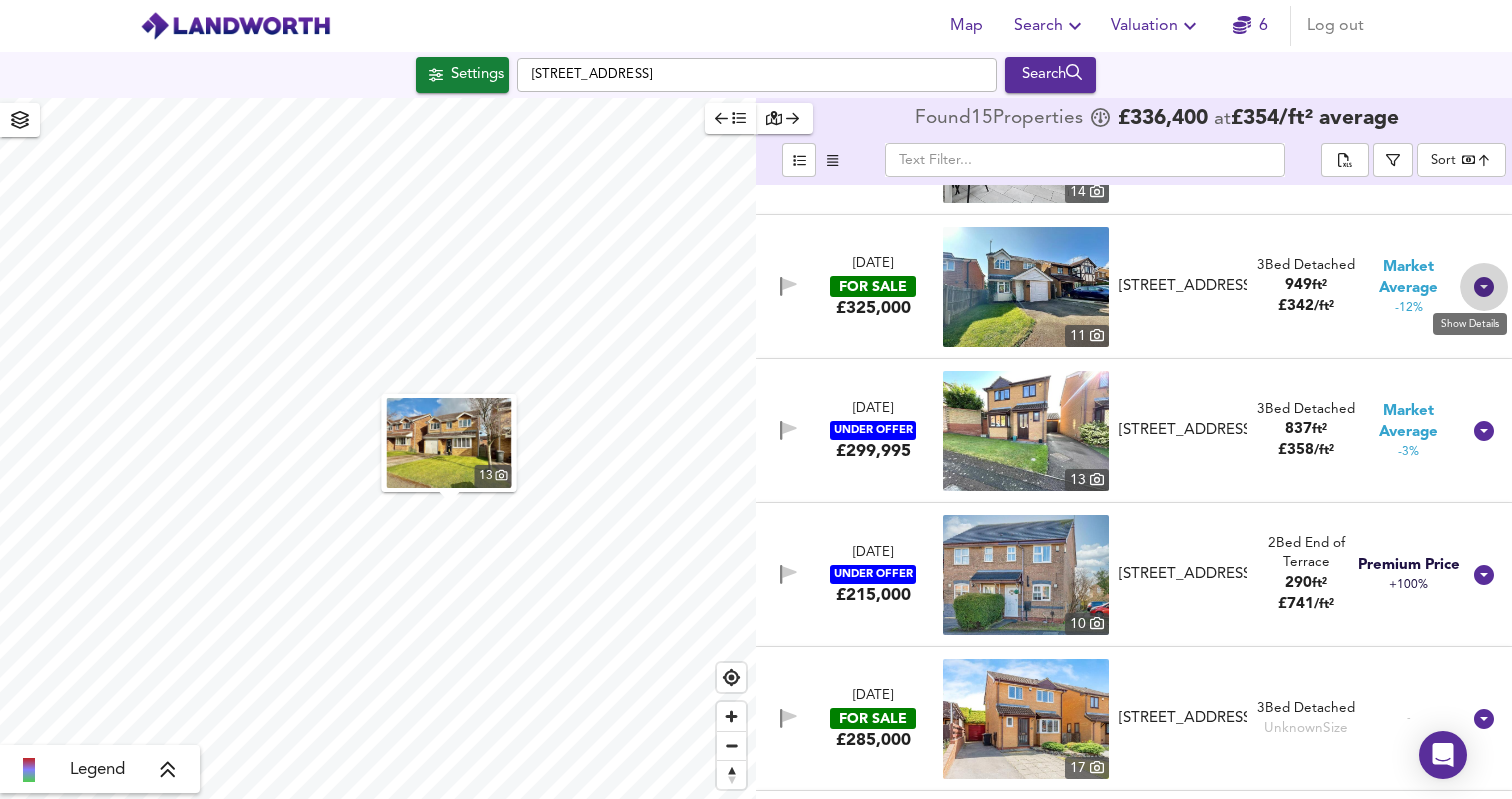 click 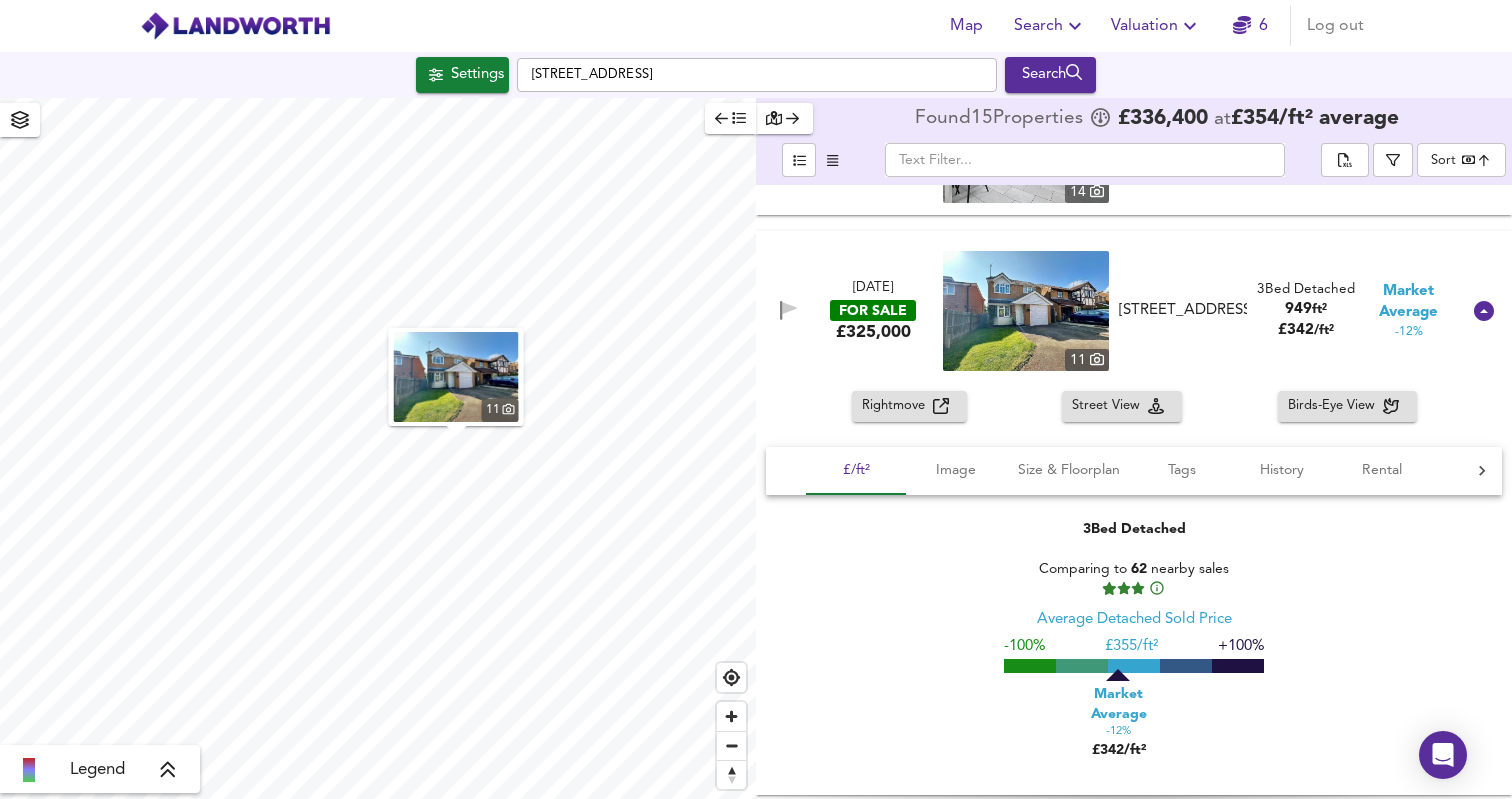 click on "Rightmove" at bounding box center [897, 406] 